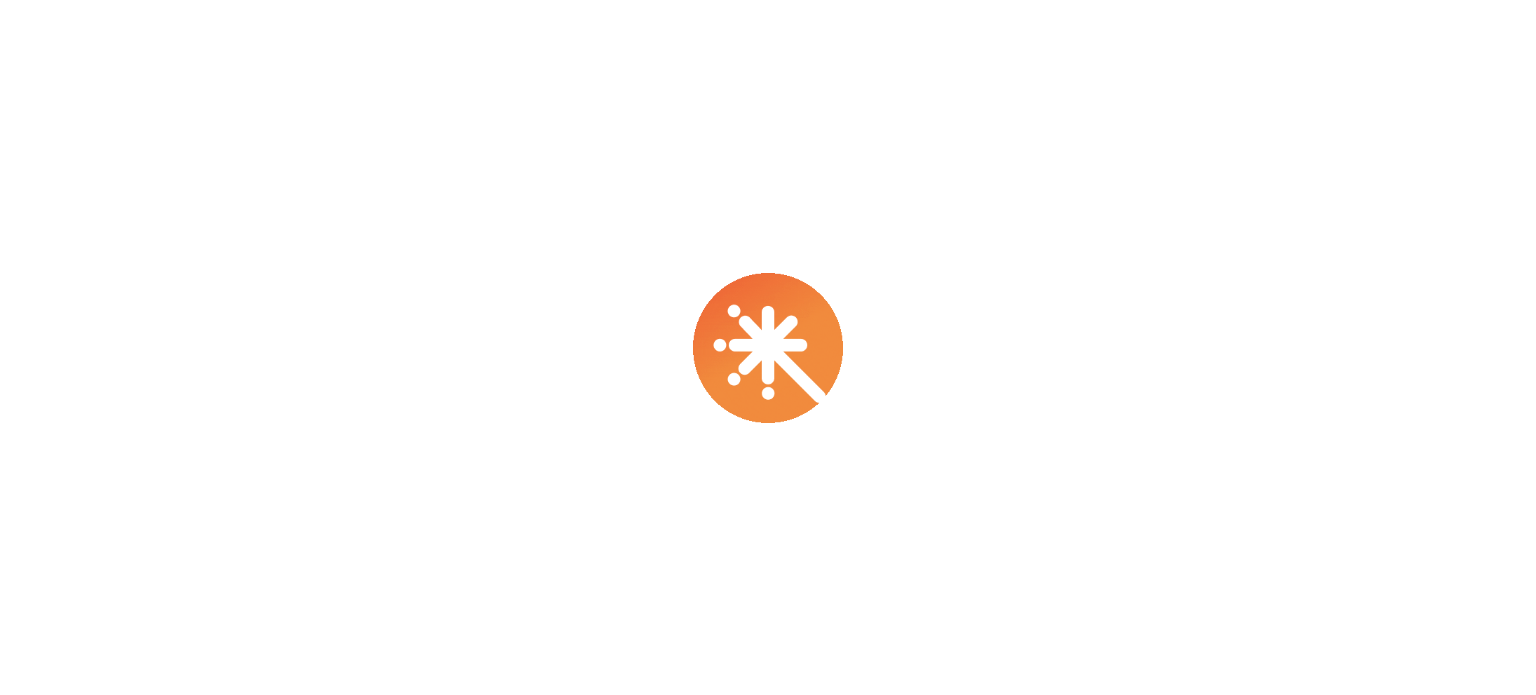 scroll, scrollTop: 0, scrollLeft: 0, axis: both 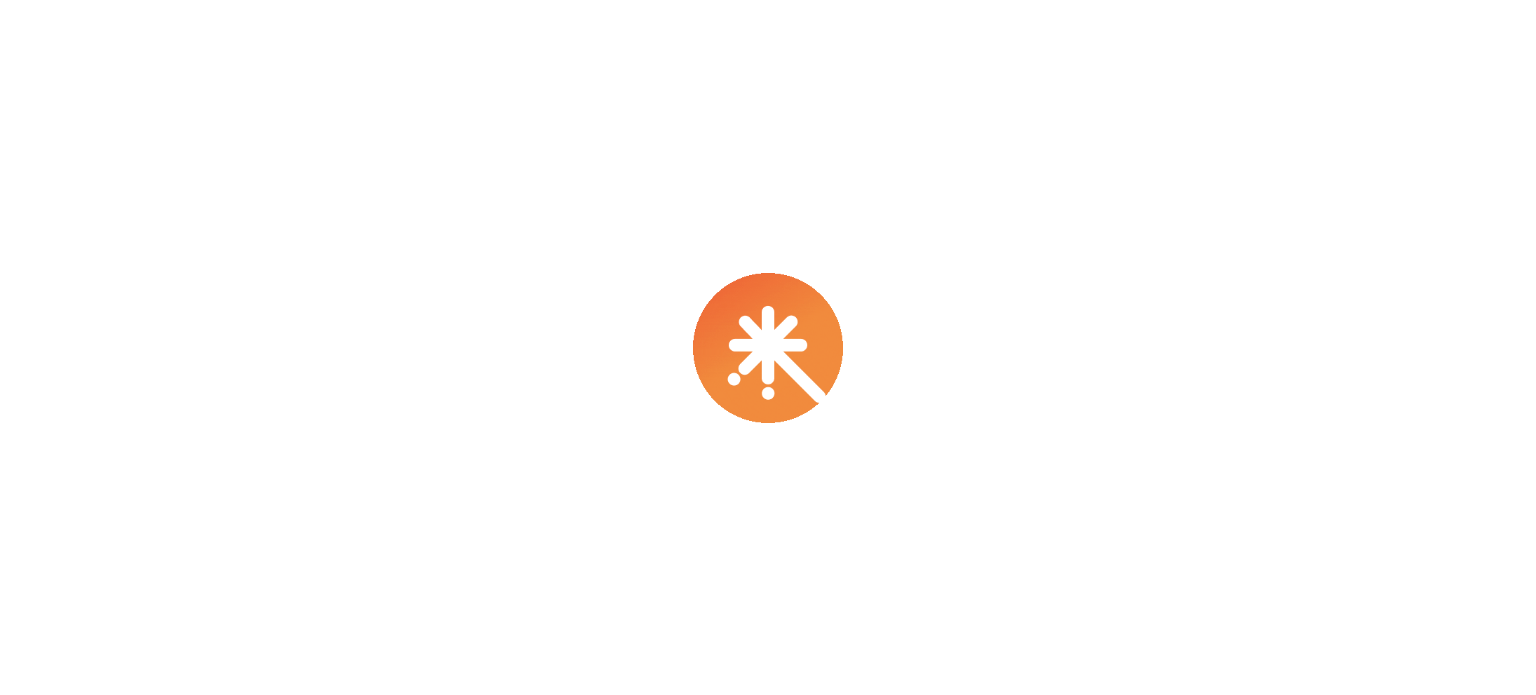 select on "****" 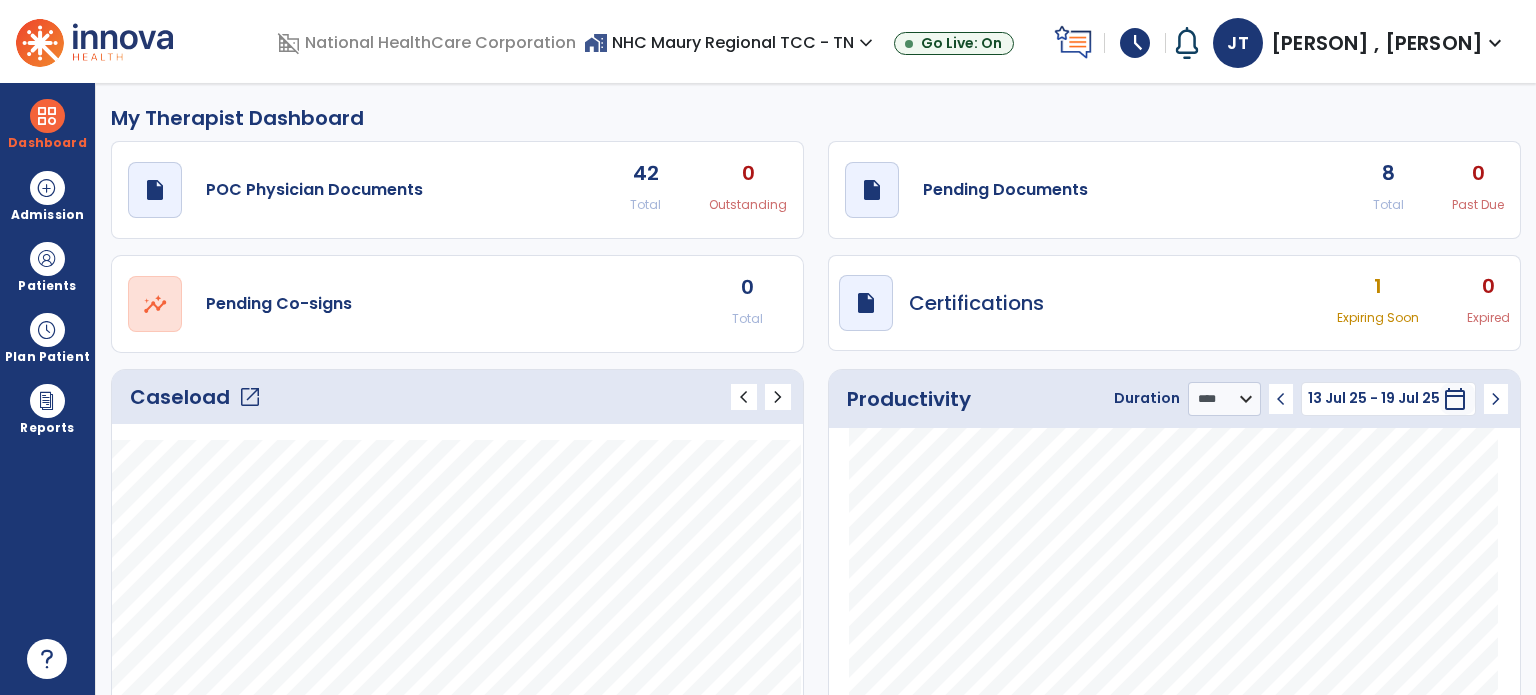 click on "schedule" at bounding box center [1135, 43] 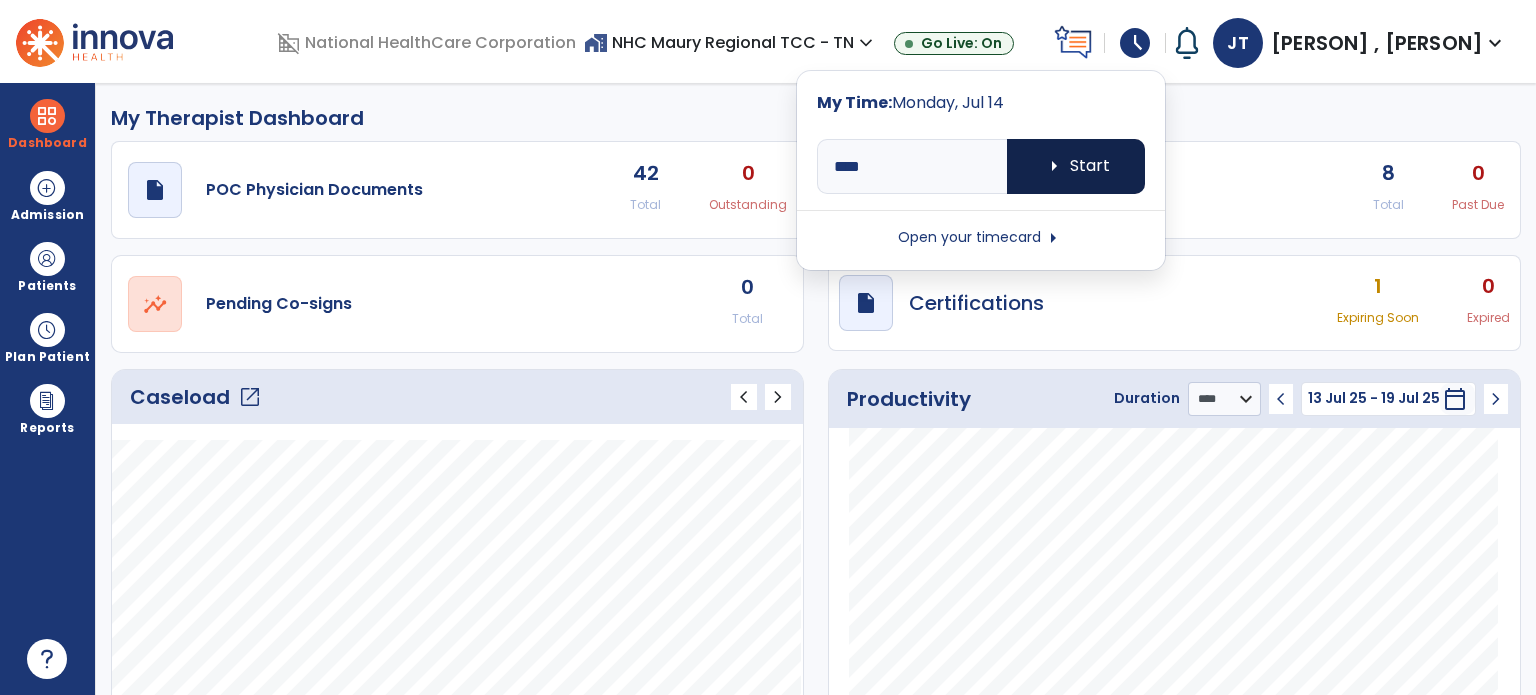 click on "arrow_right  Start" at bounding box center [1076, 166] 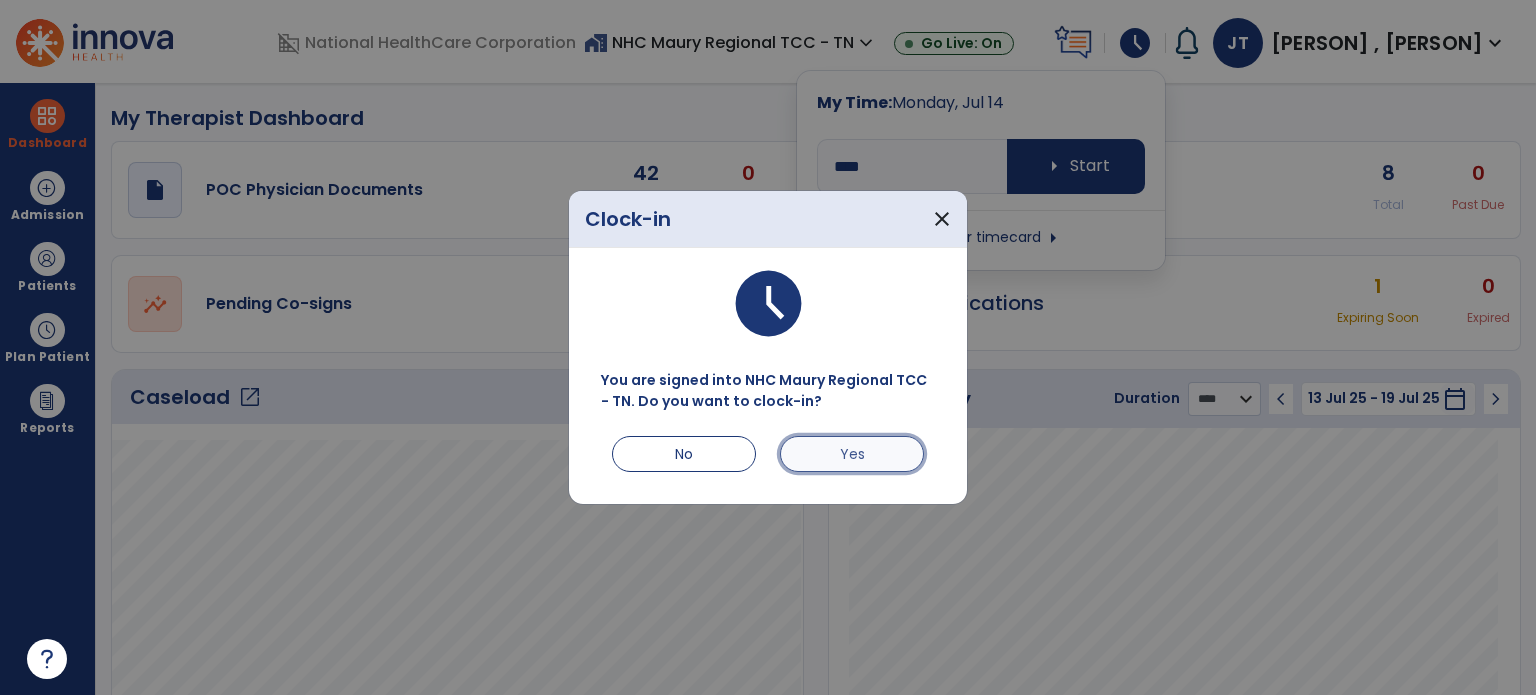 click on "Yes" at bounding box center (852, 454) 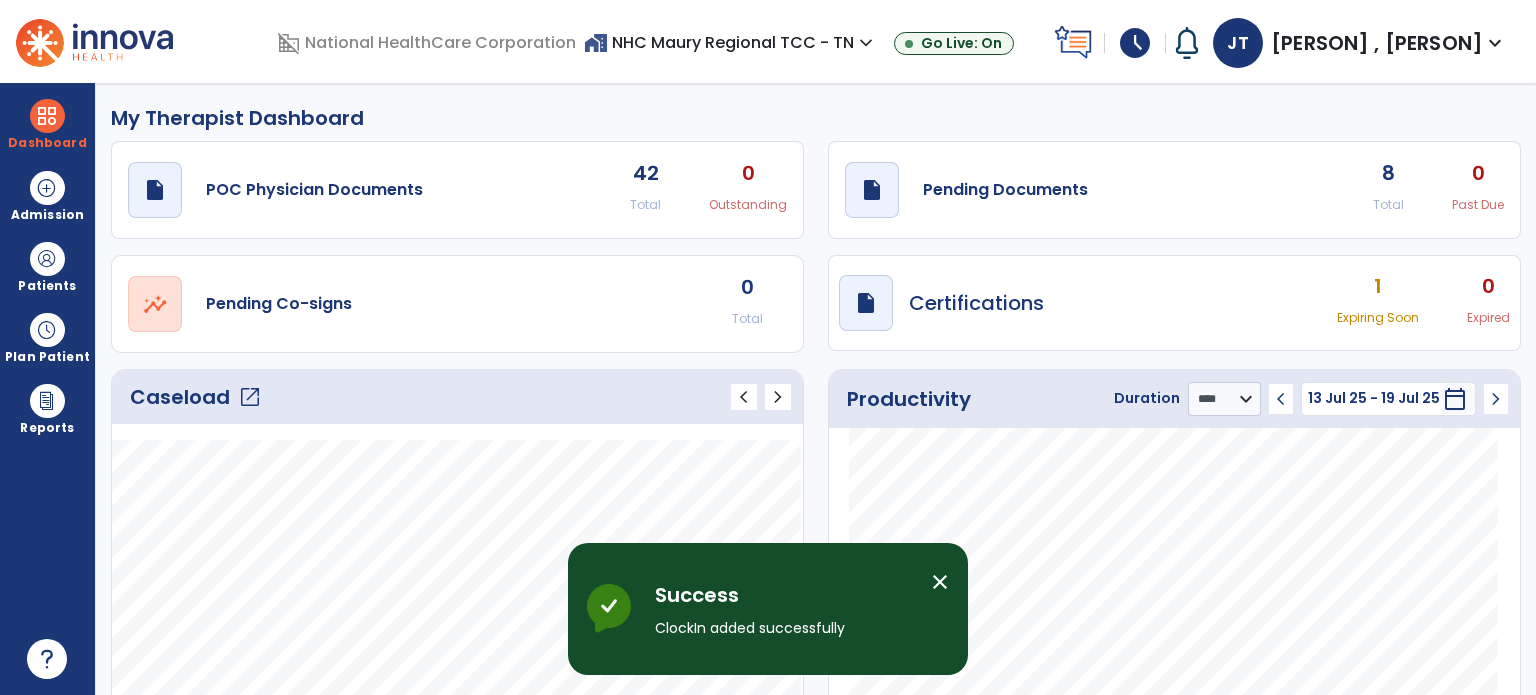 click on "open_in_new" 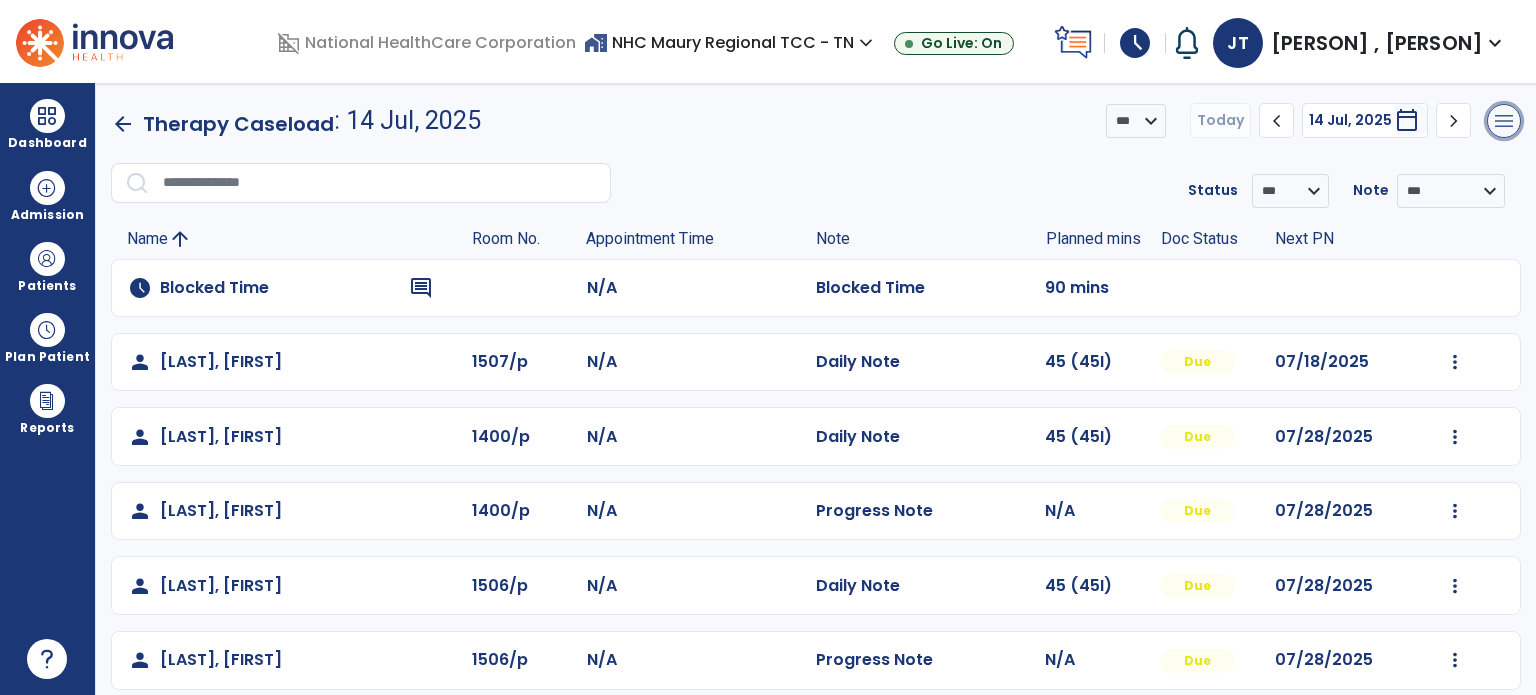 click on "menu" at bounding box center [1504, 121] 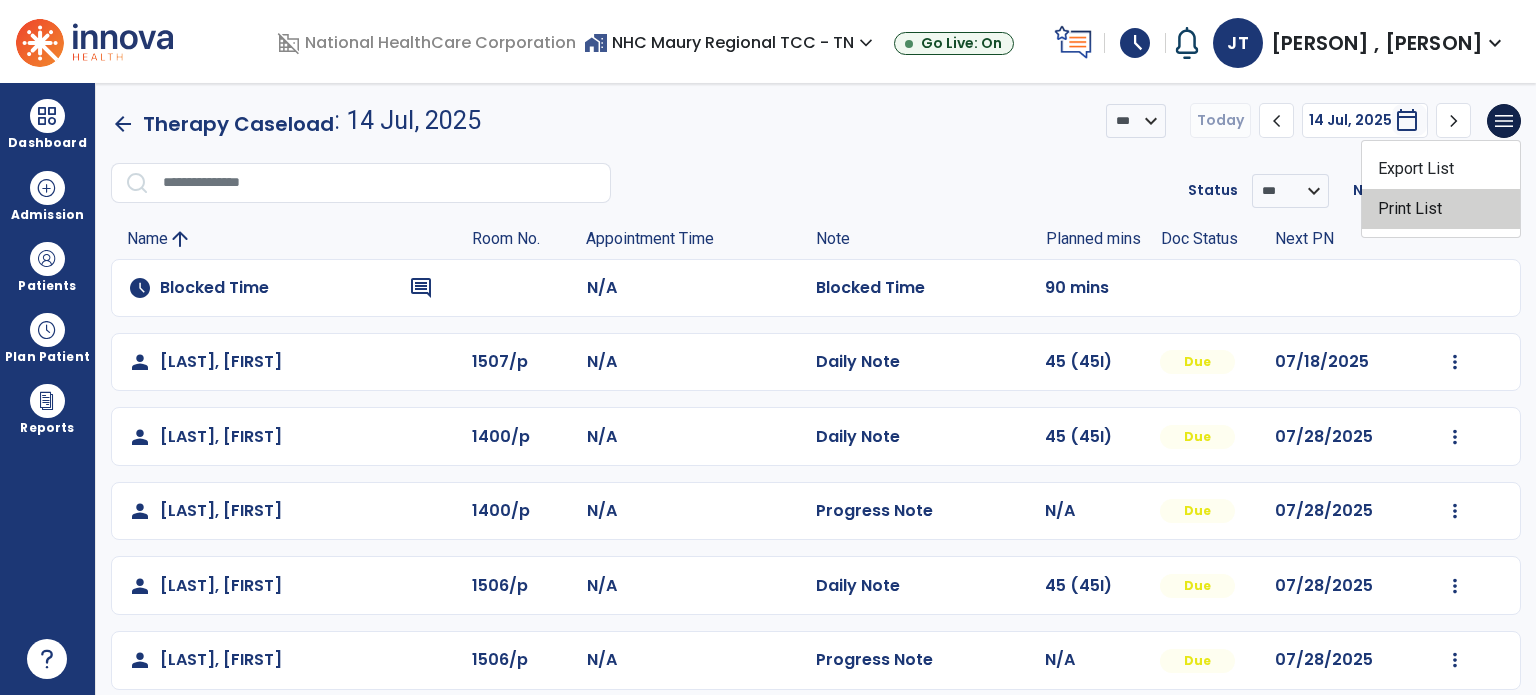 click on "Print List" 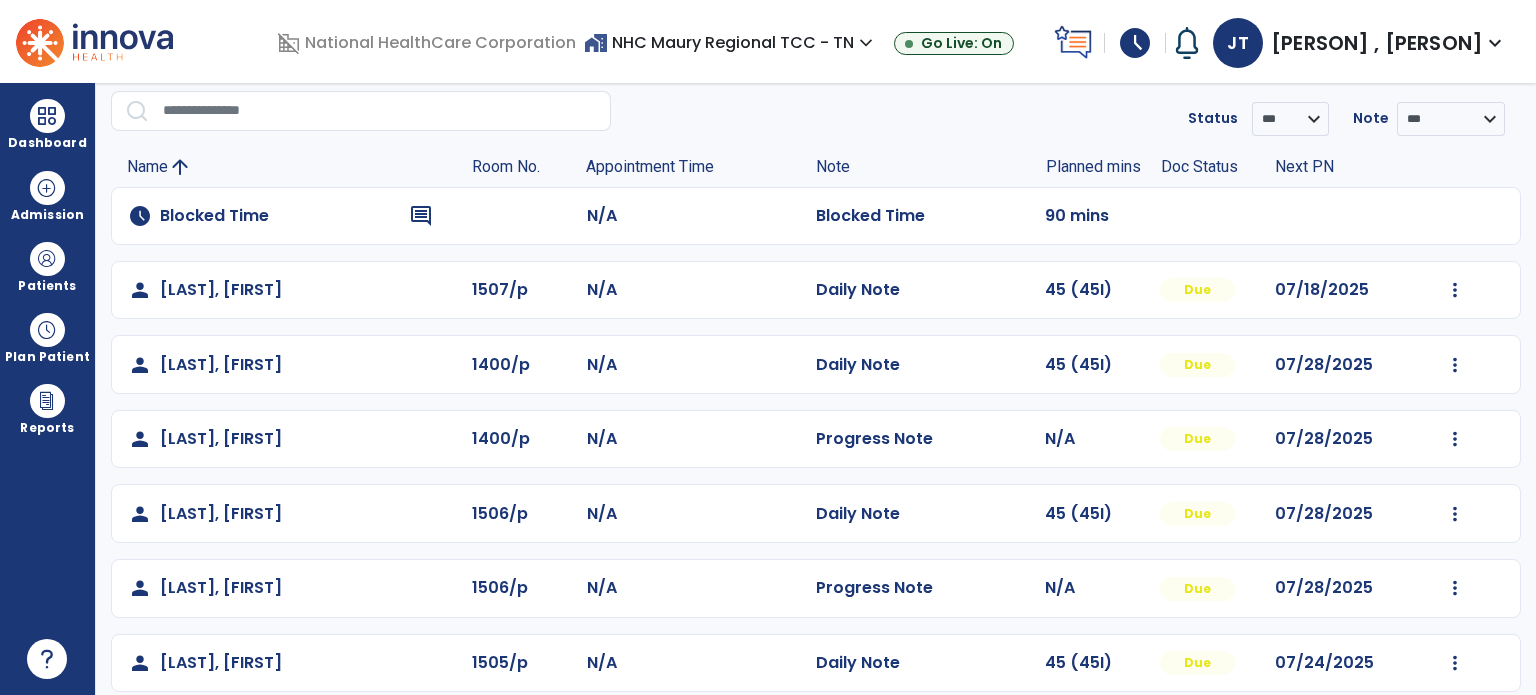 scroll, scrollTop: 71, scrollLeft: 0, axis: vertical 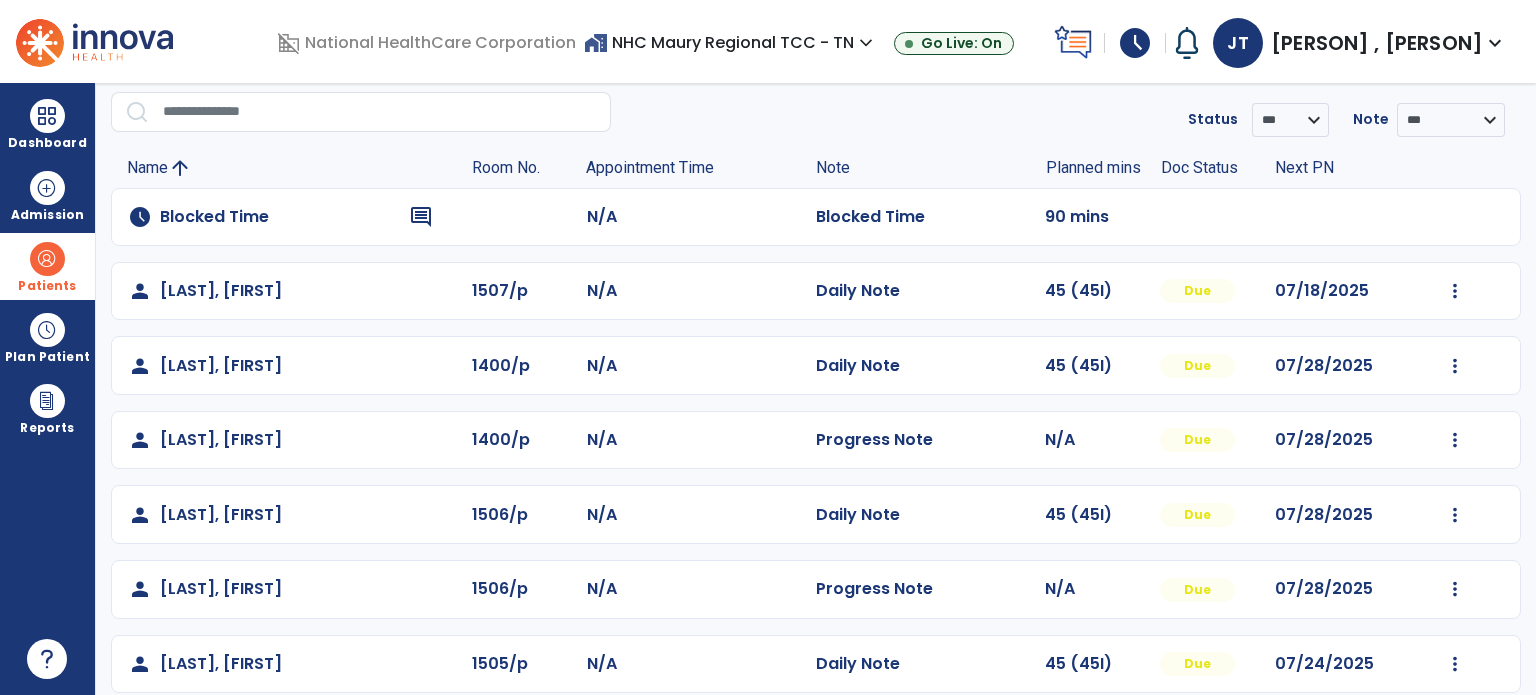 click at bounding box center [47, 259] 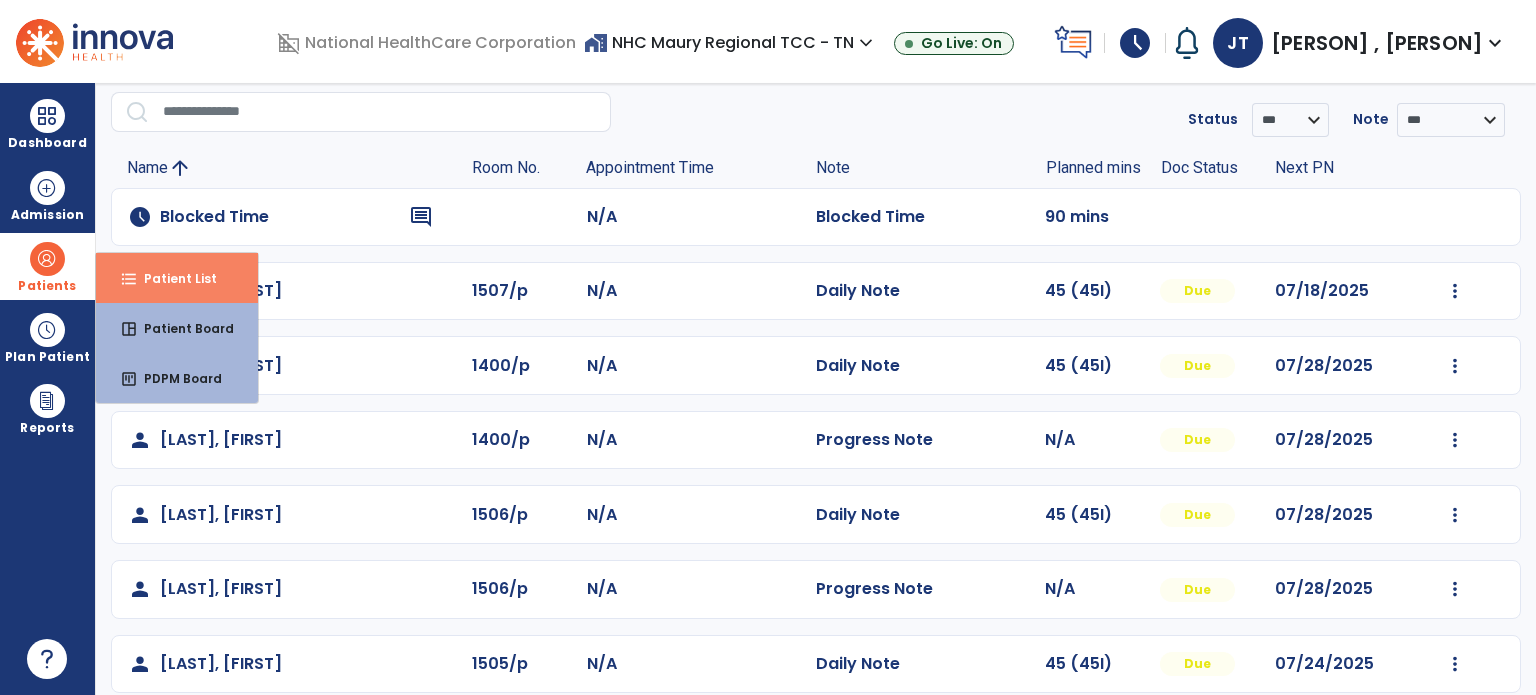 click on "Patient List" at bounding box center [172, 278] 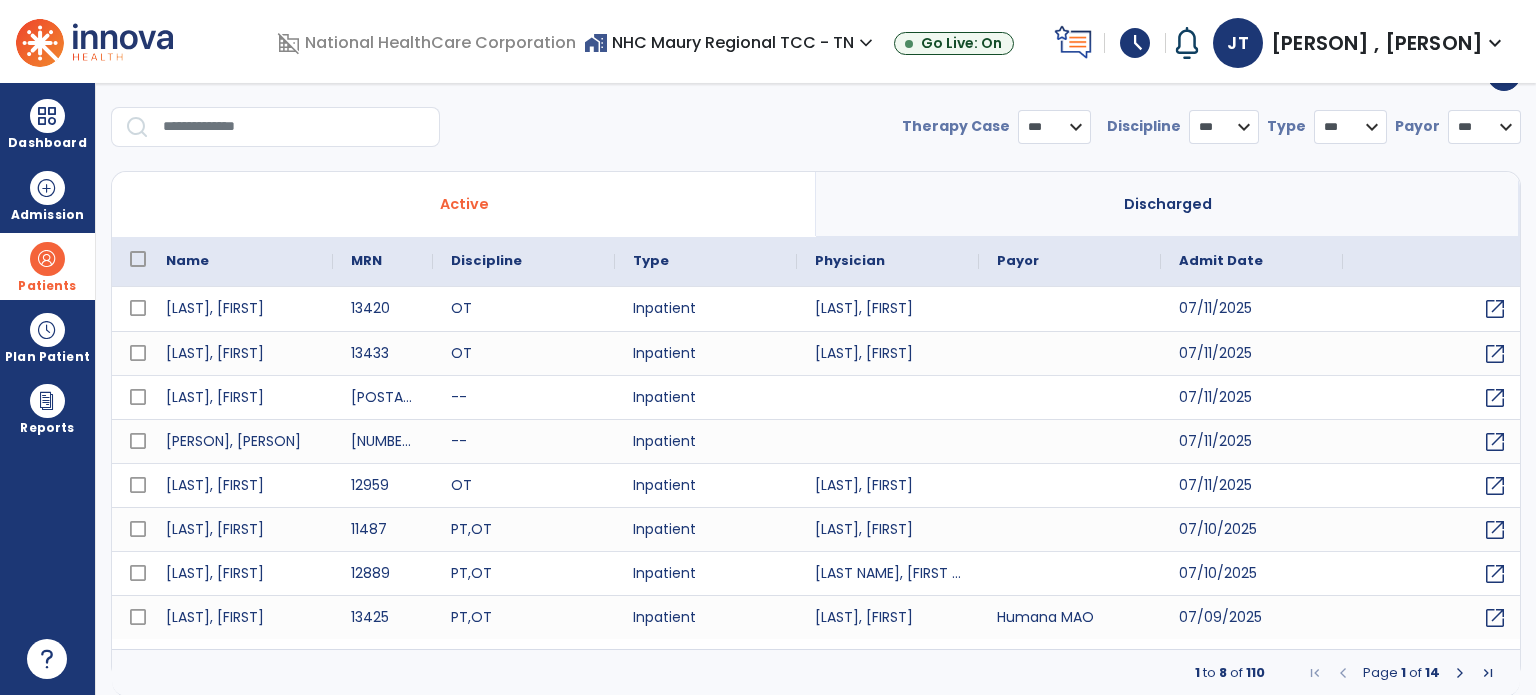 select on "***" 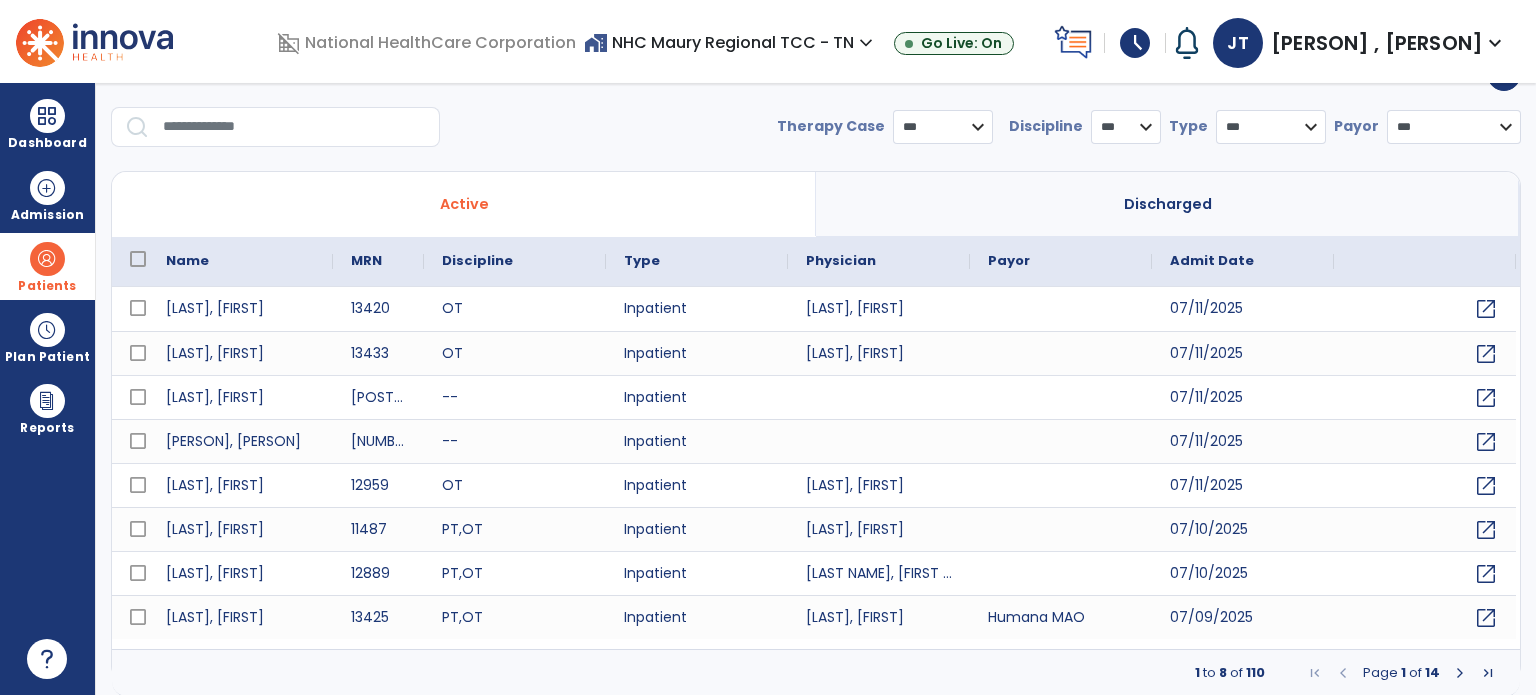 click at bounding box center (294, 127) 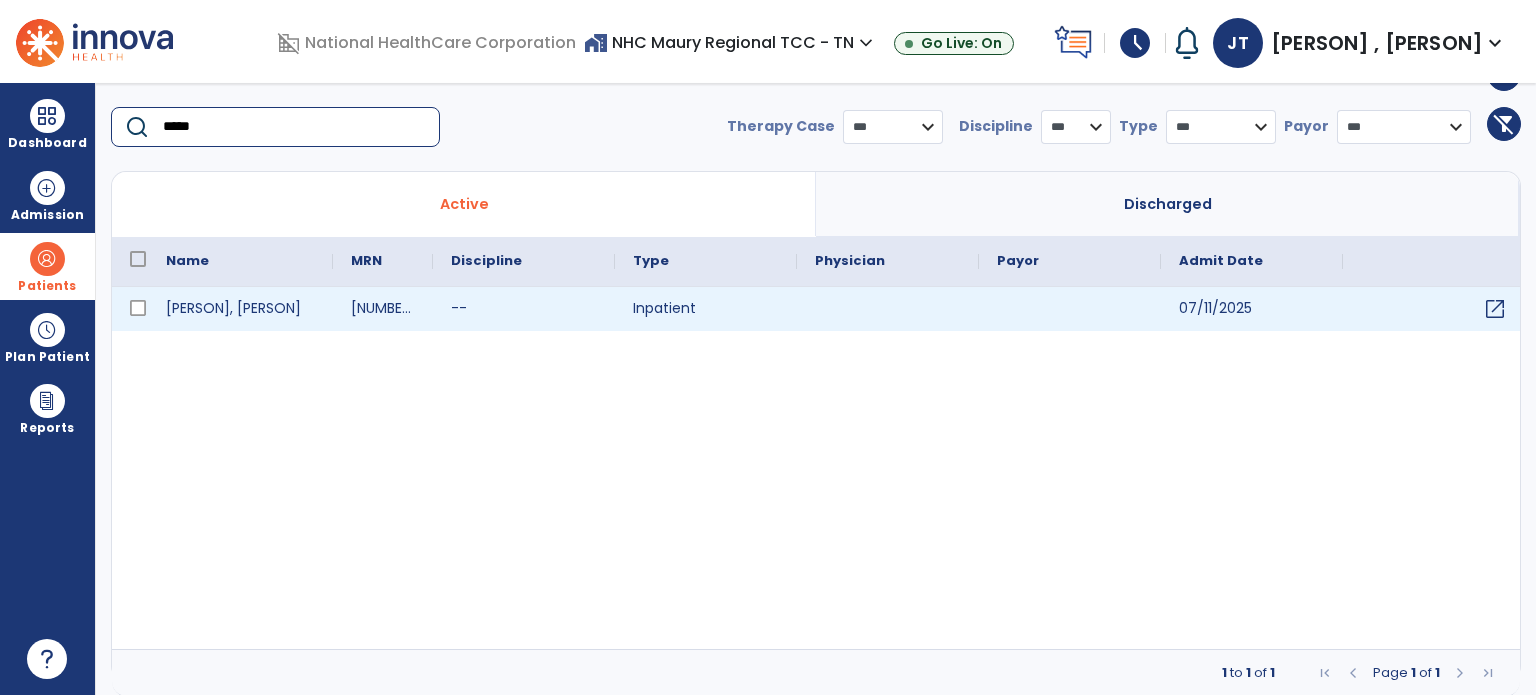 type on "*****" 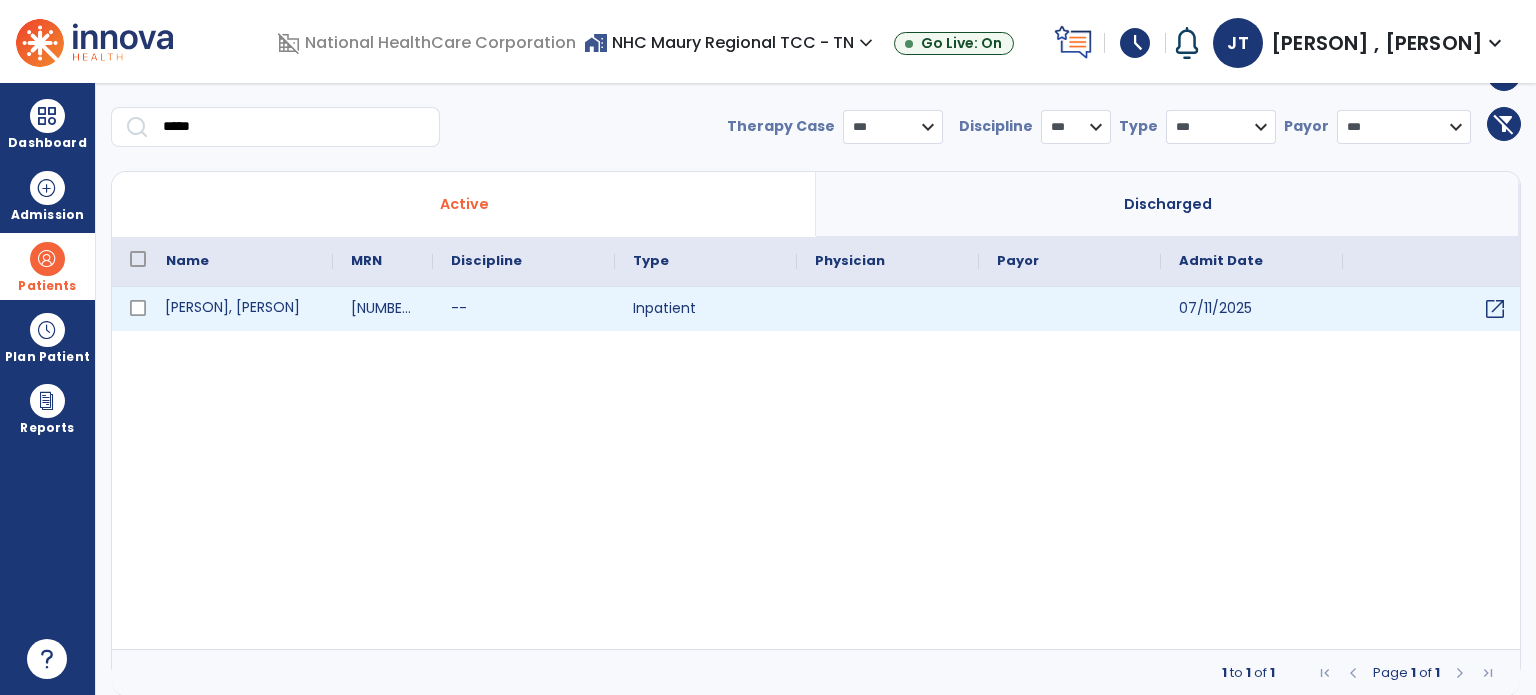 click on "[PERSON], [PERSON]" at bounding box center [240, 309] 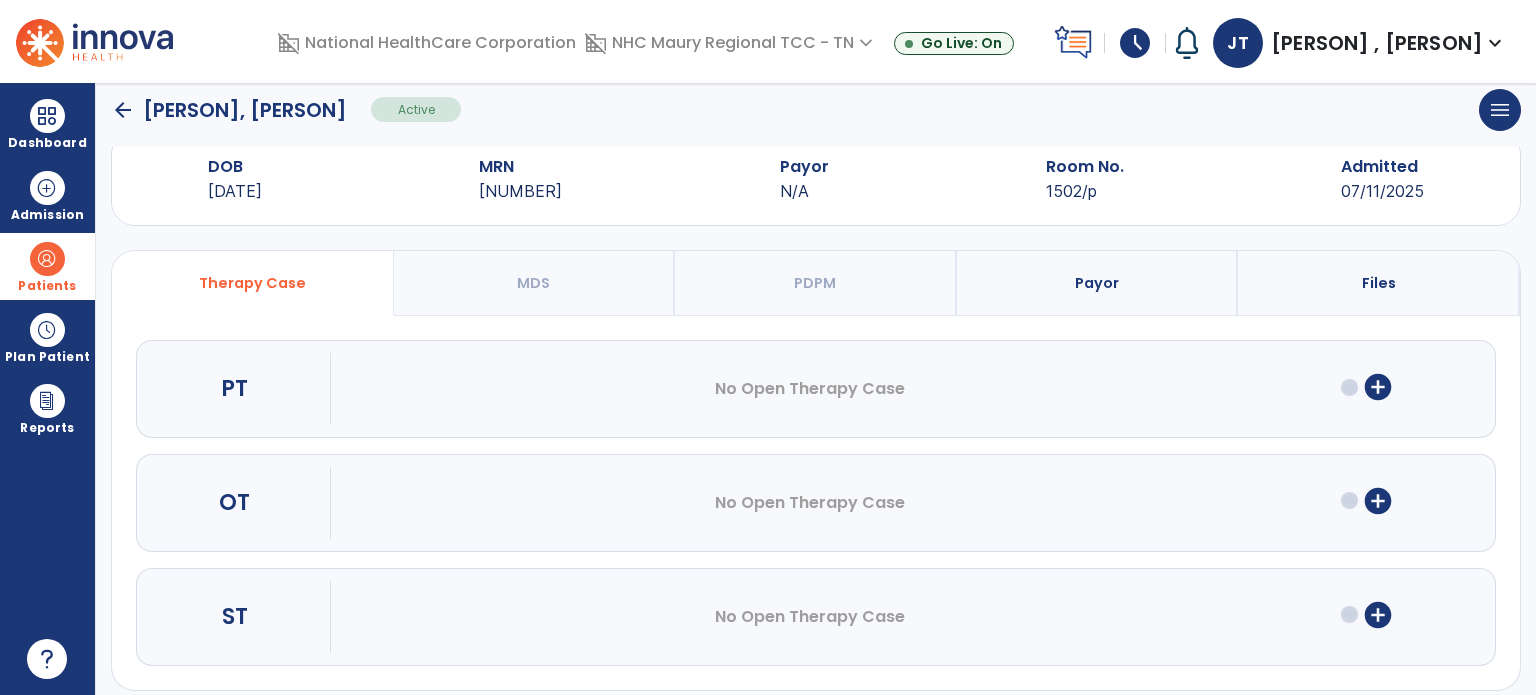 click on "add_circle" at bounding box center (1378, 501) 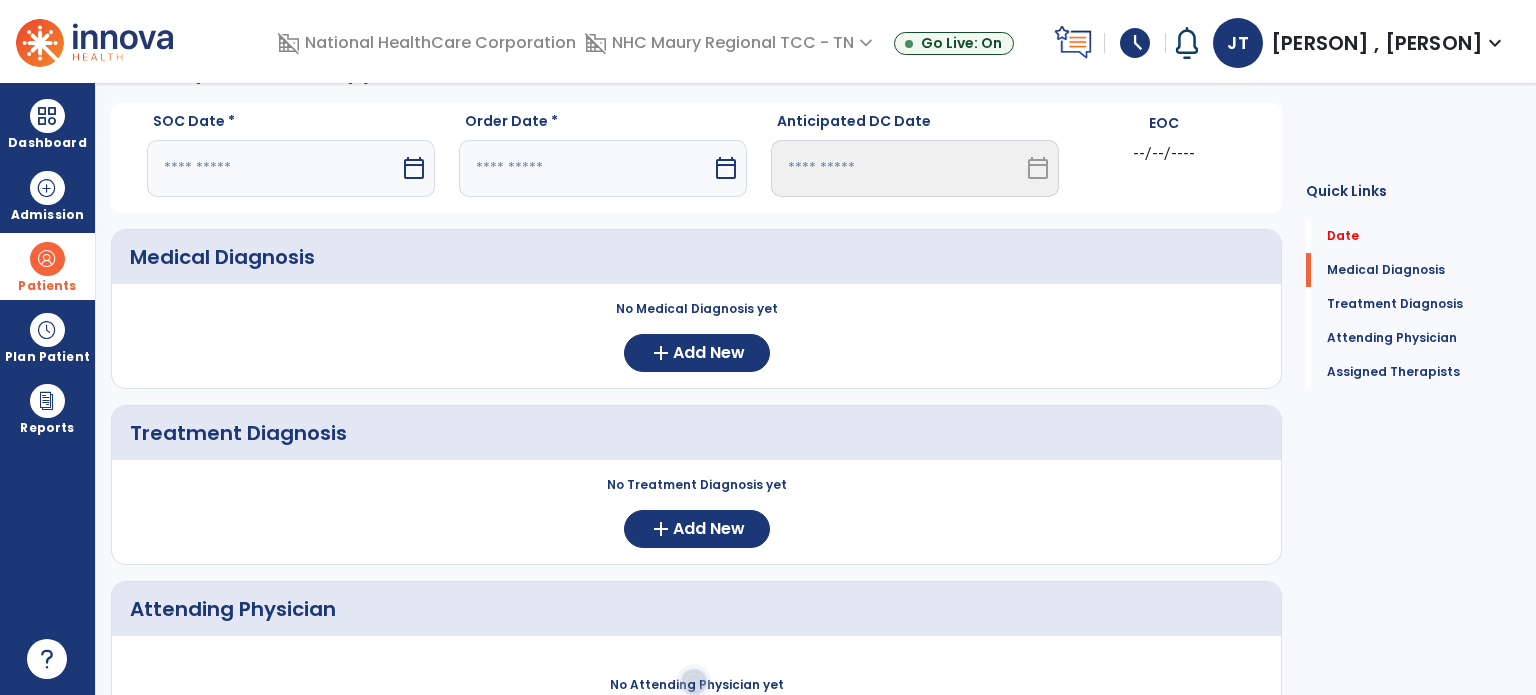 click on "SOC Date *  calendar_today" at bounding box center (291, 162) 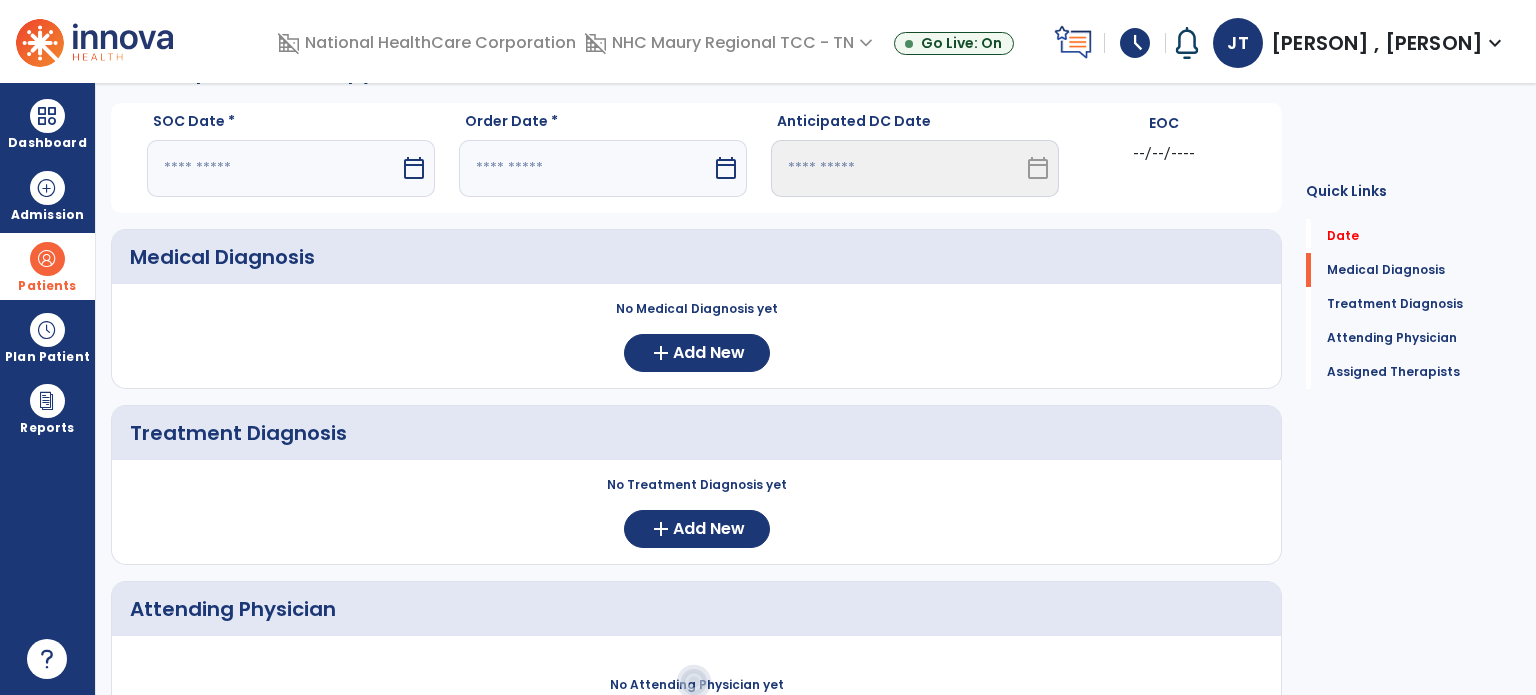 click at bounding box center (273, 168) 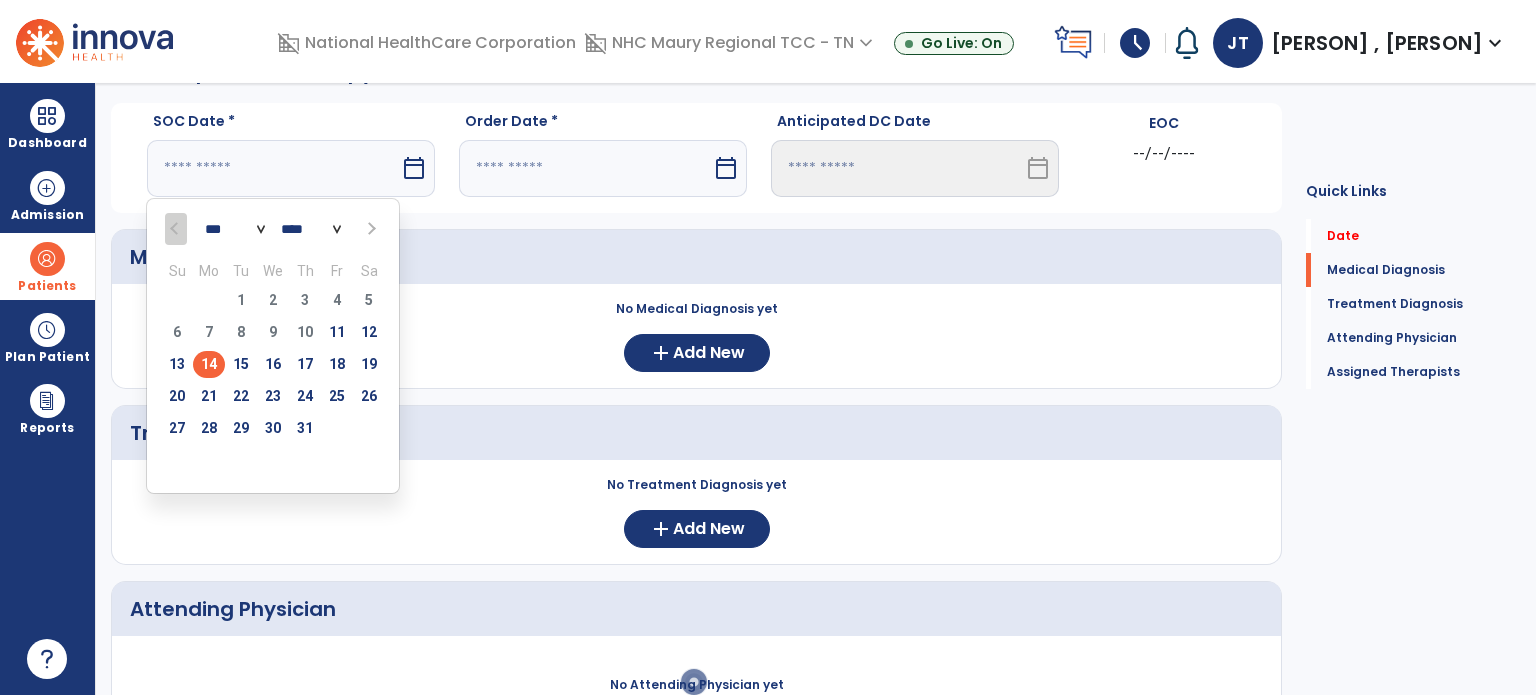 click on "14" at bounding box center [209, 364] 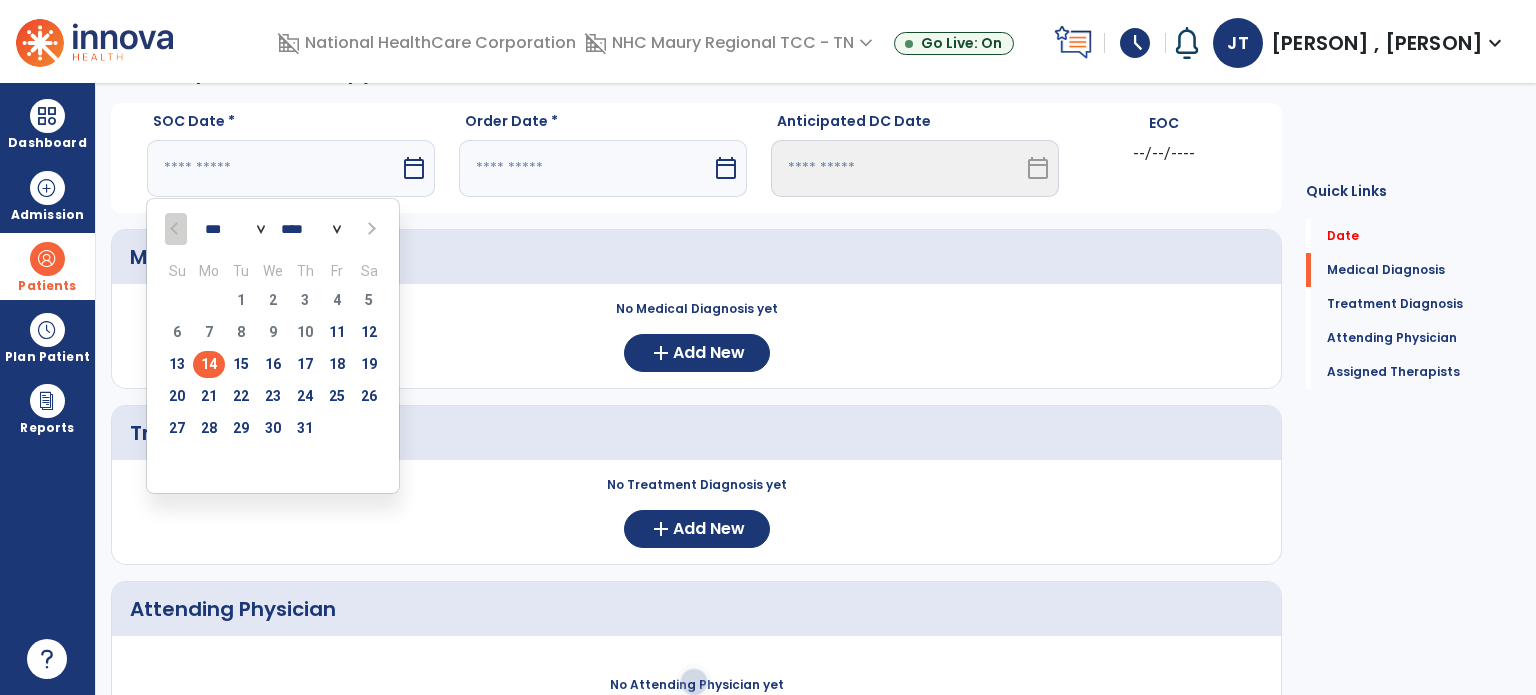 type on "*********" 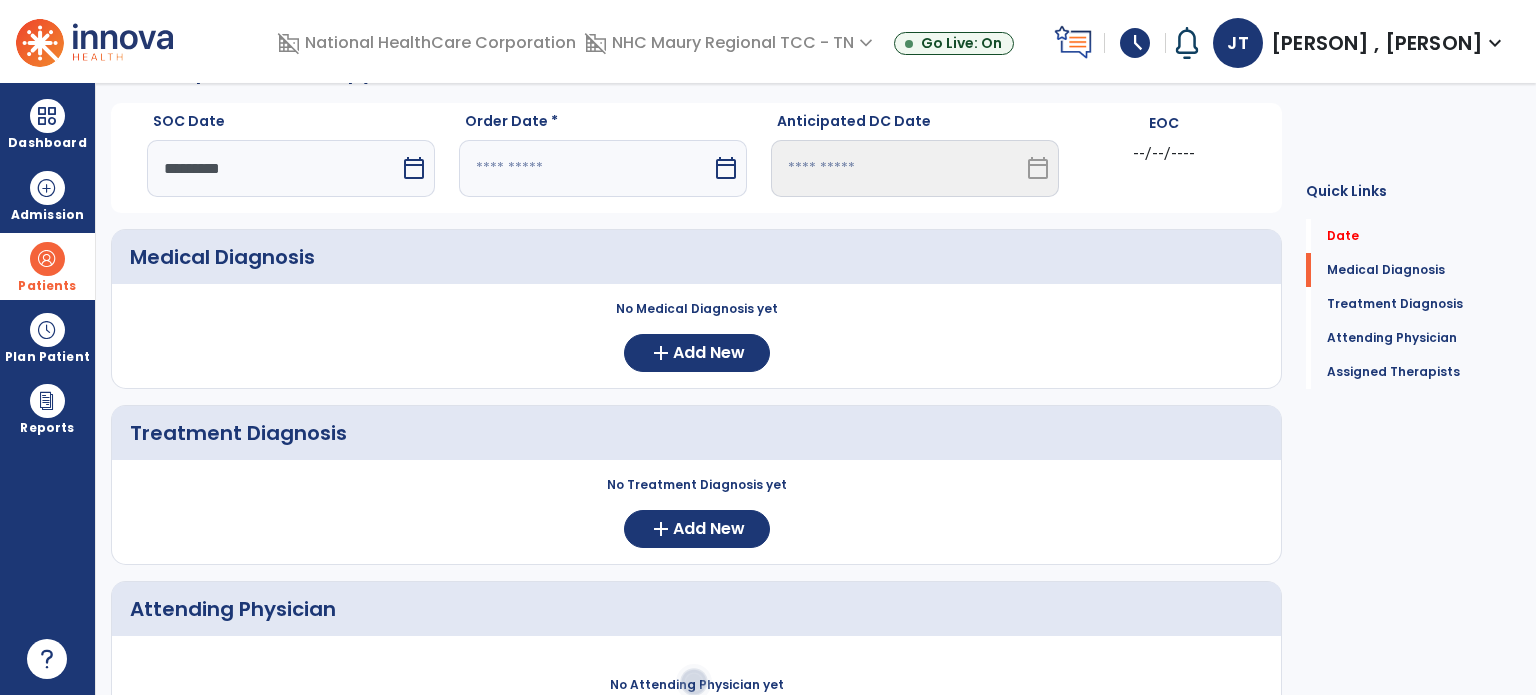 click at bounding box center [585, 168] 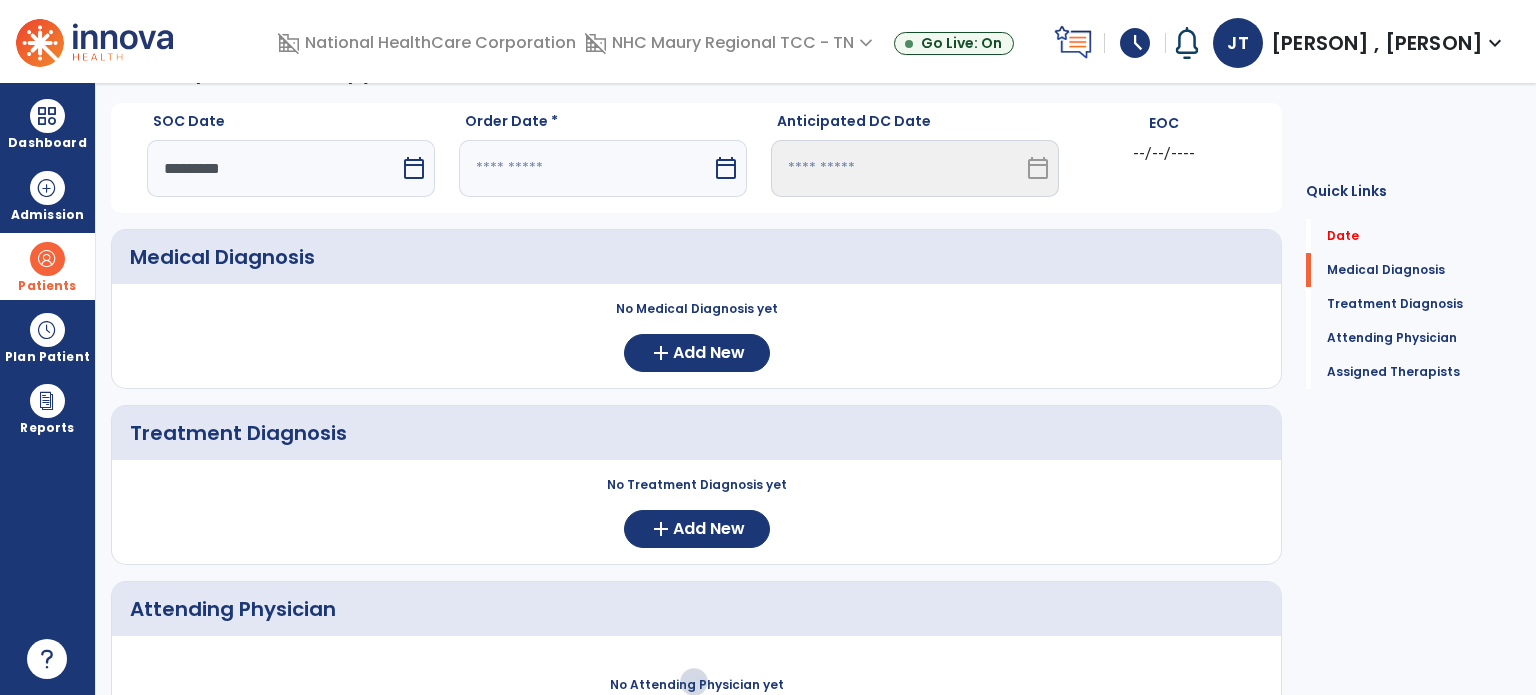 select on "*" 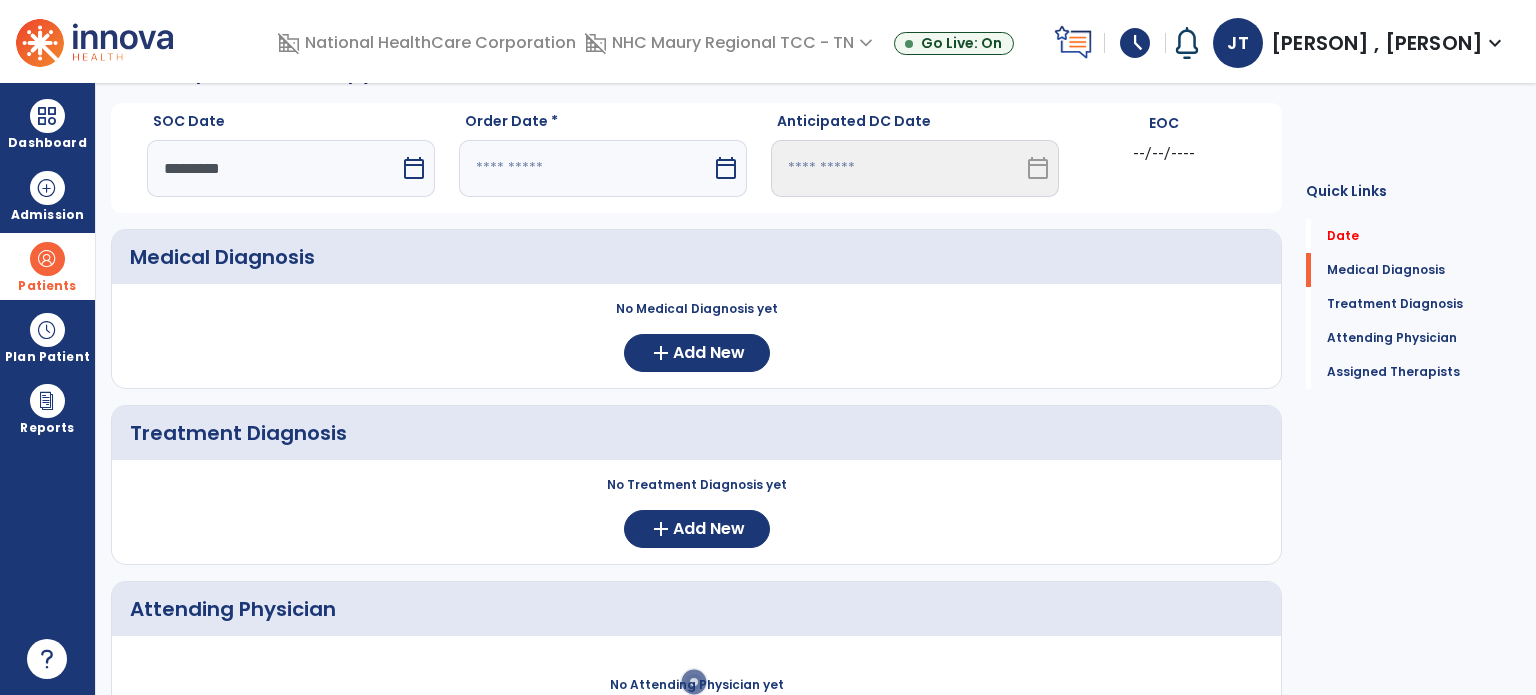 select on "****" 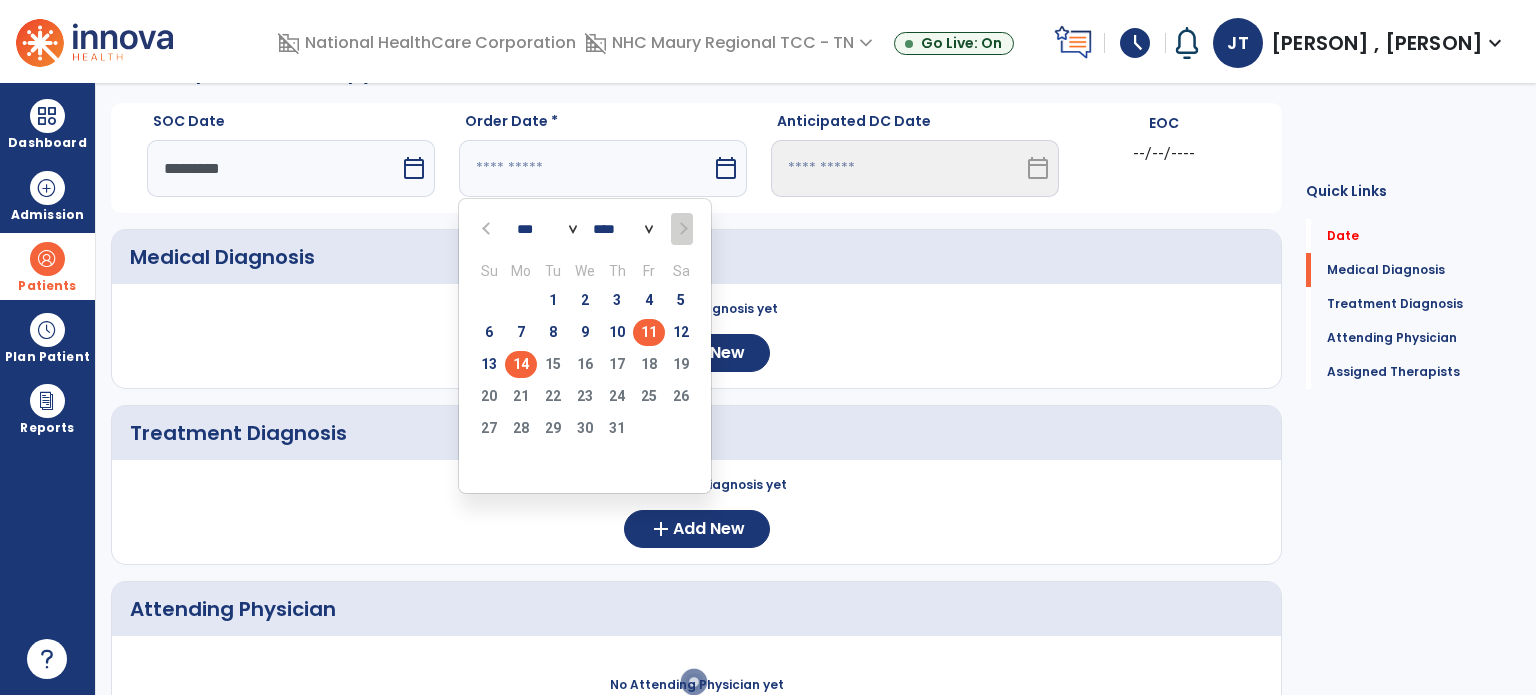 click on "11" at bounding box center (649, 332) 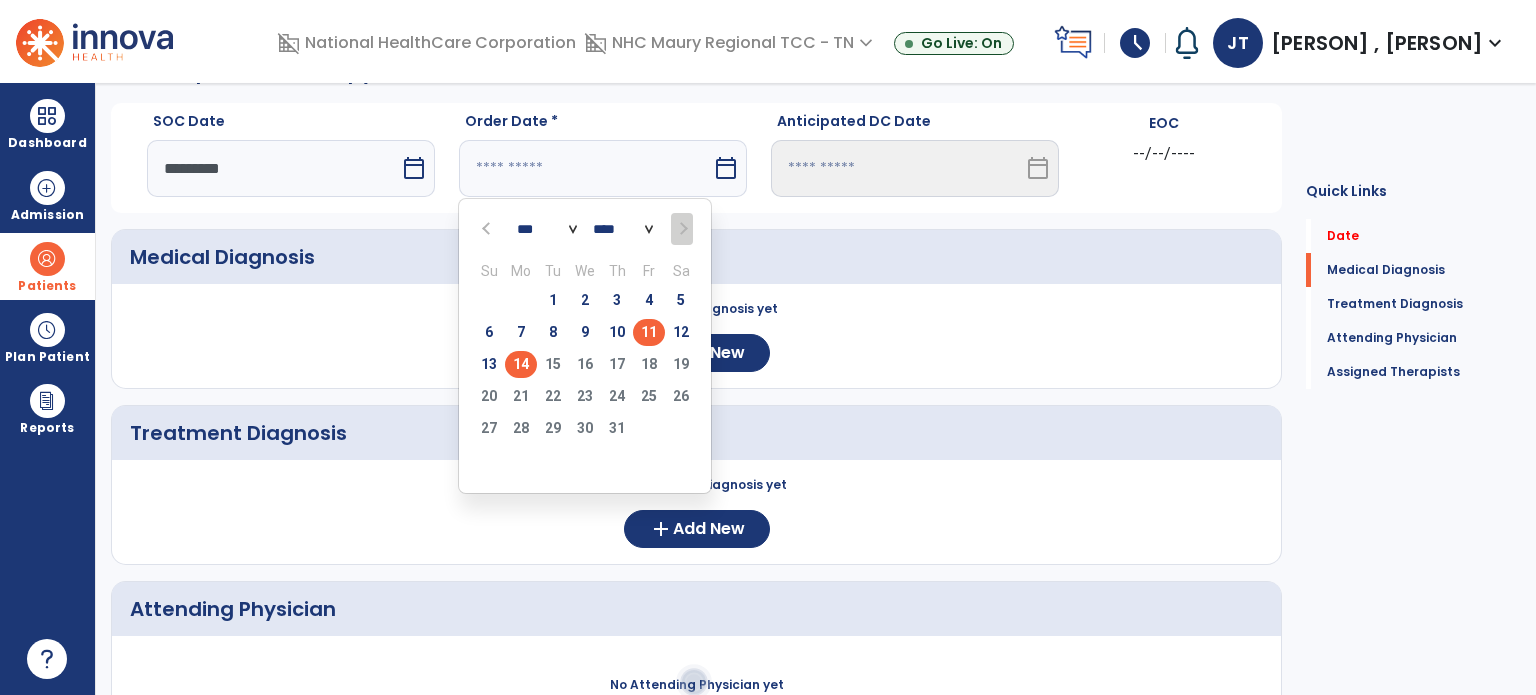 type on "*********" 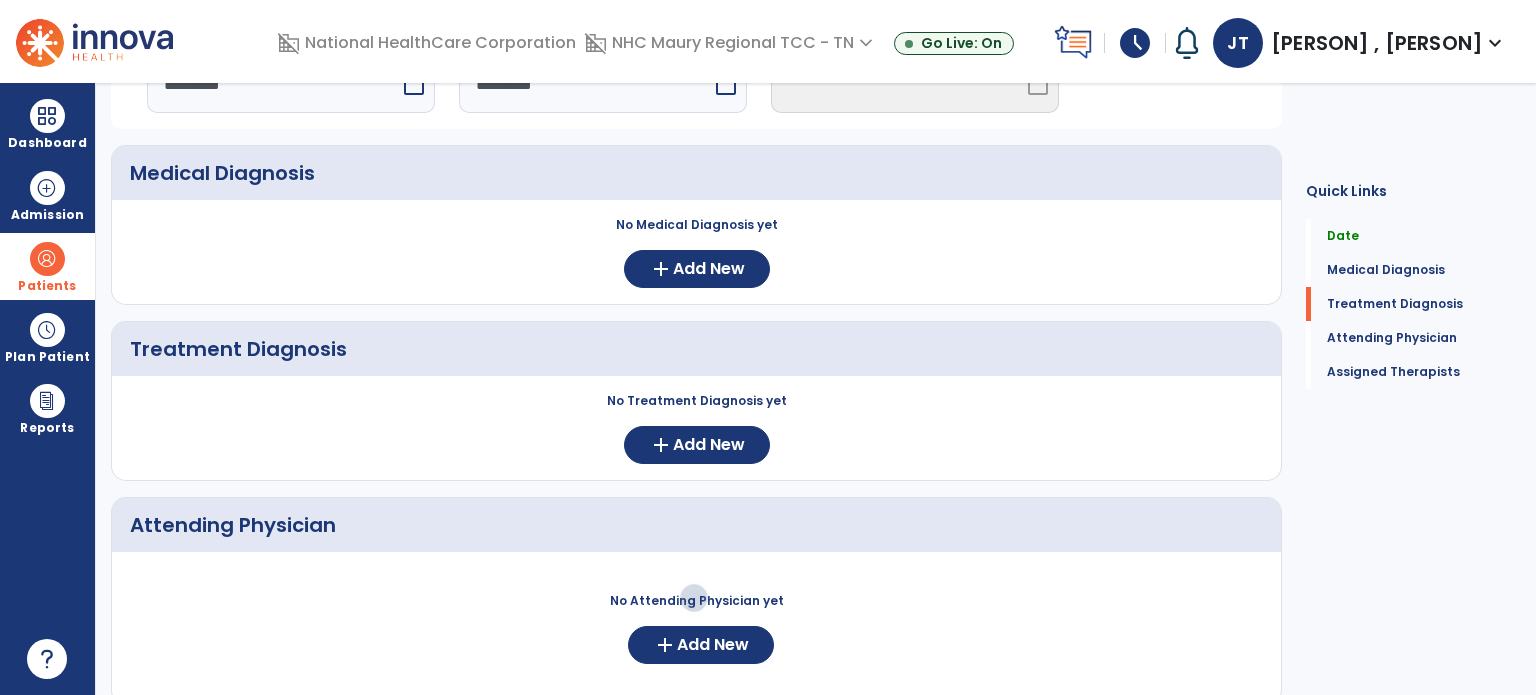 scroll, scrollTop: 131, scrollLeft: 0, axis: vertical 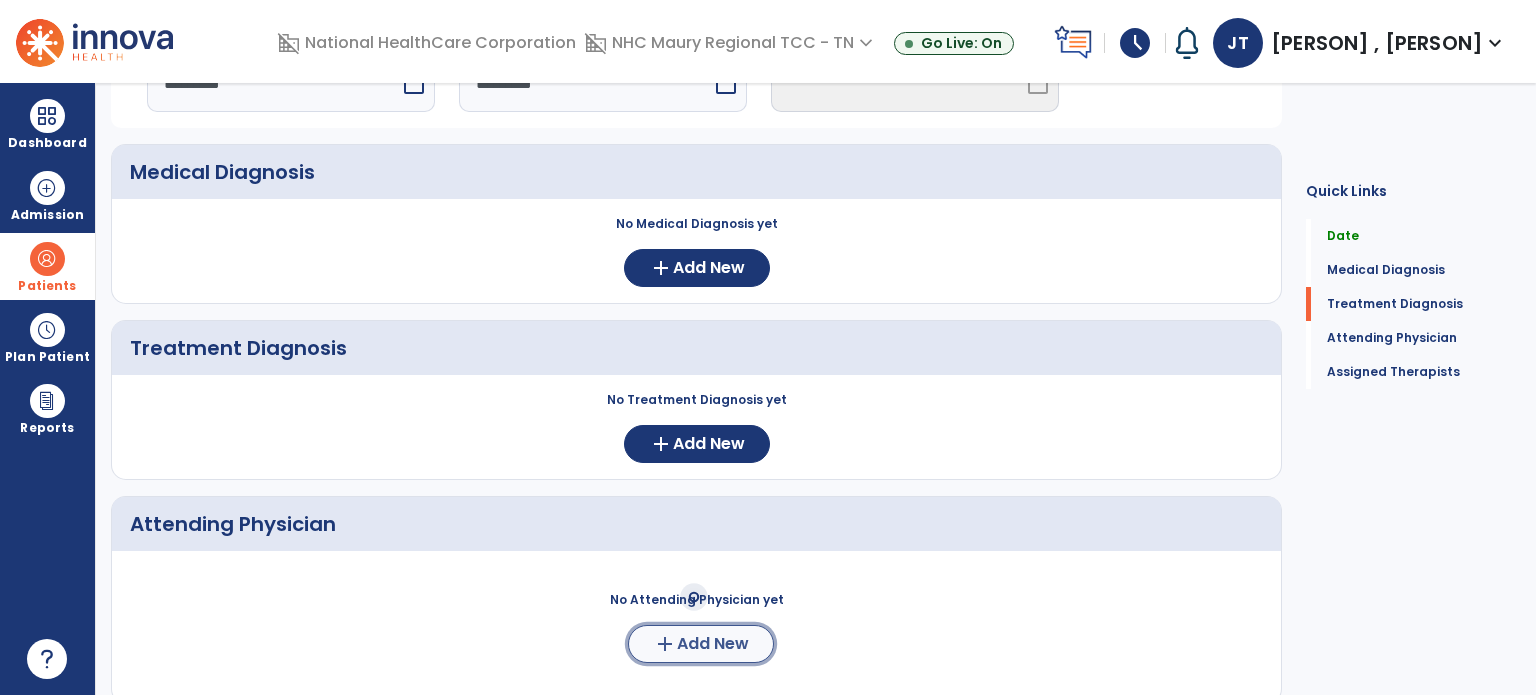 click on "add" 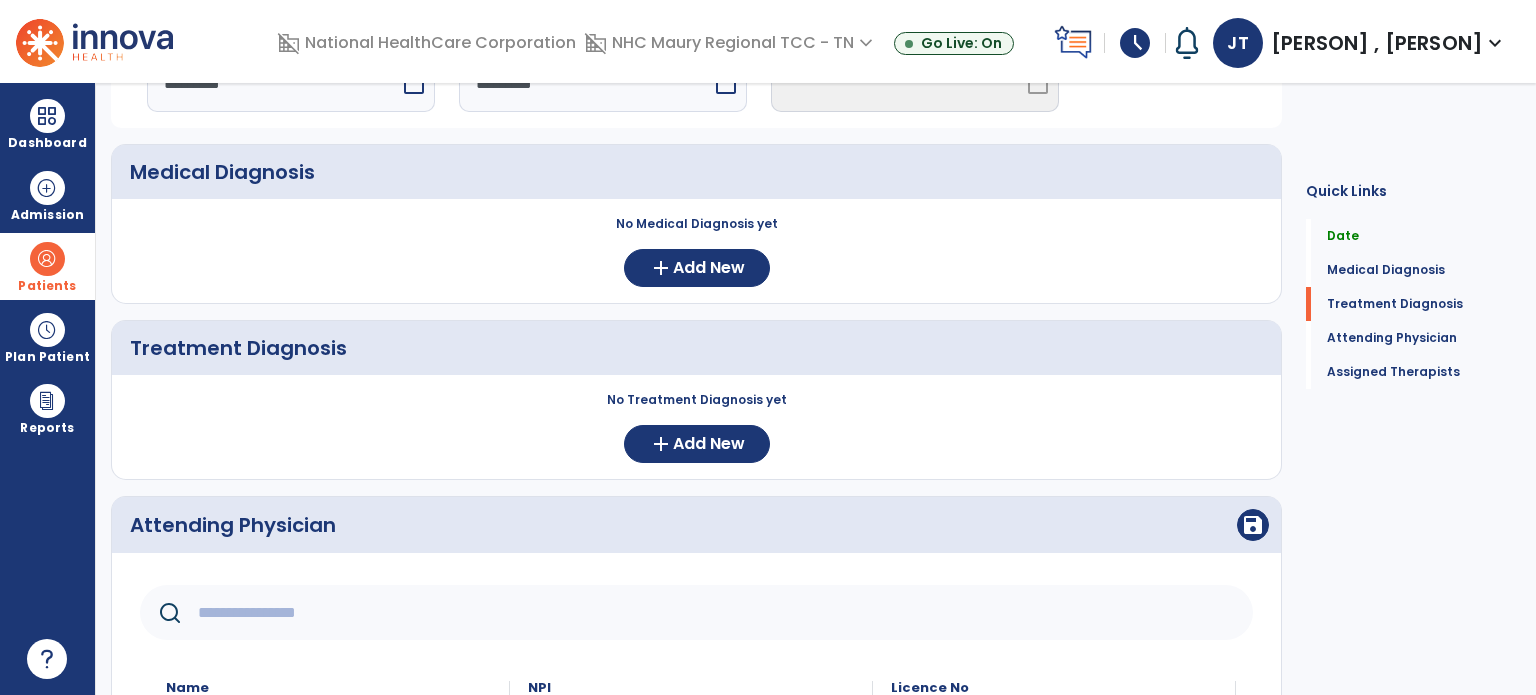 click 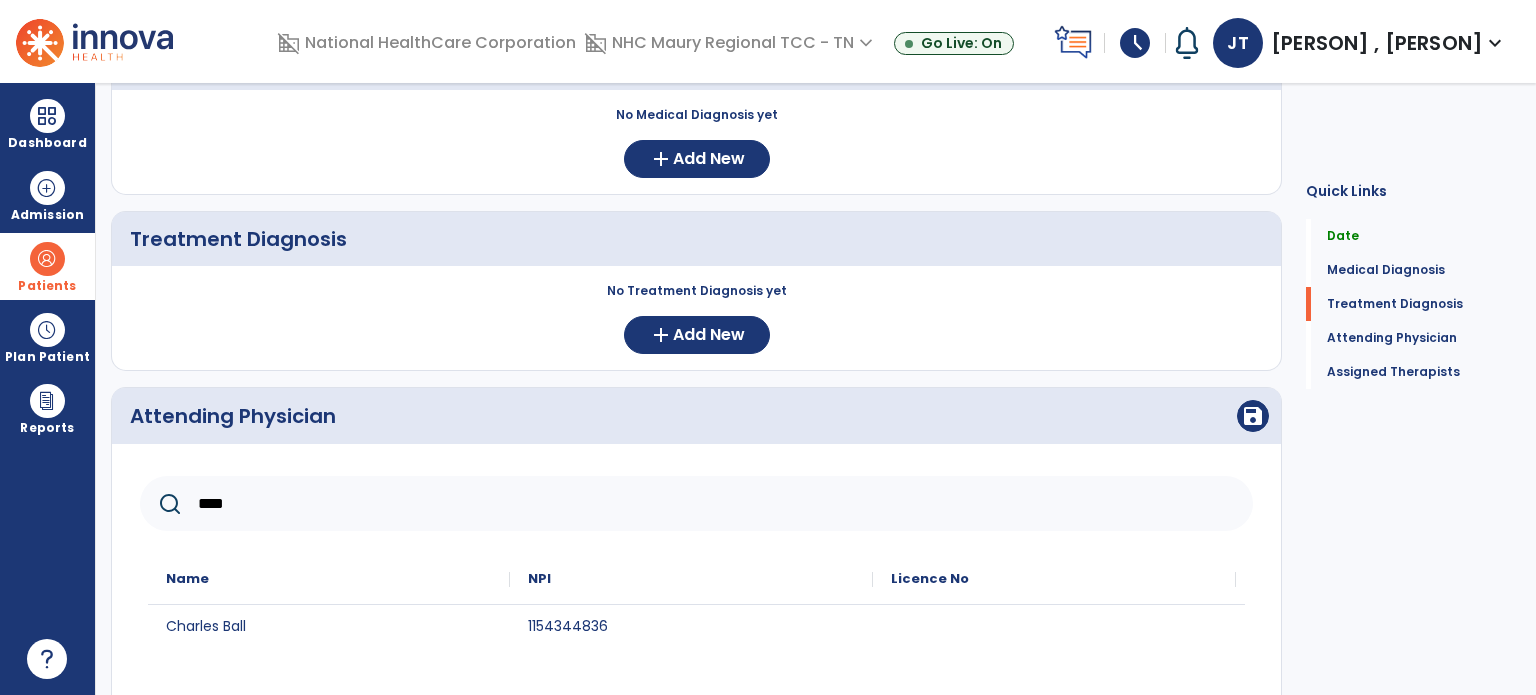 scroll, scrollTop: 241, scrollLeft: 0, axis: vertical 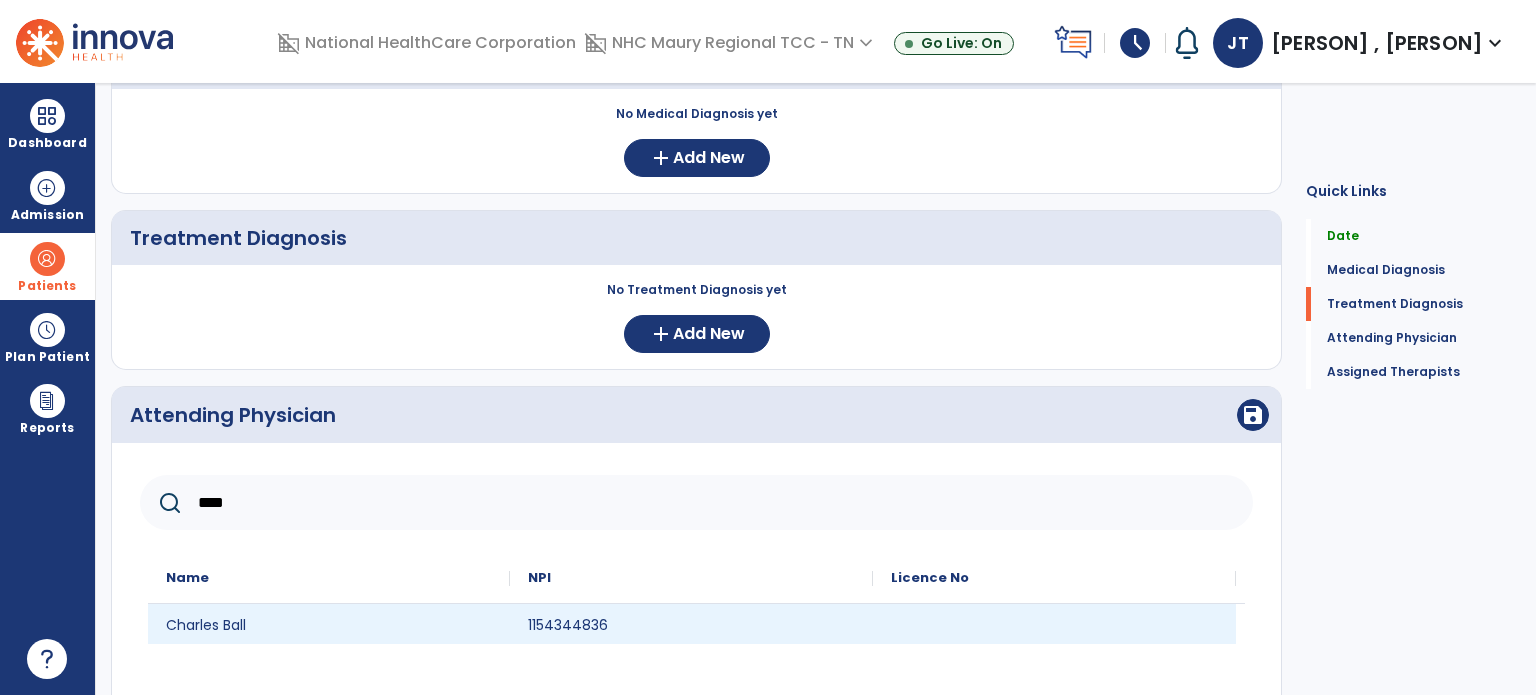 type on "****" 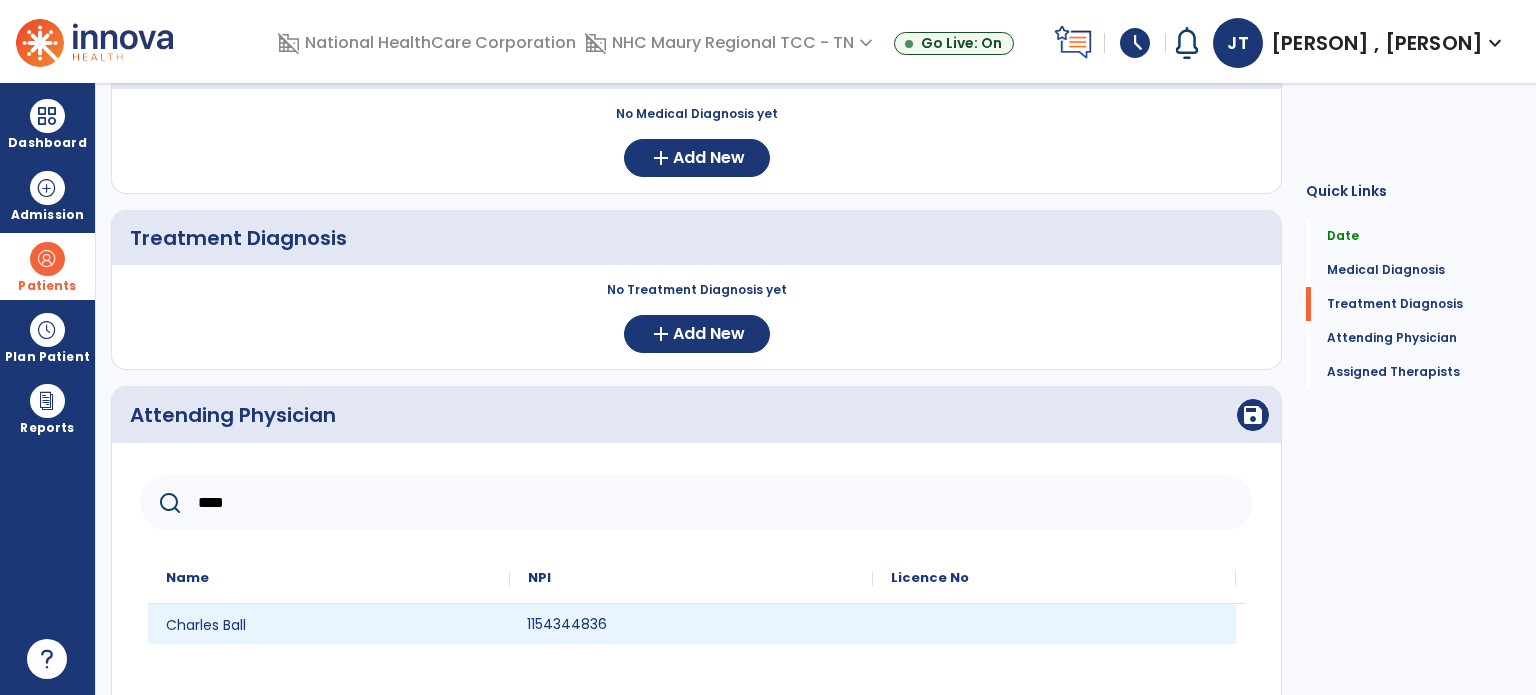 click on "1154344836" 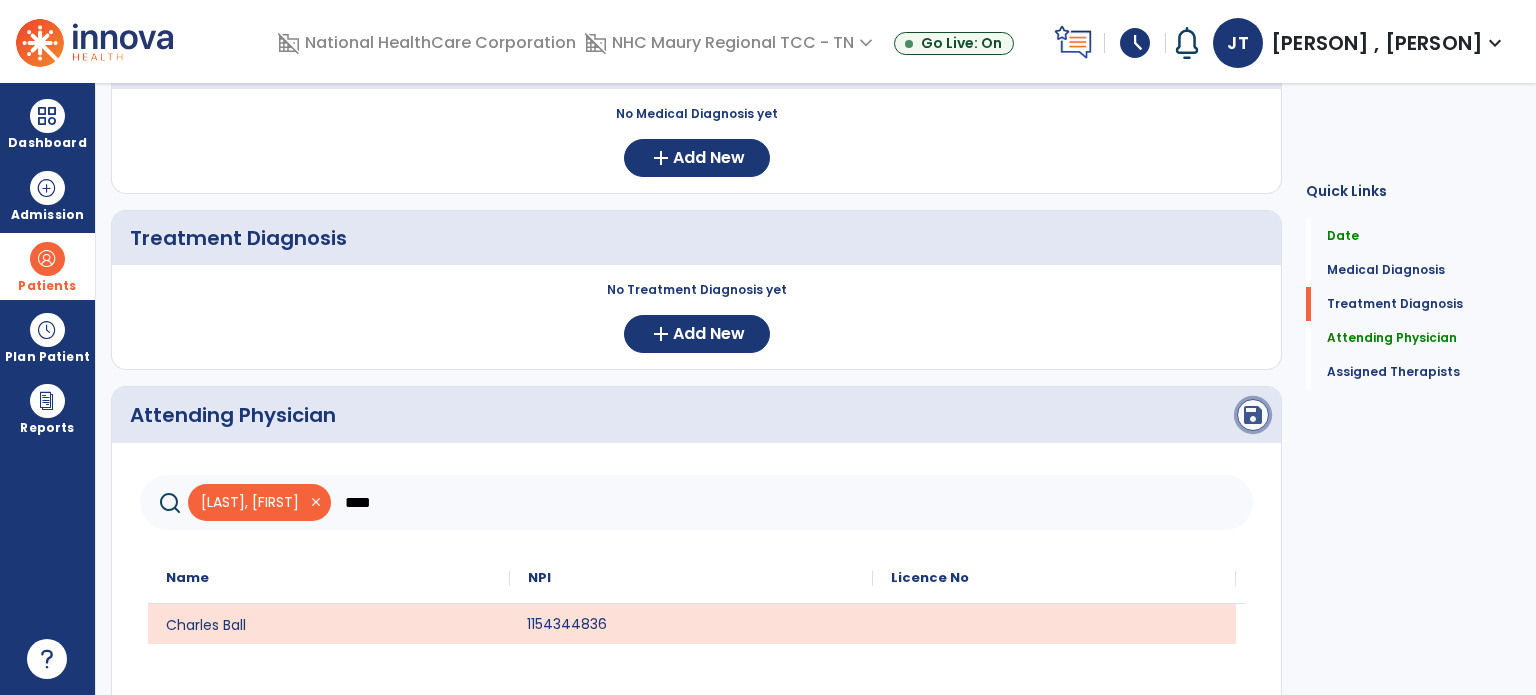 click on "save" 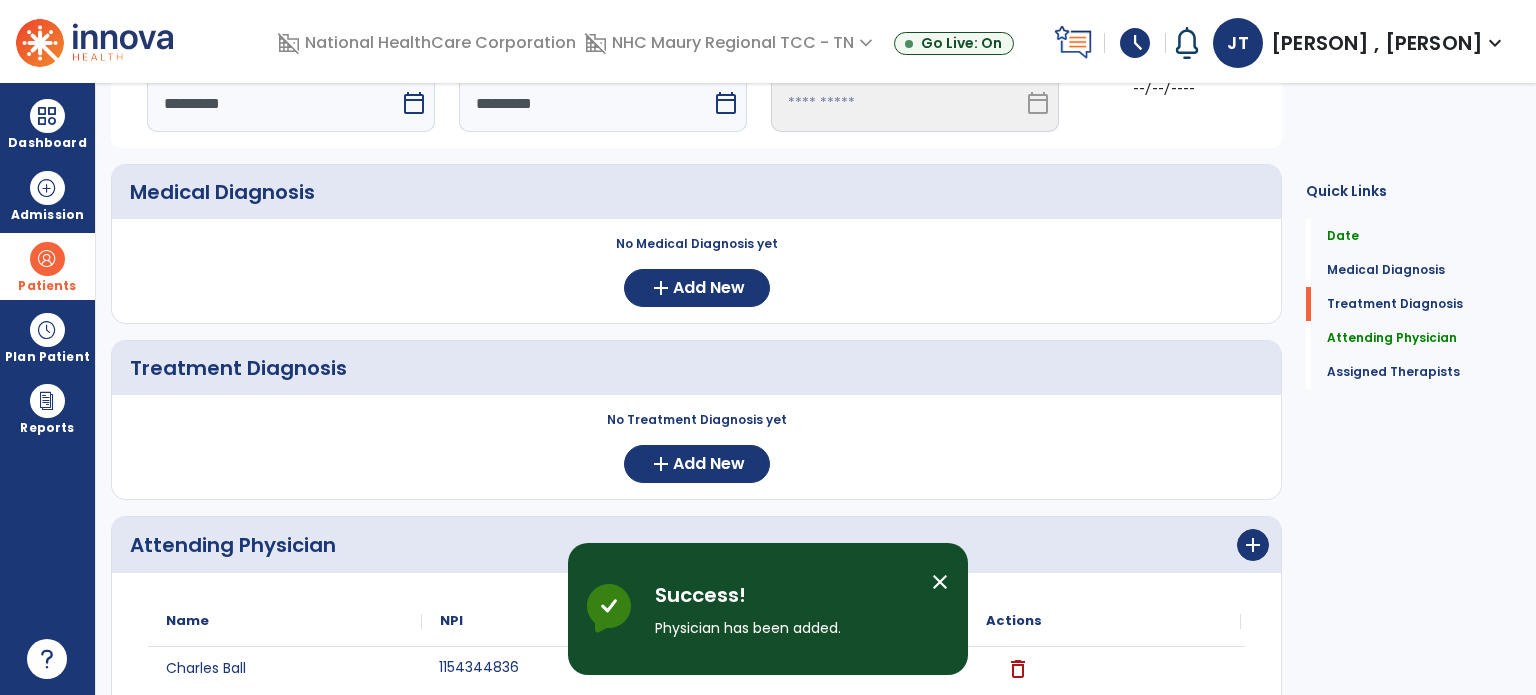 scroll, scrollTop: 86, scrollLeft: 0, axis: vertical 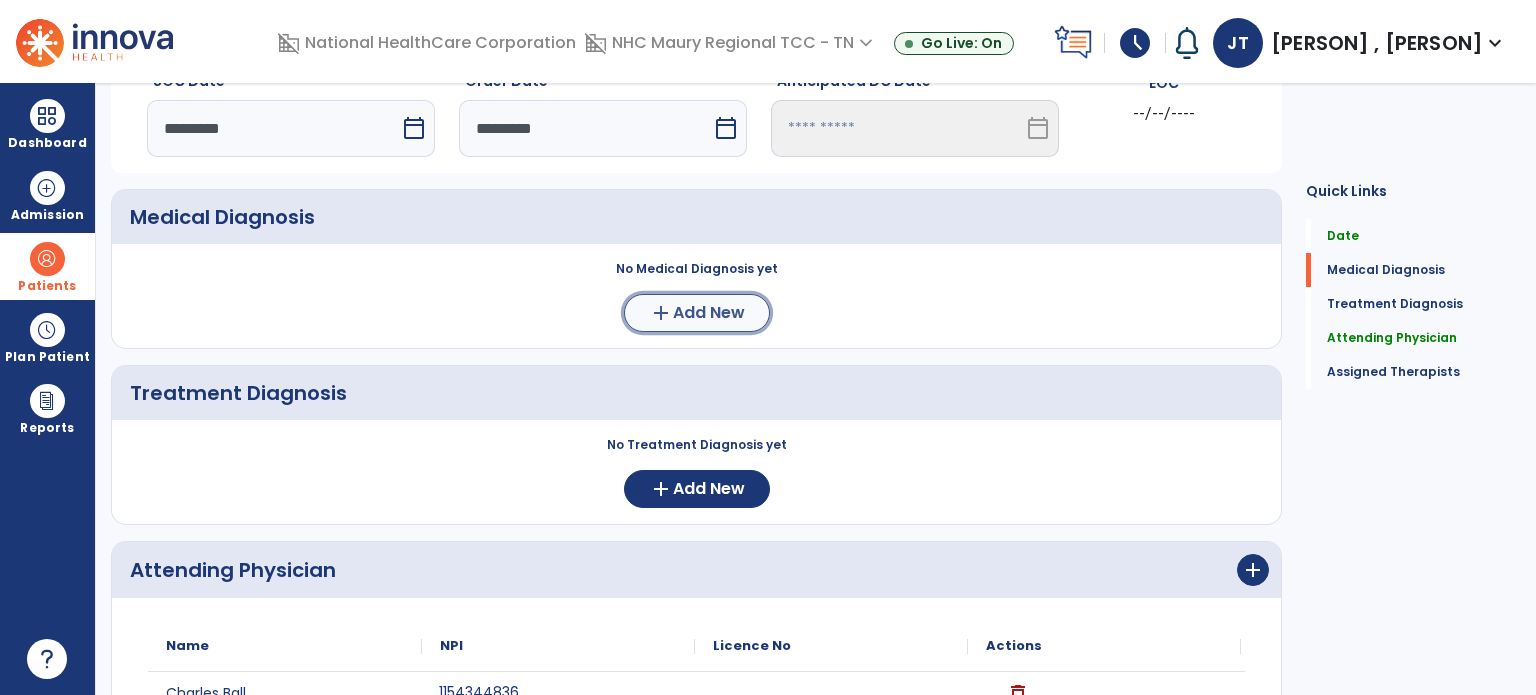 click on "add" 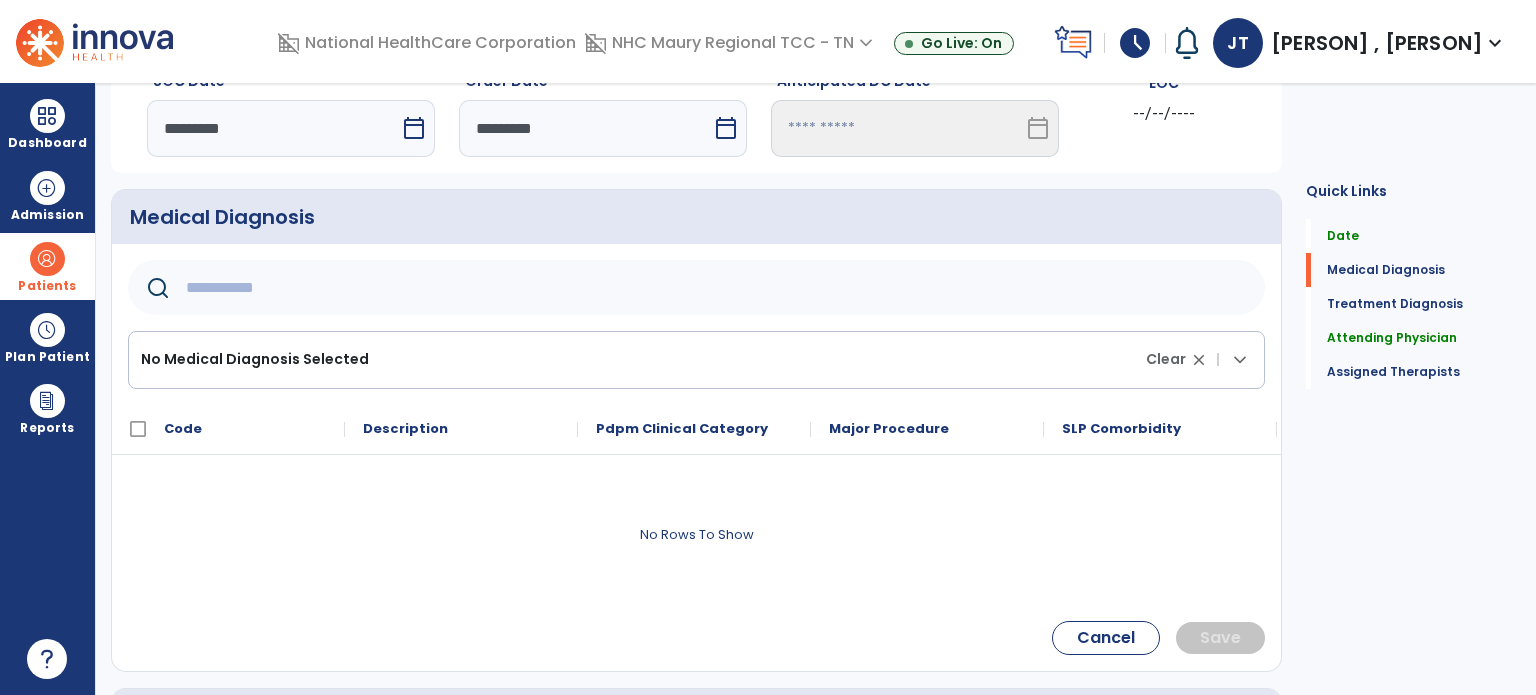 click 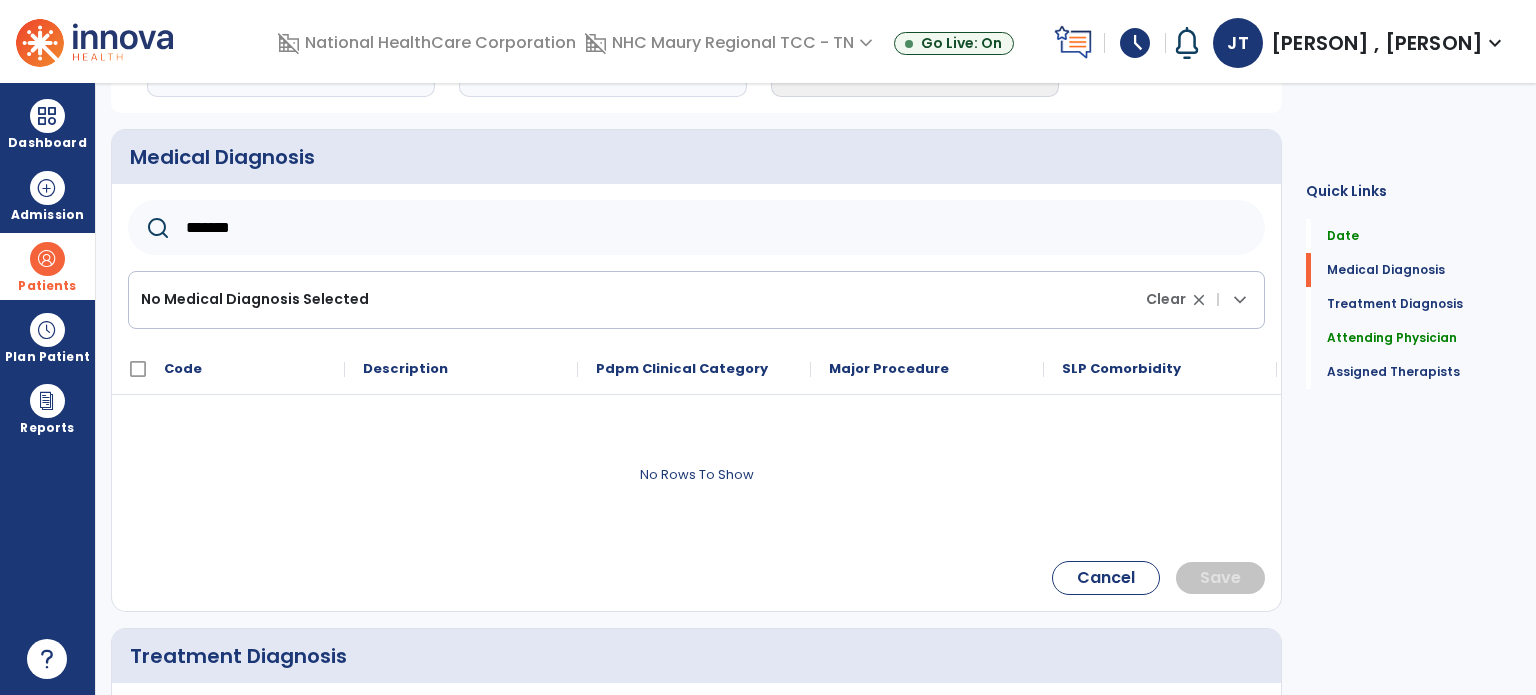 scroll, scrollTop: 152, scrollLeft: 0, axis: vertical 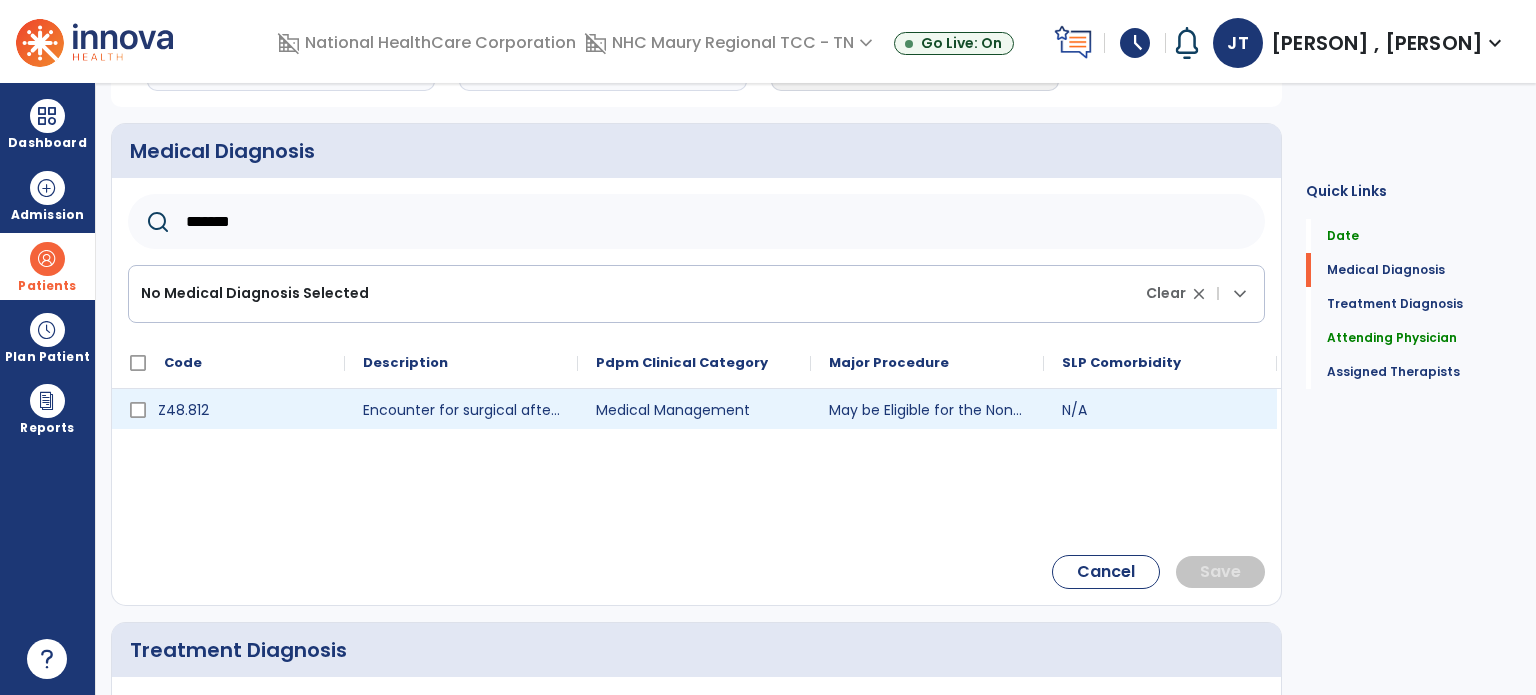 type on "*******" 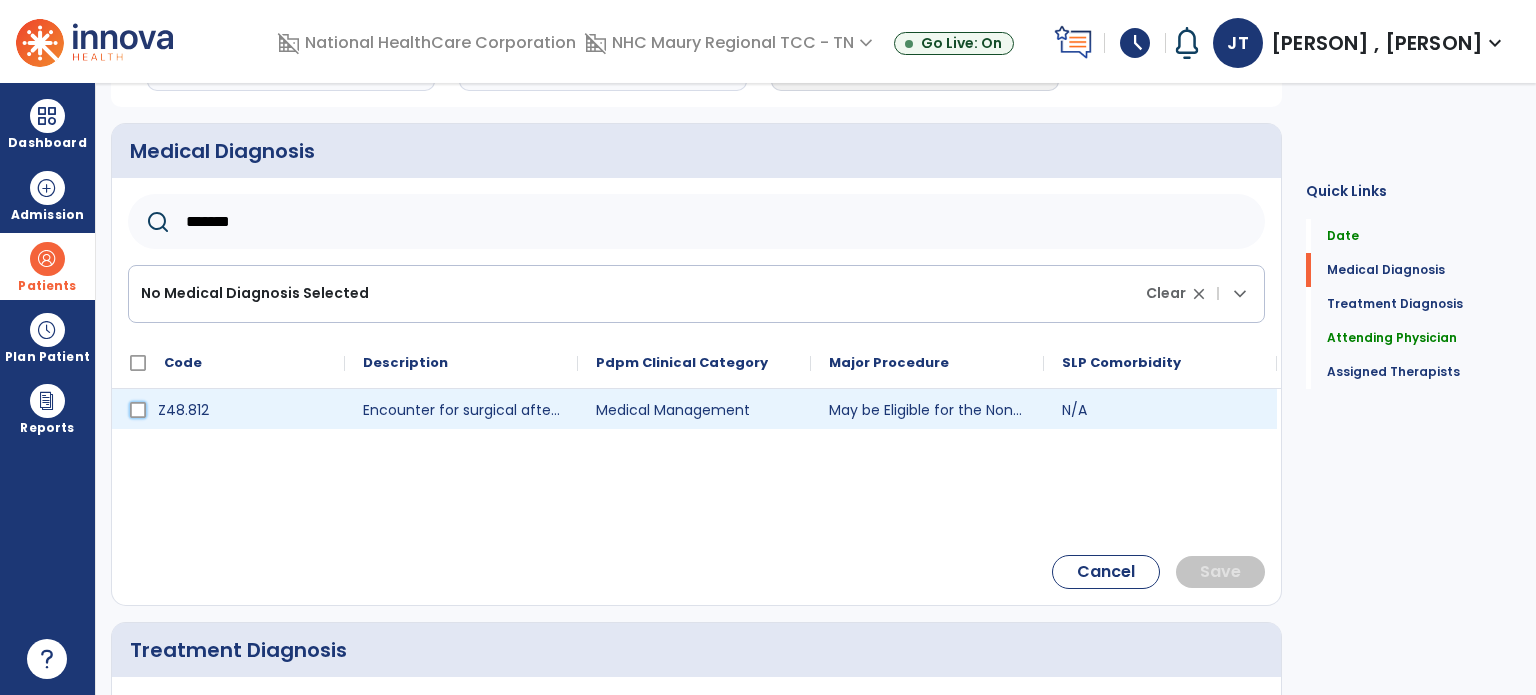 click 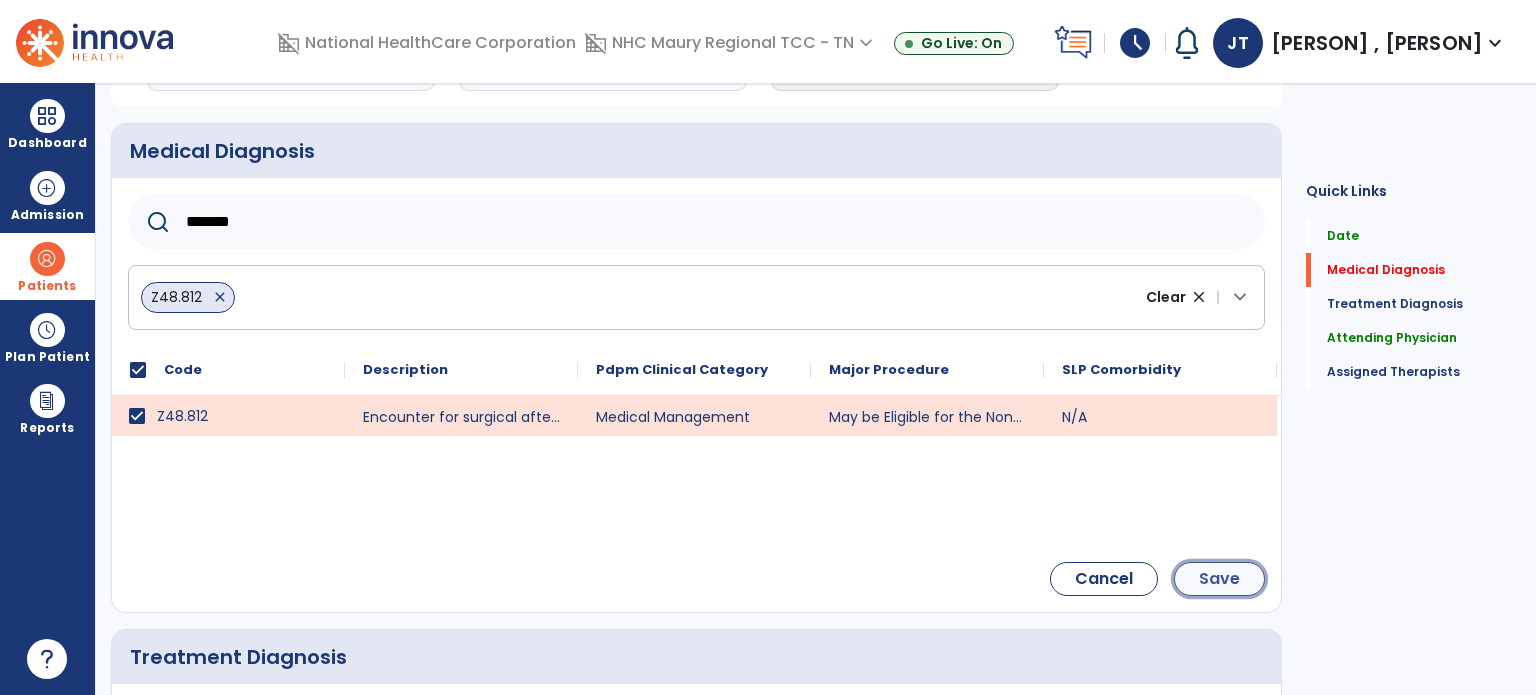 click on "Save" 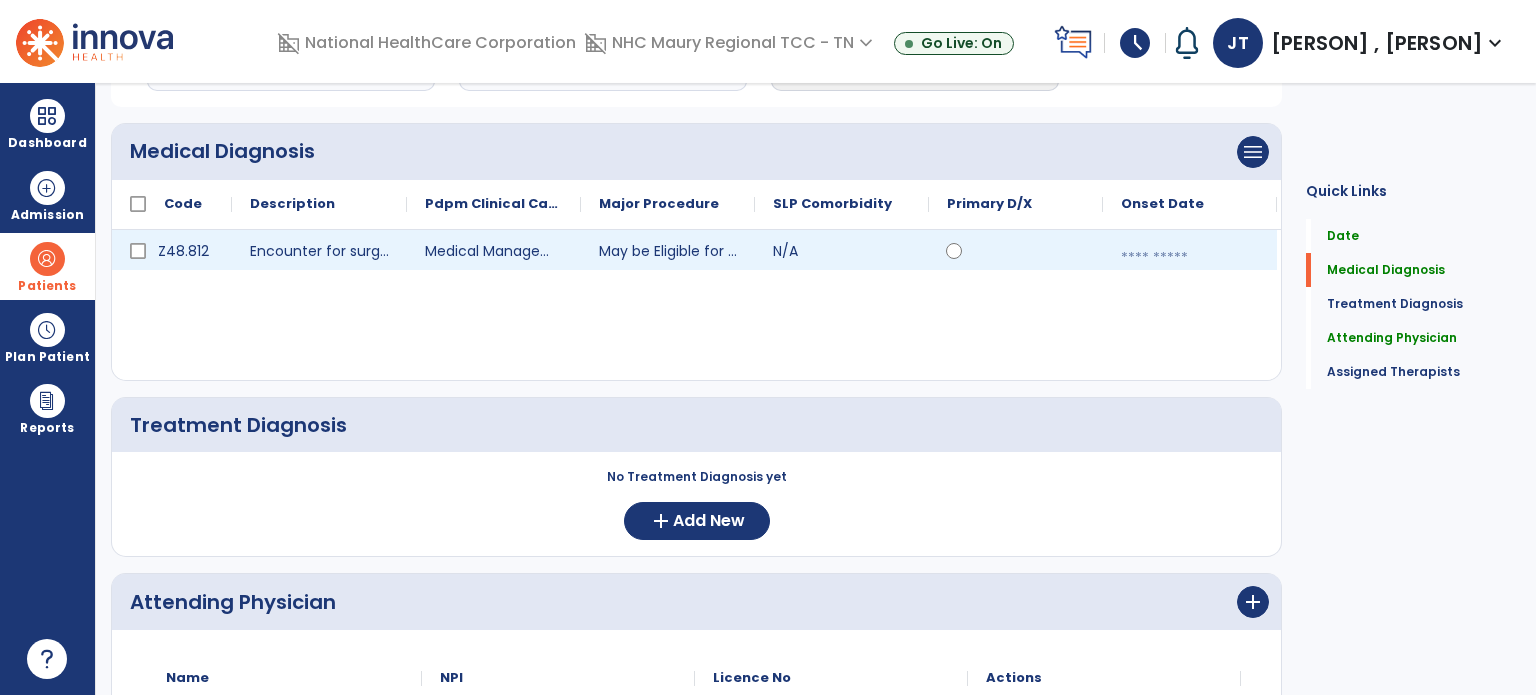 click at bounding box center (1190, 258) 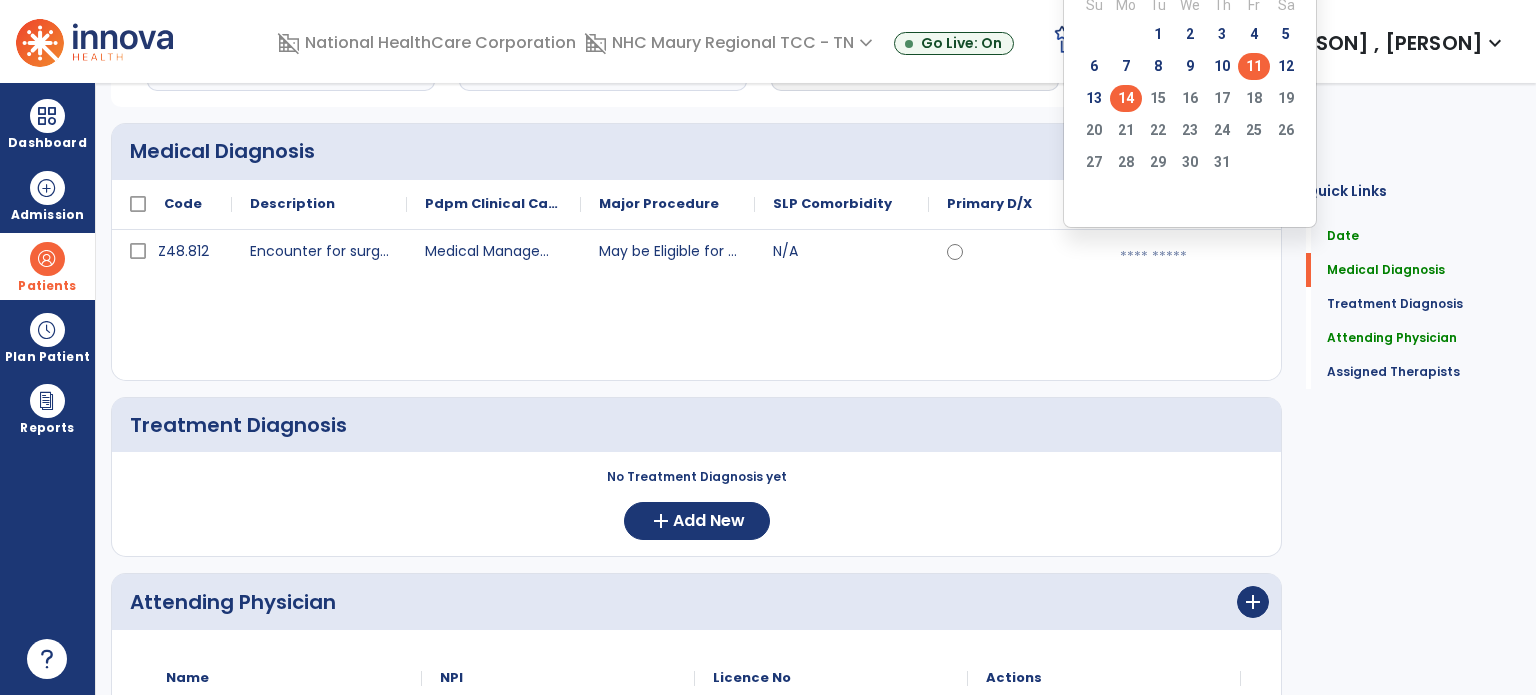click on "11" 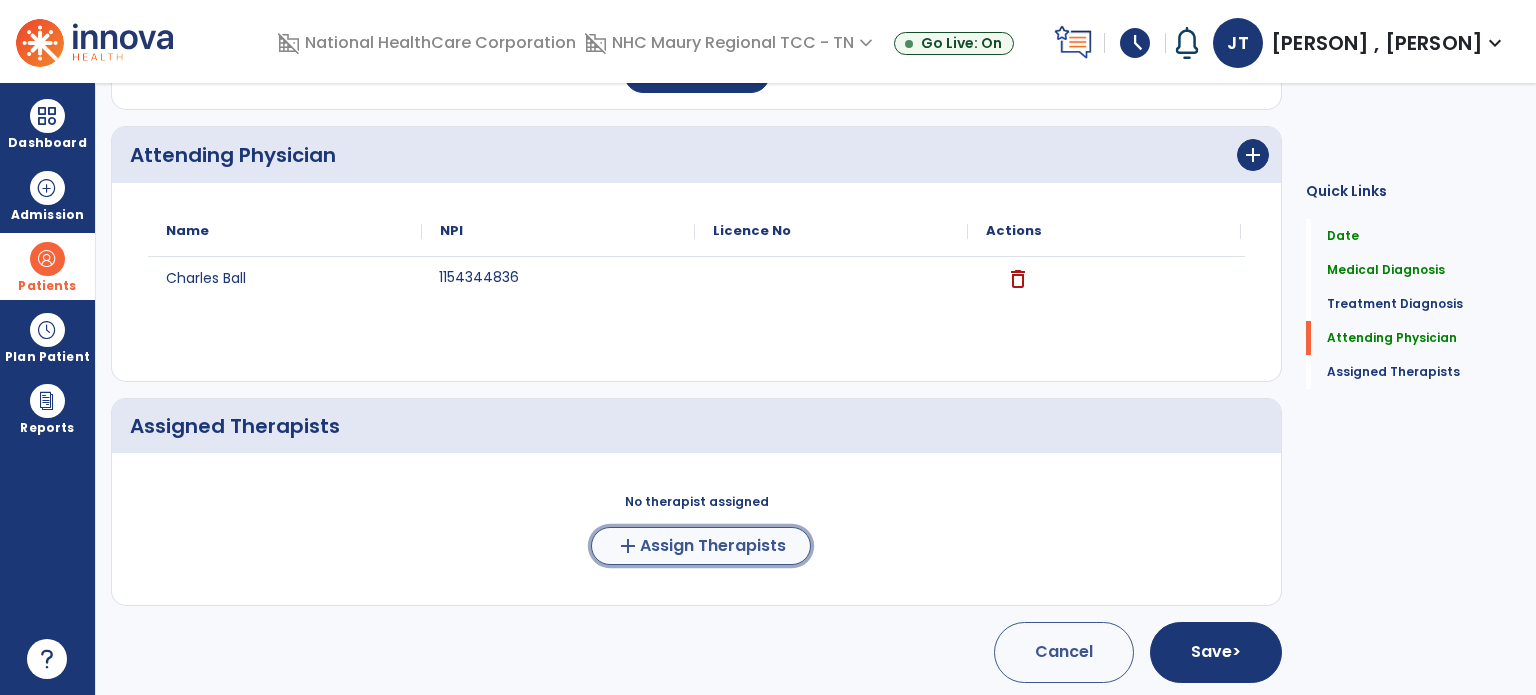 click on "Assign Therapists" 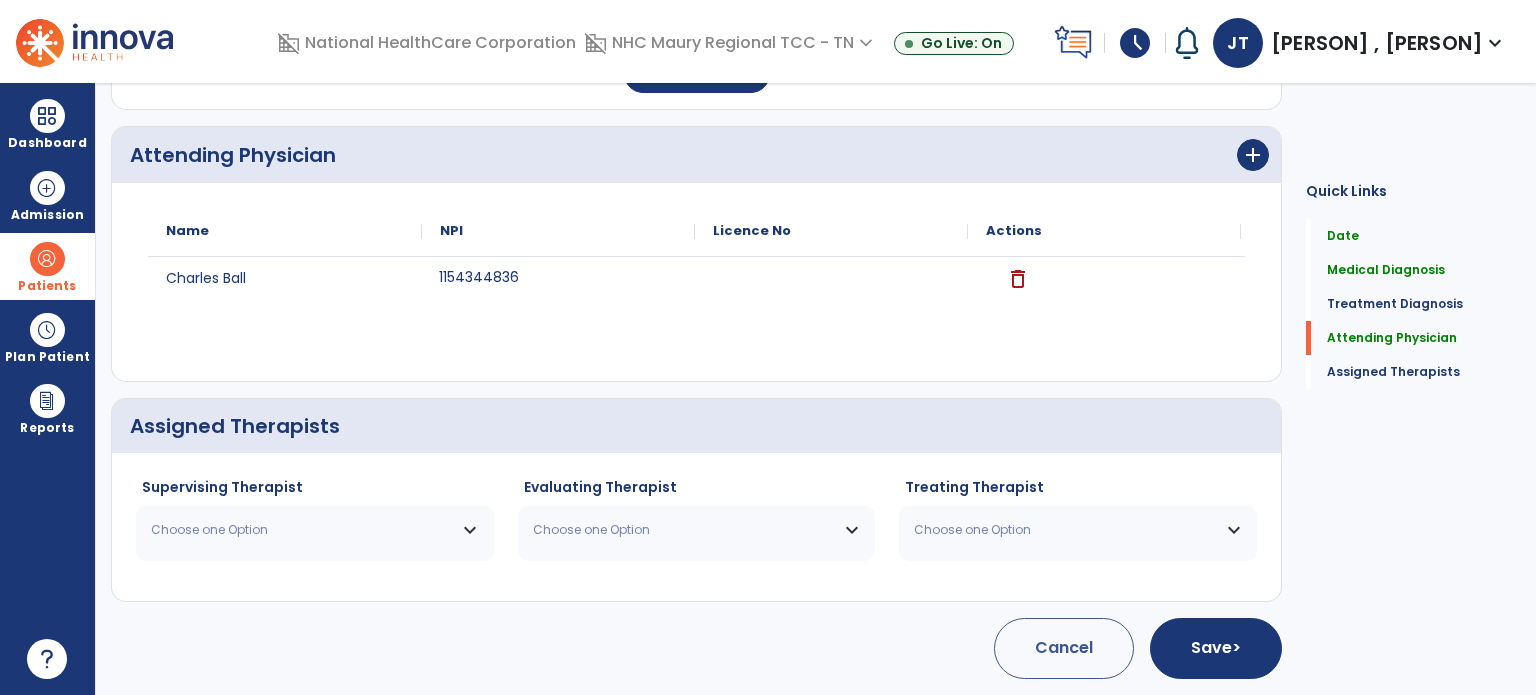 scroll, scrollTop: 596, scrollLeft: 0, axis: vertical 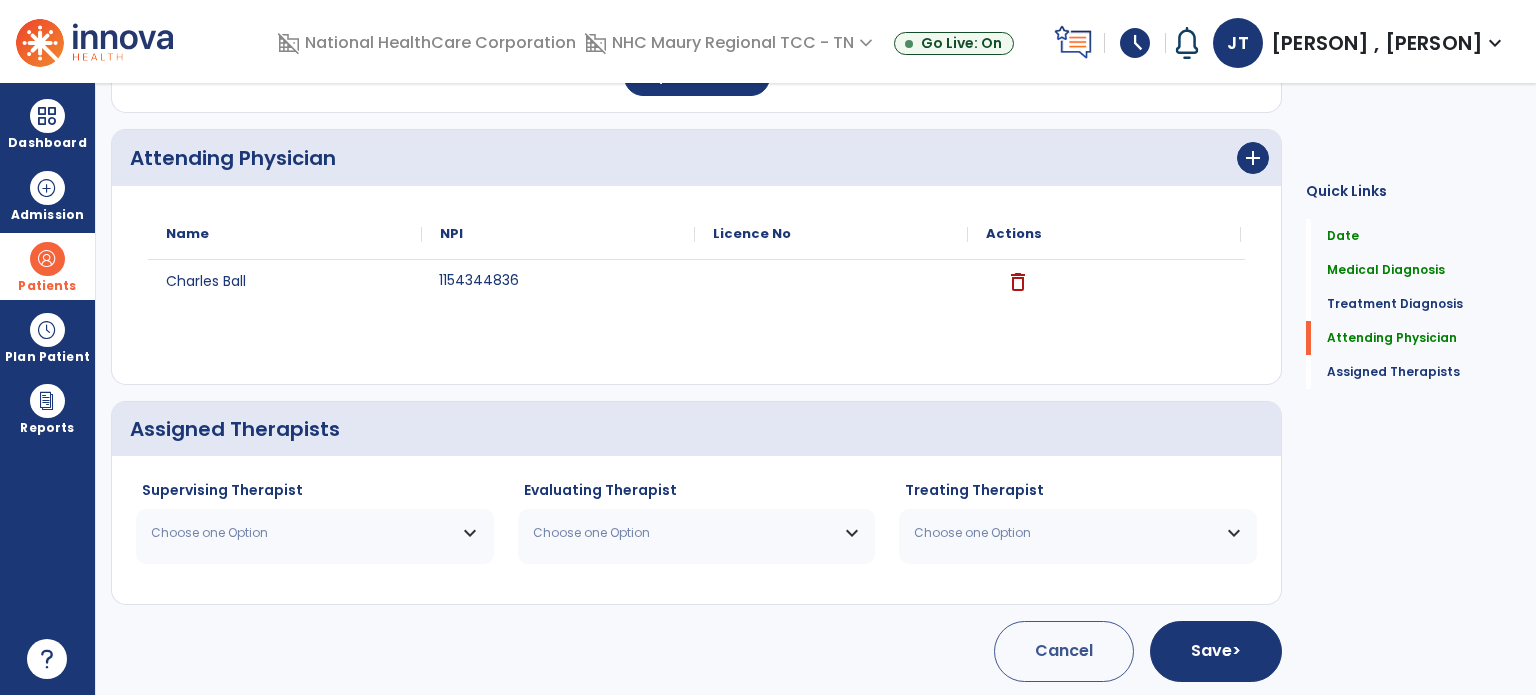 click on "Choose one Option" at bounding box center (315, 533) 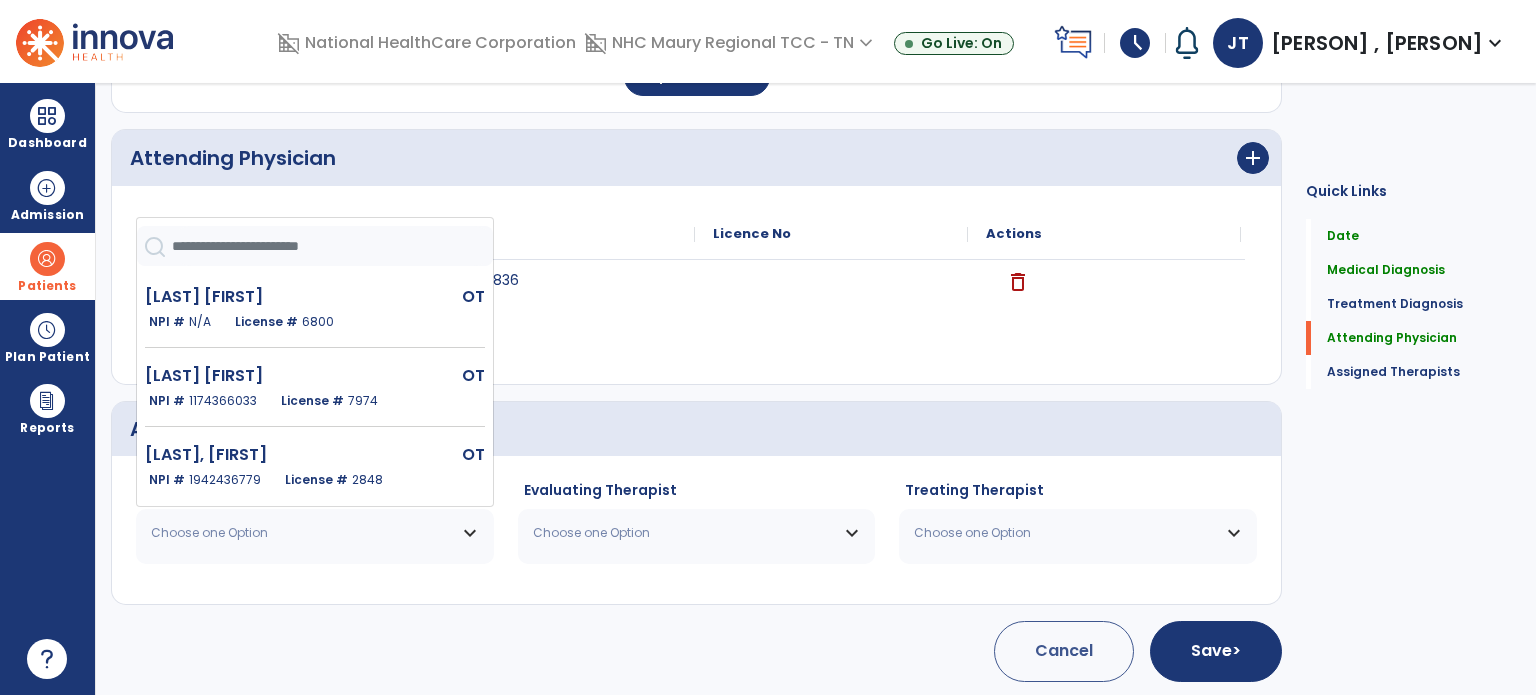 scroll, scrollTop: 721, scrollLeft: 0, axis: vertical 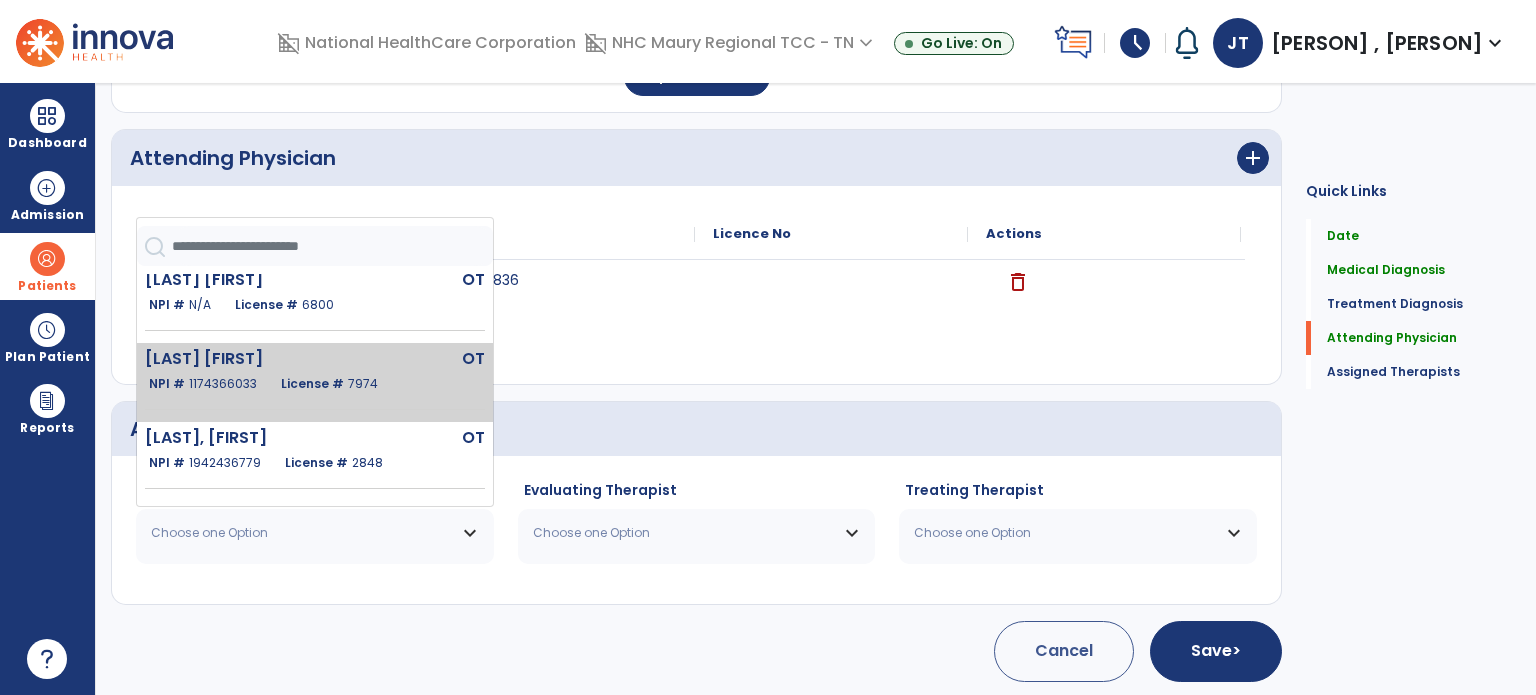 click on "License #  7974" 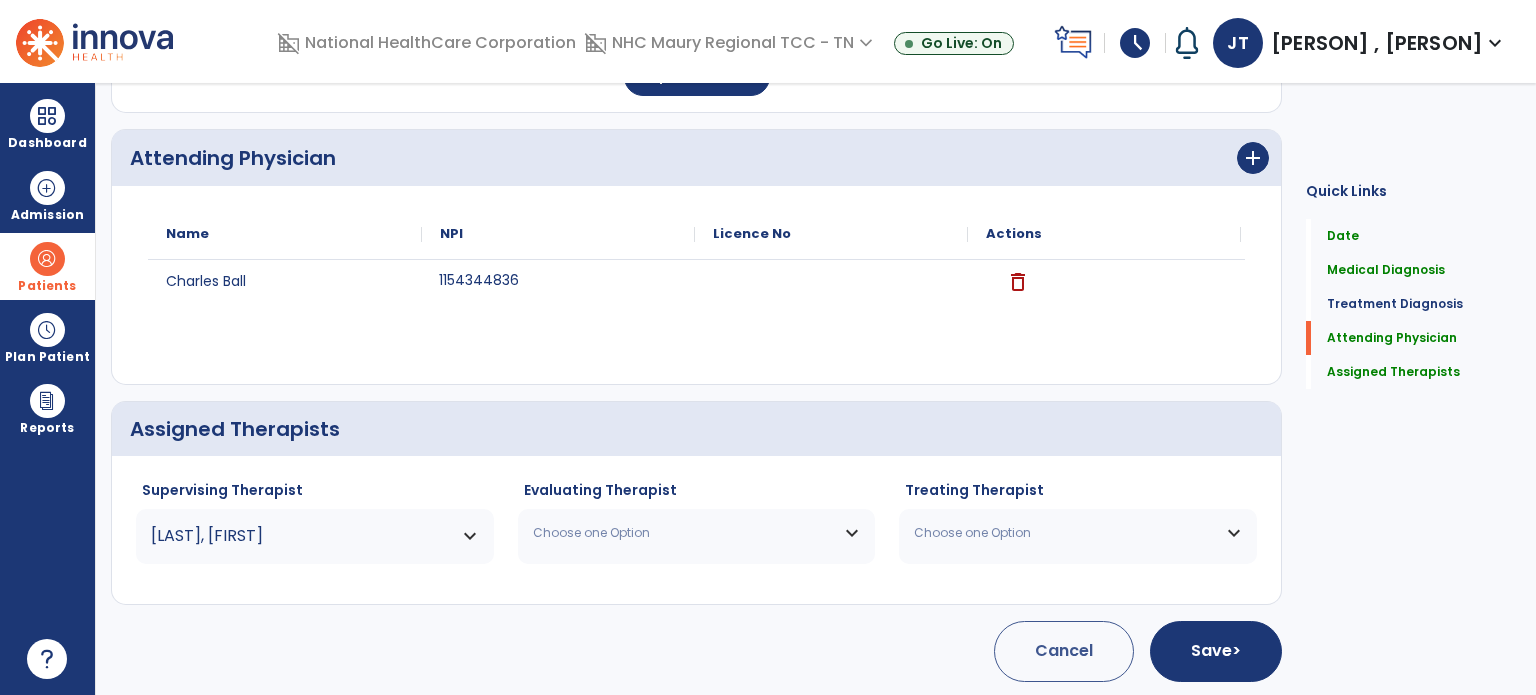 click on "Choose one Option" at bounding box center [697, 533] 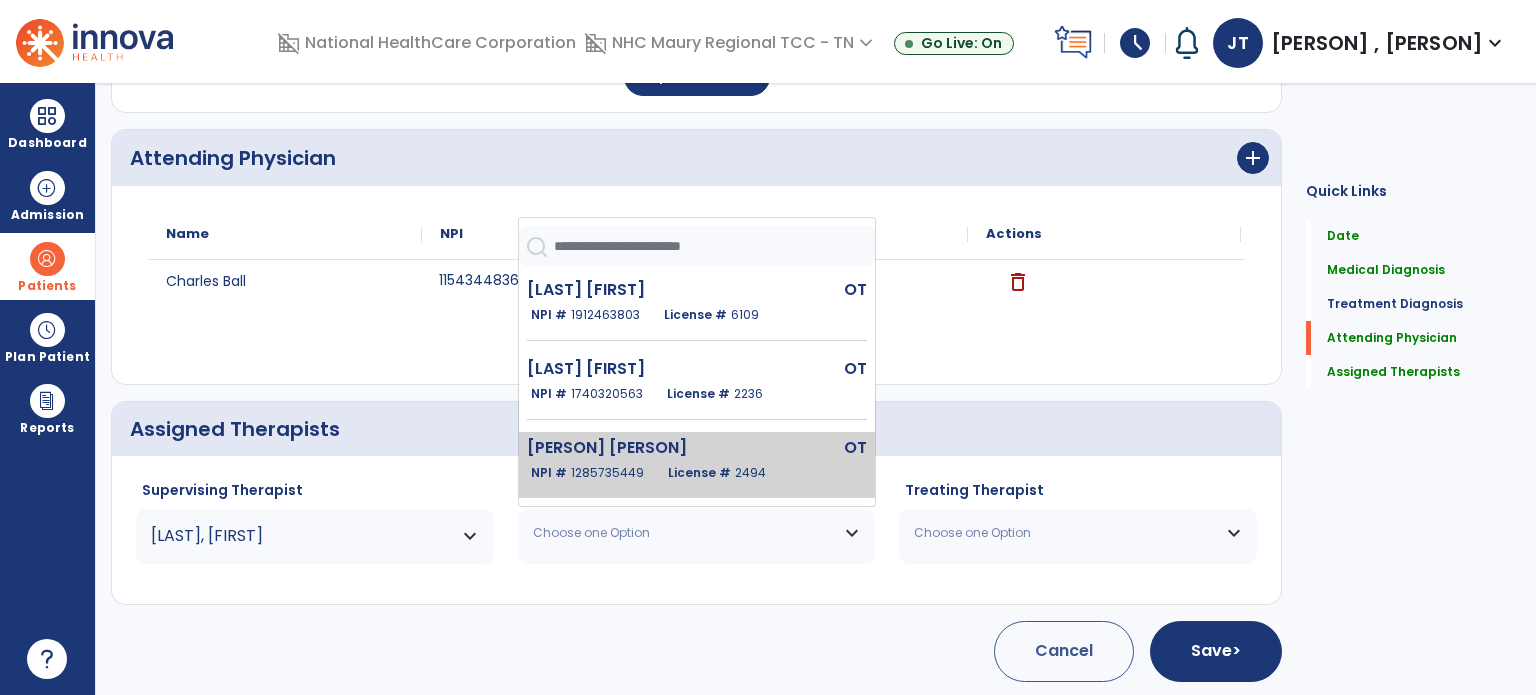 scroll, scrollTop: 721, scrollLeft: 0, axis: vertical 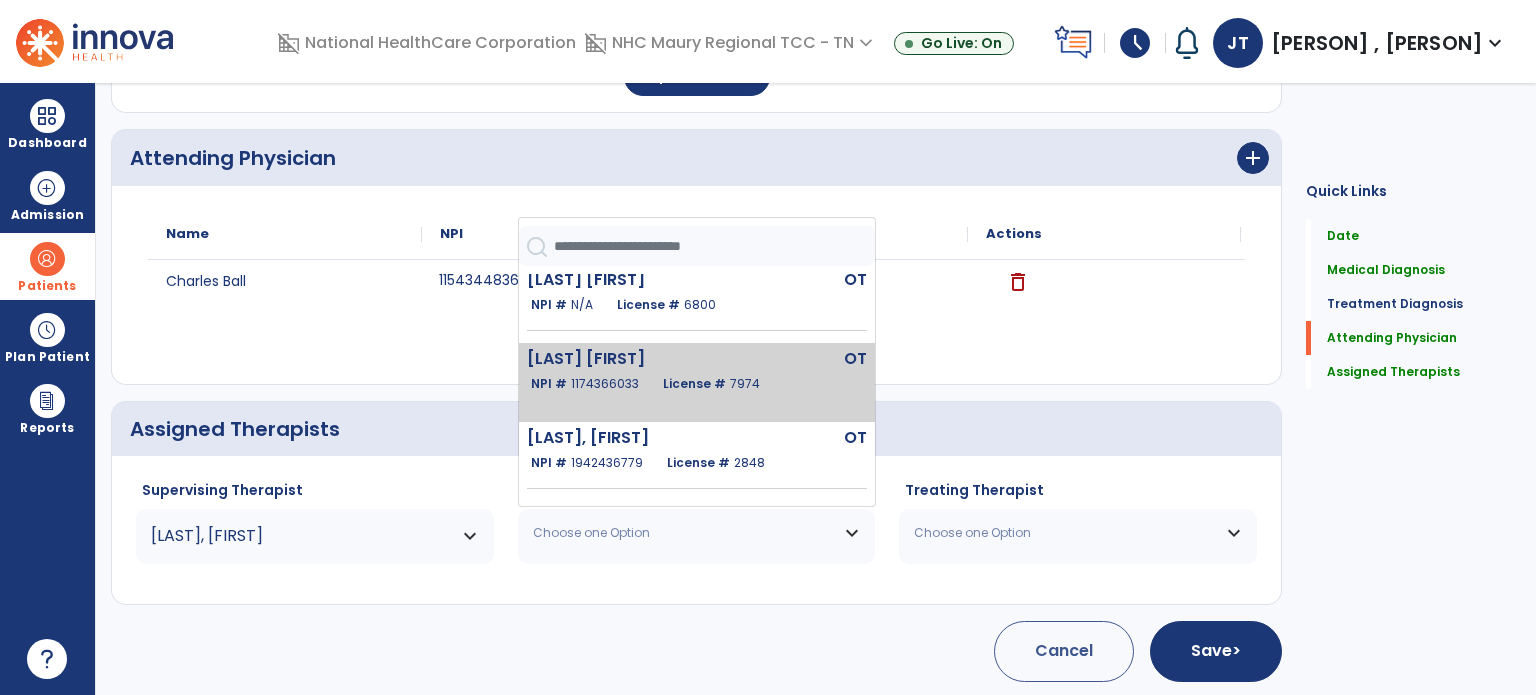 click on "1174366033" 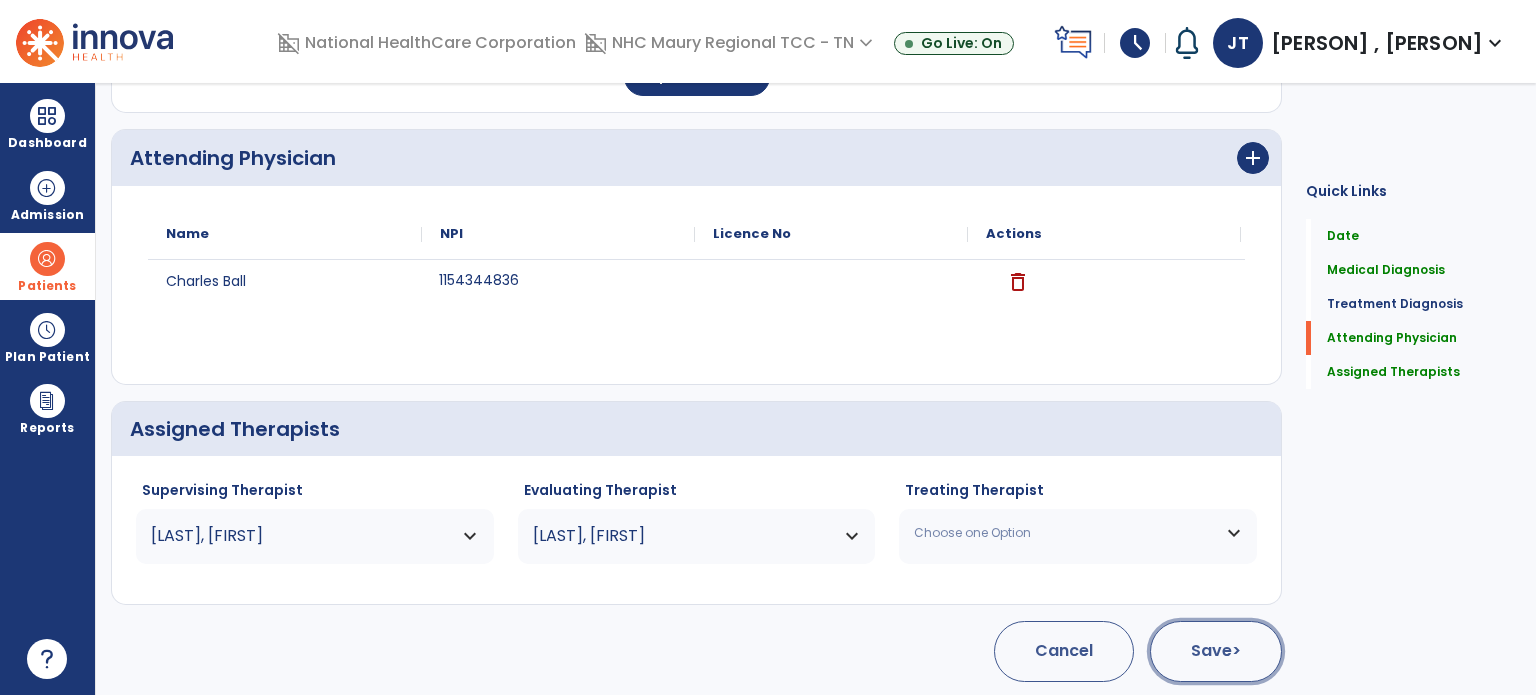 click on "Save  >" 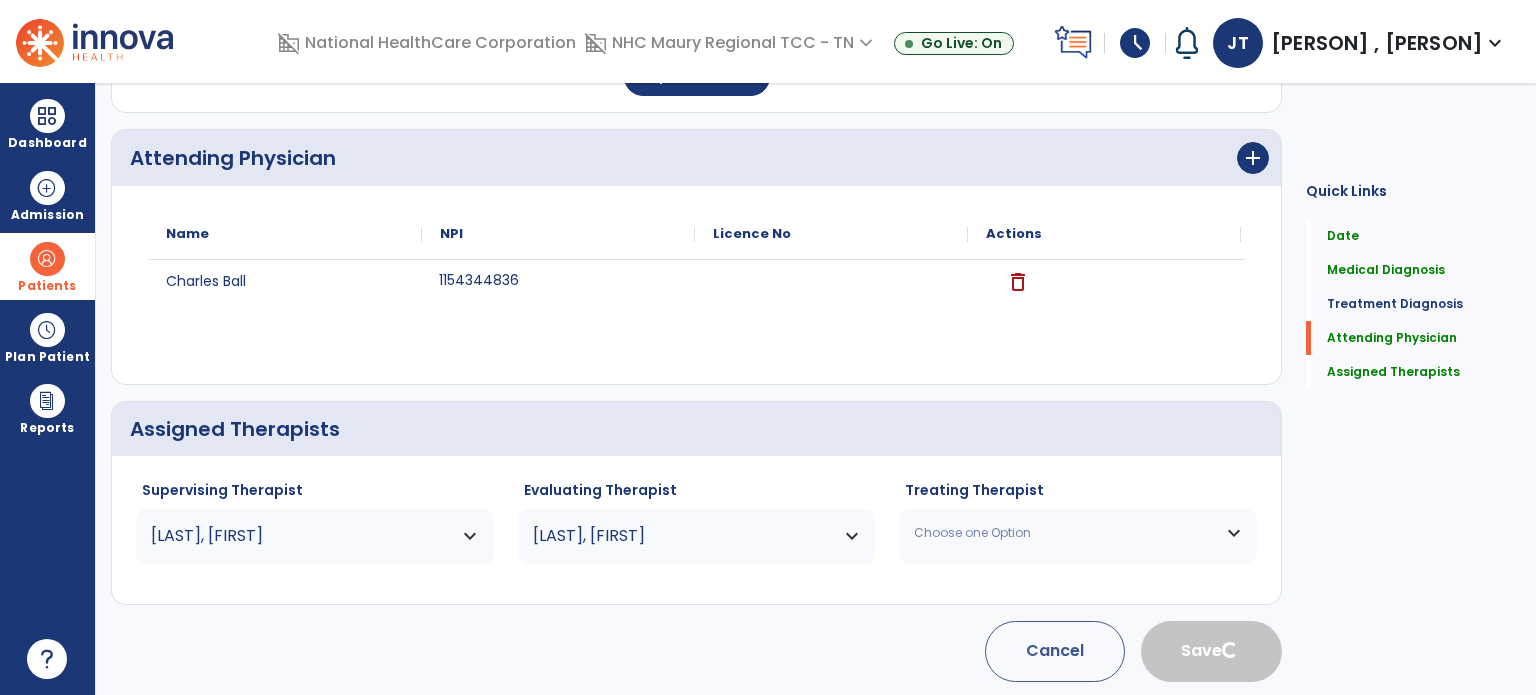 type 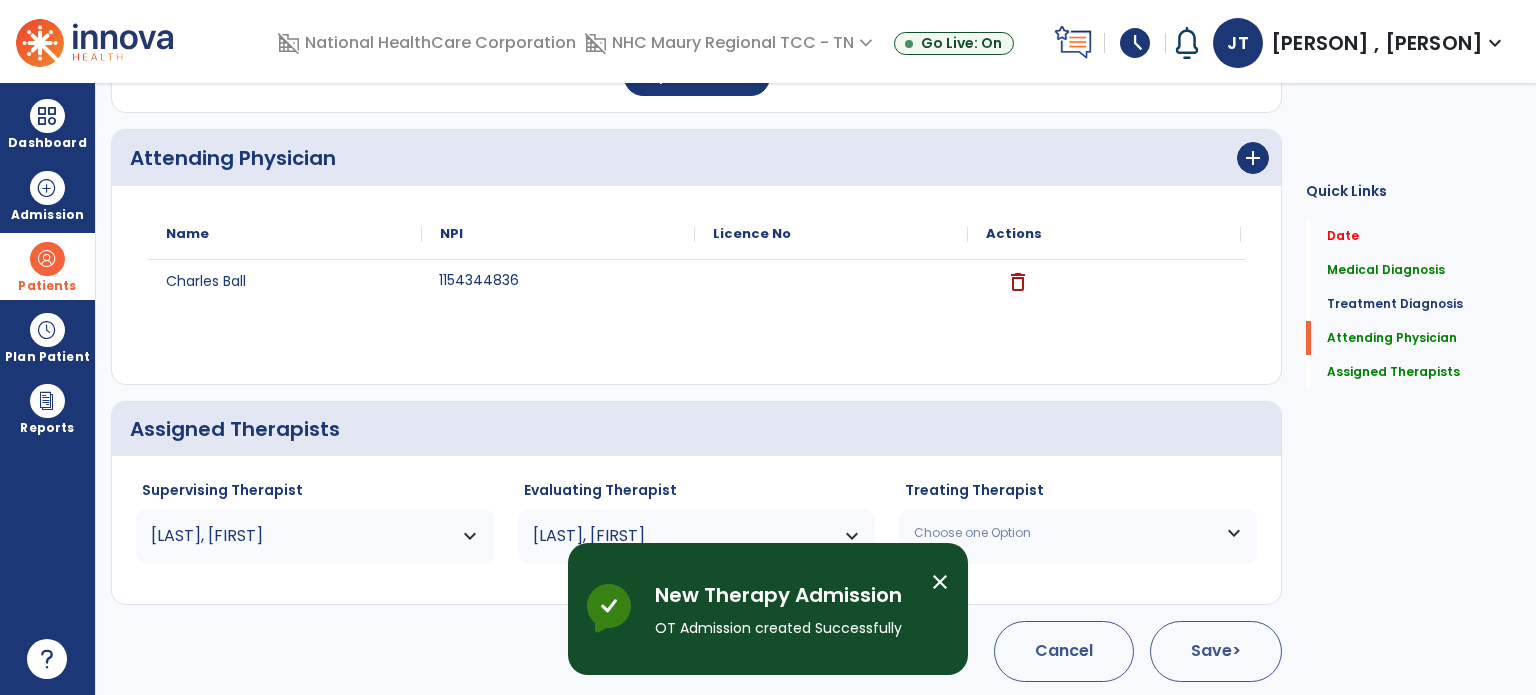 scroll, scrollTop: 62, scrollLeft: 0, axis: vertical 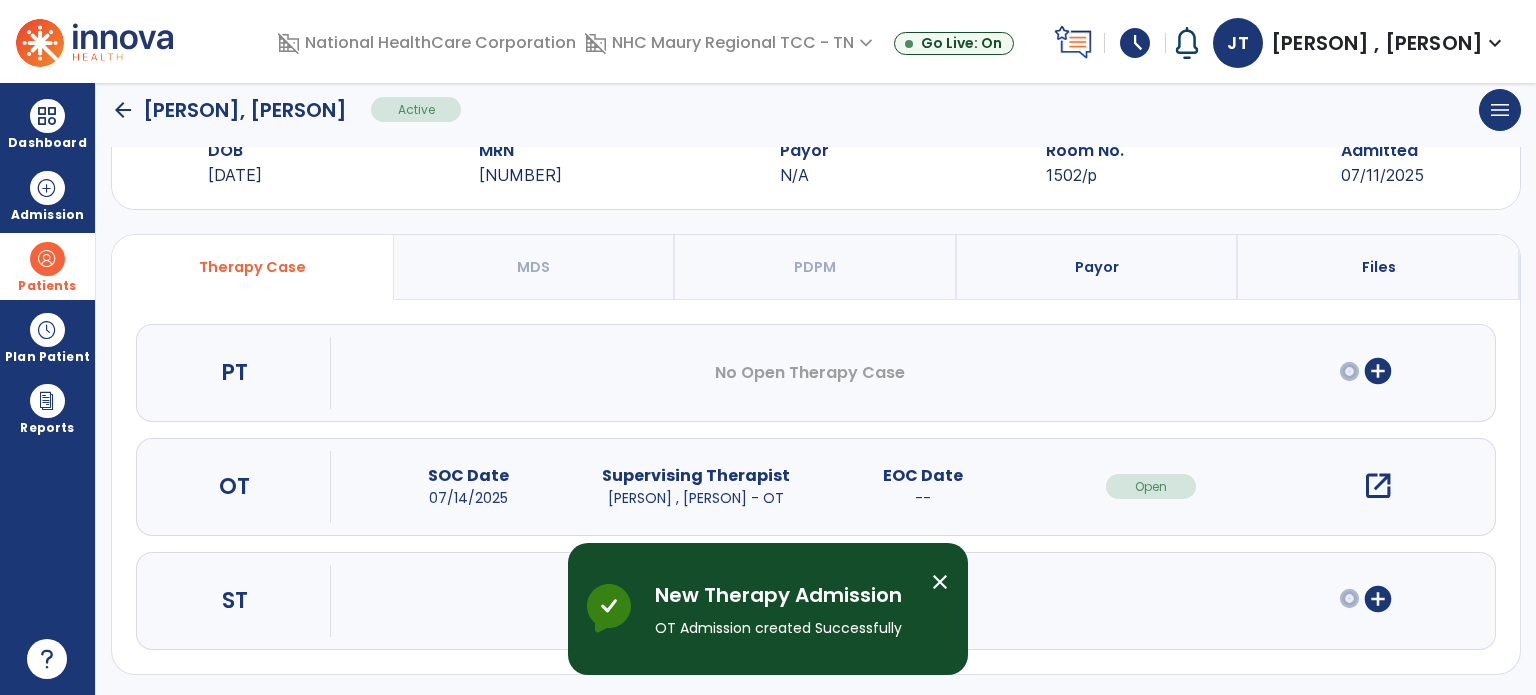 click on "open_in_new" at bounding box center (1378, 486) 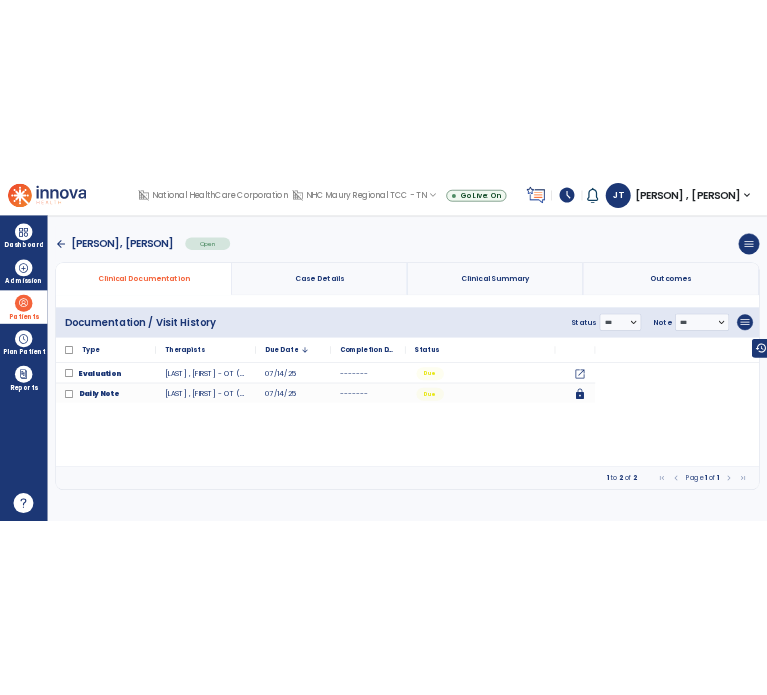 scroll, scrollTop: 0, scrollLeft: 0, axis: both 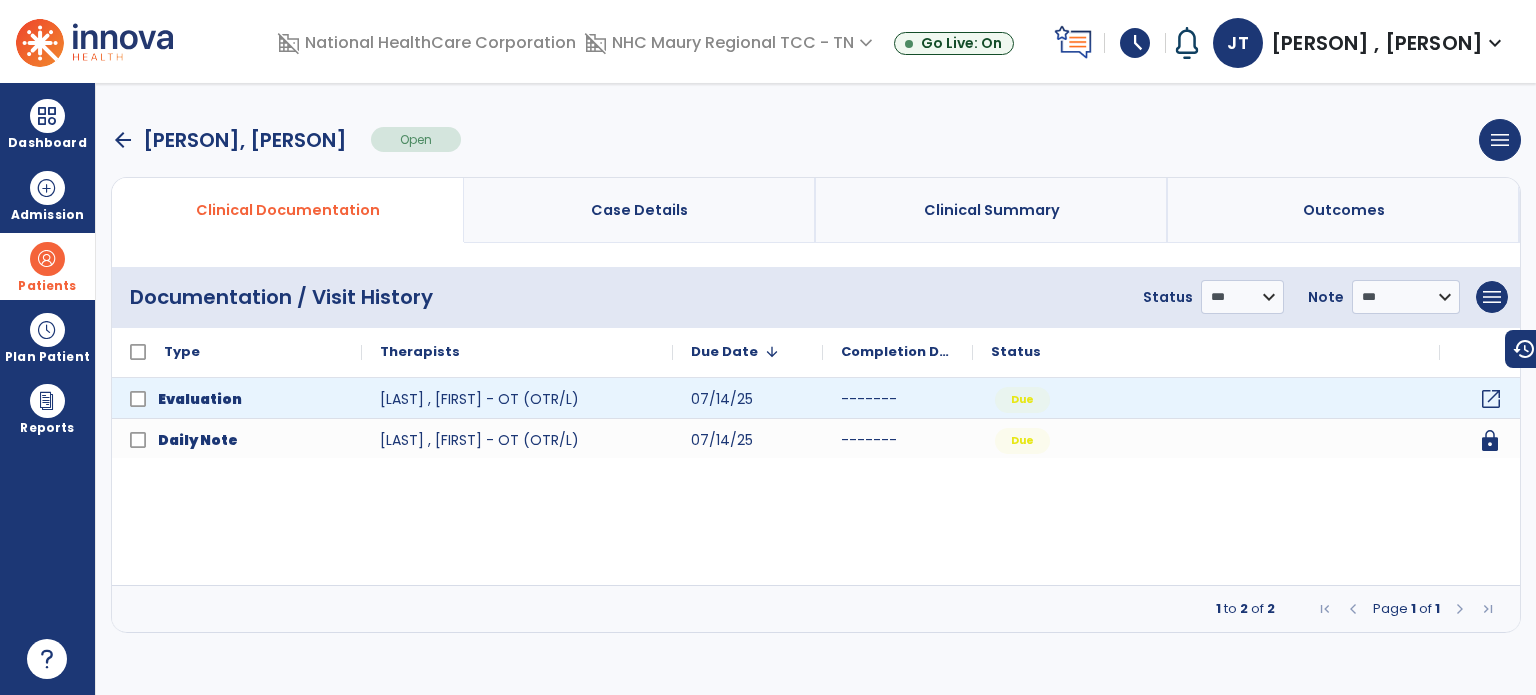 click on "open_in_new" 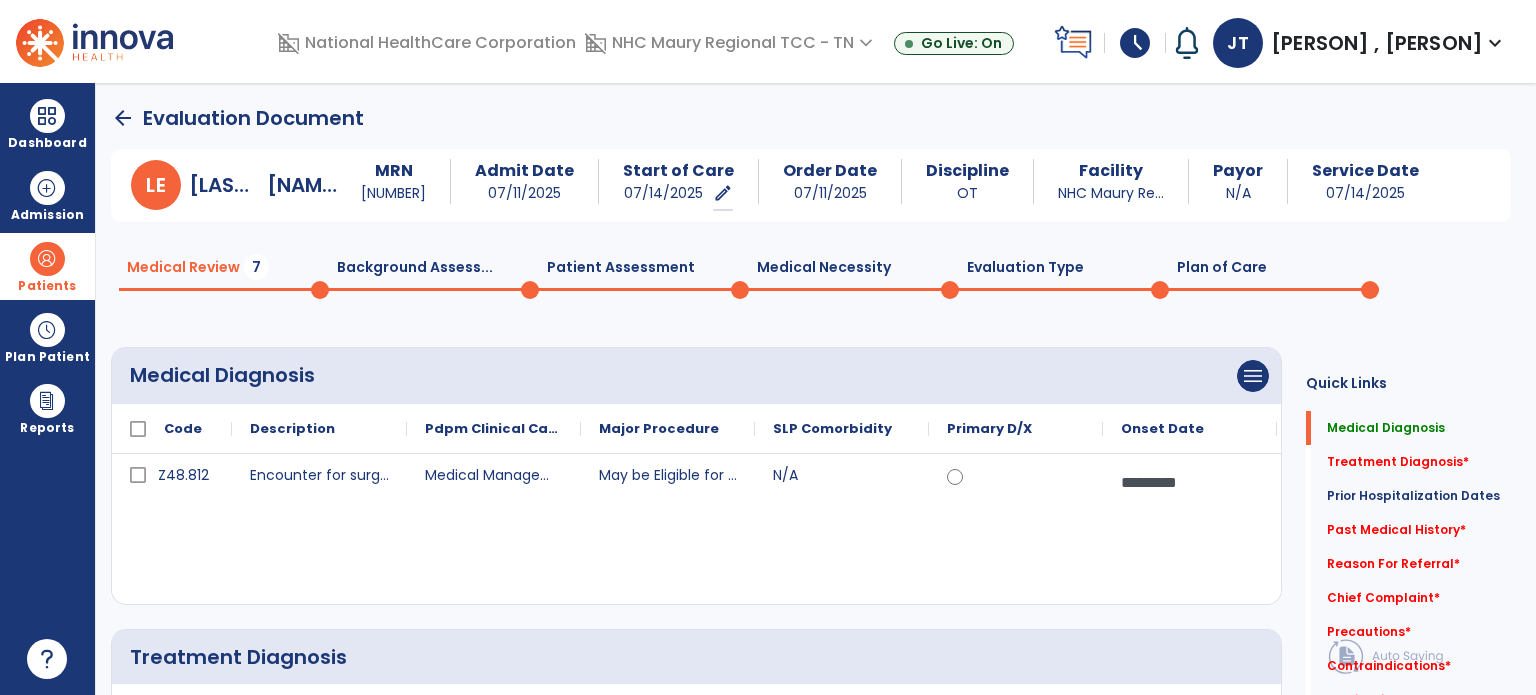 click on "Patients" at bounding box center [47, 286] 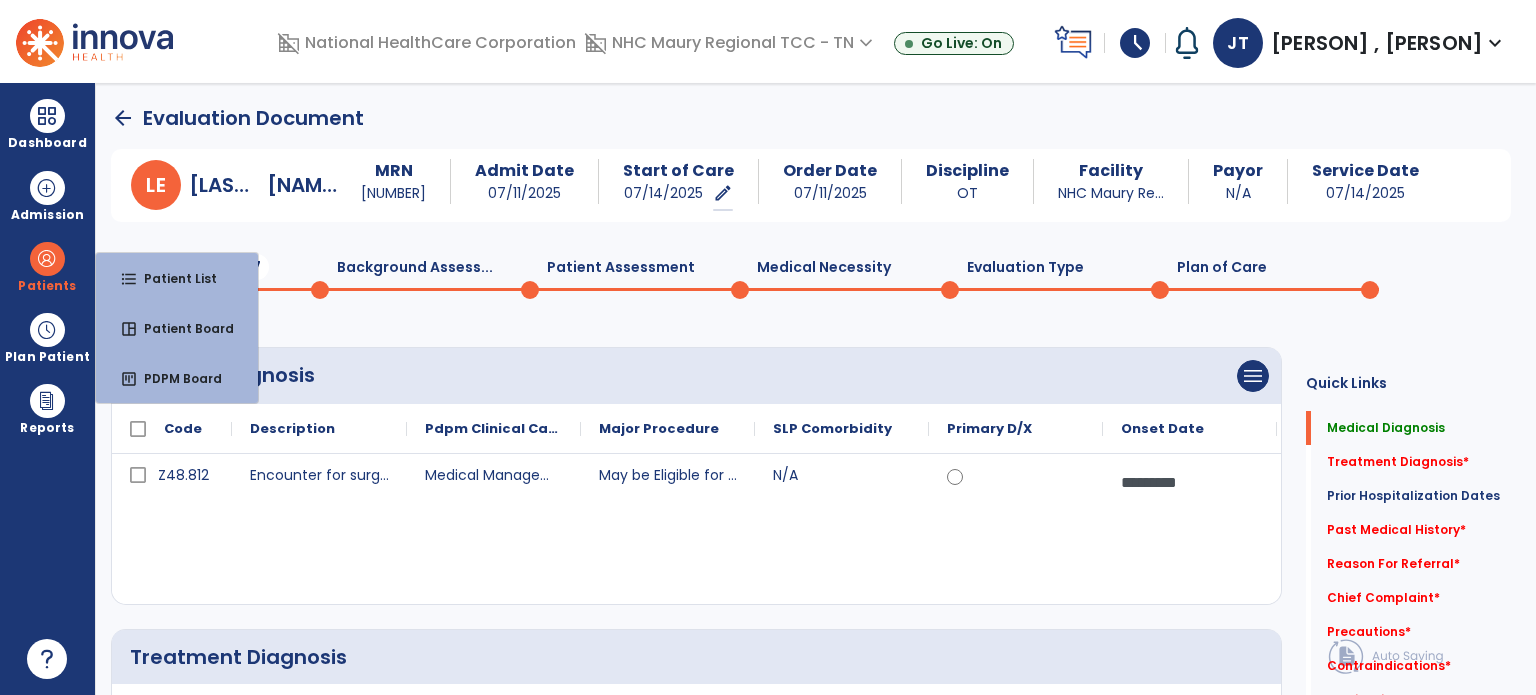 click on "Medical Diagnosis      menu   Add Medical Diagnosis   Delete Medical Diagnosis
Code
Description
Pdpm Clinical Category" 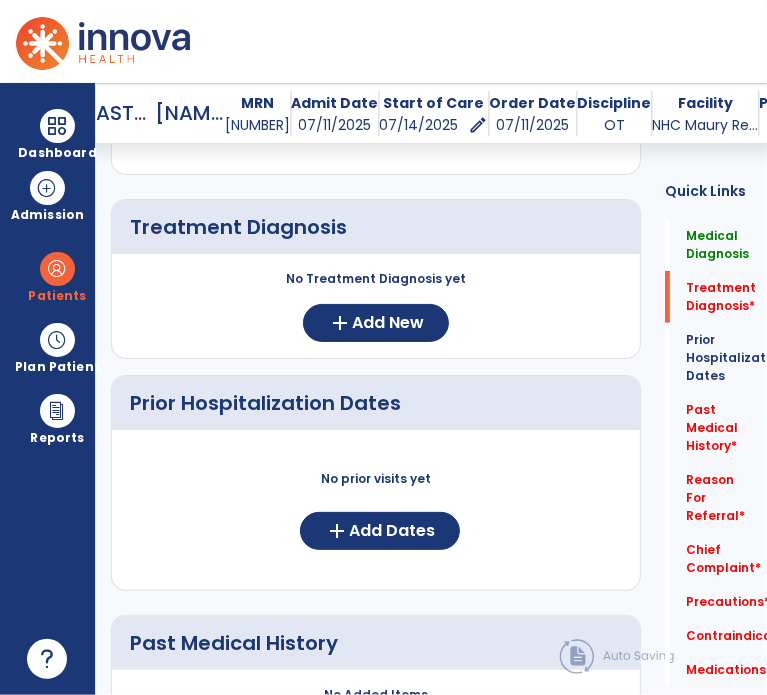 scroll, scrollTop: 498, scrollLeft: 0, axis: vertical 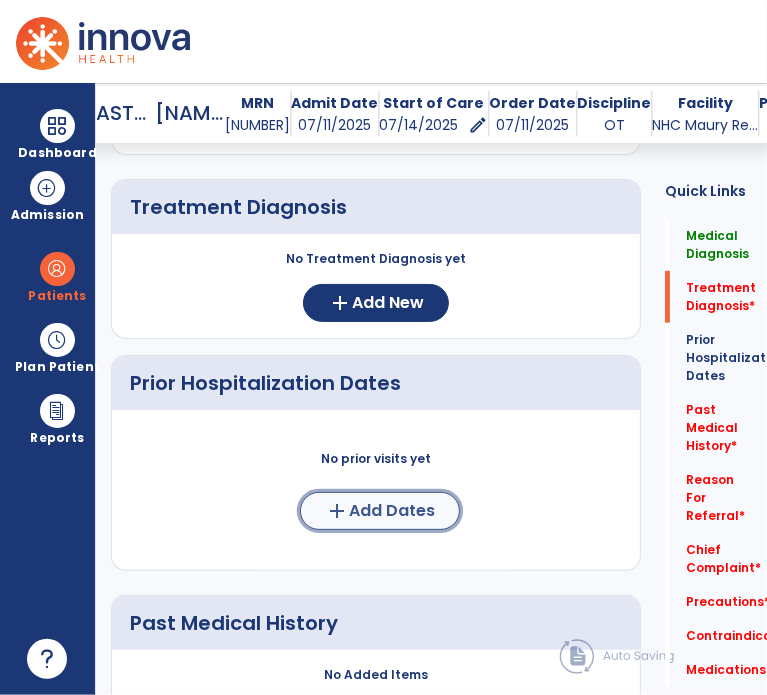 click on "Add Dates" 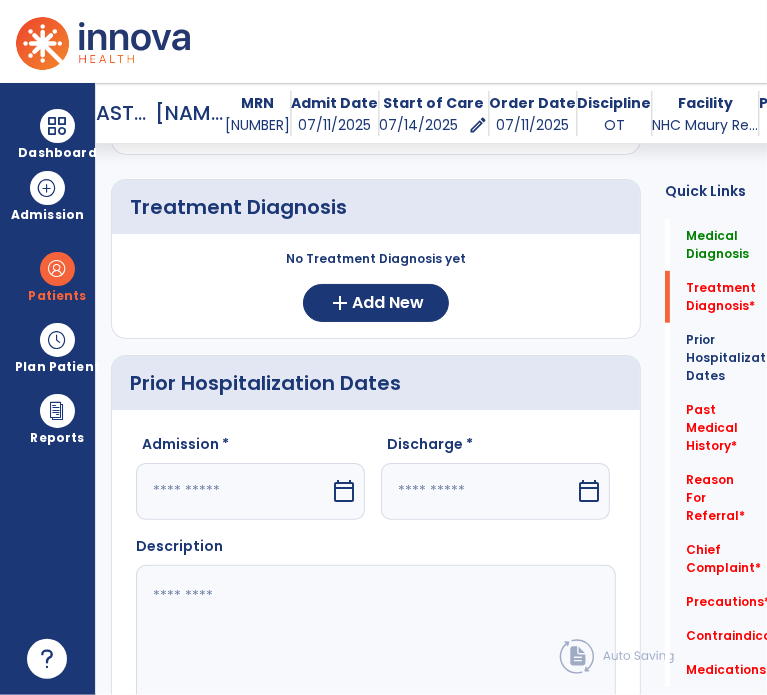 click at bounding box center (233, 491) 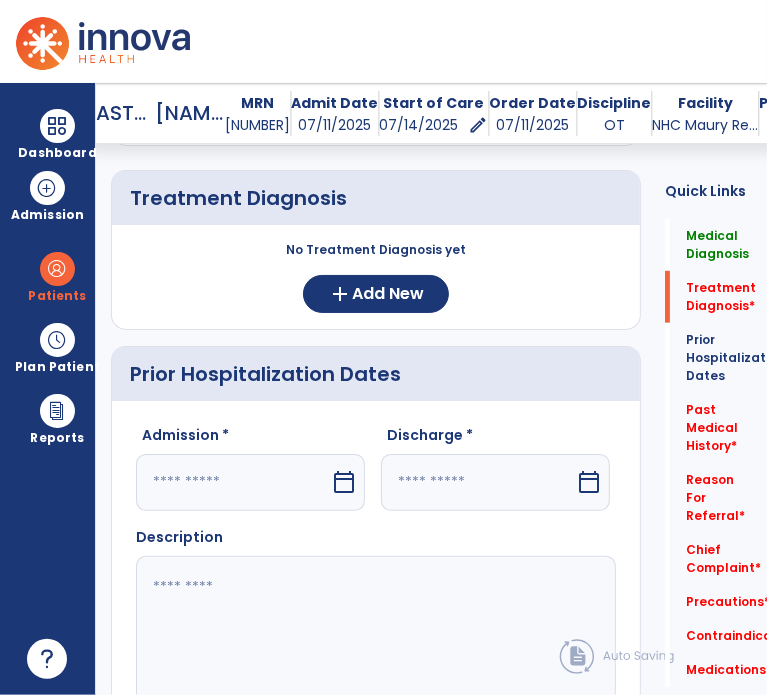 select on "*" 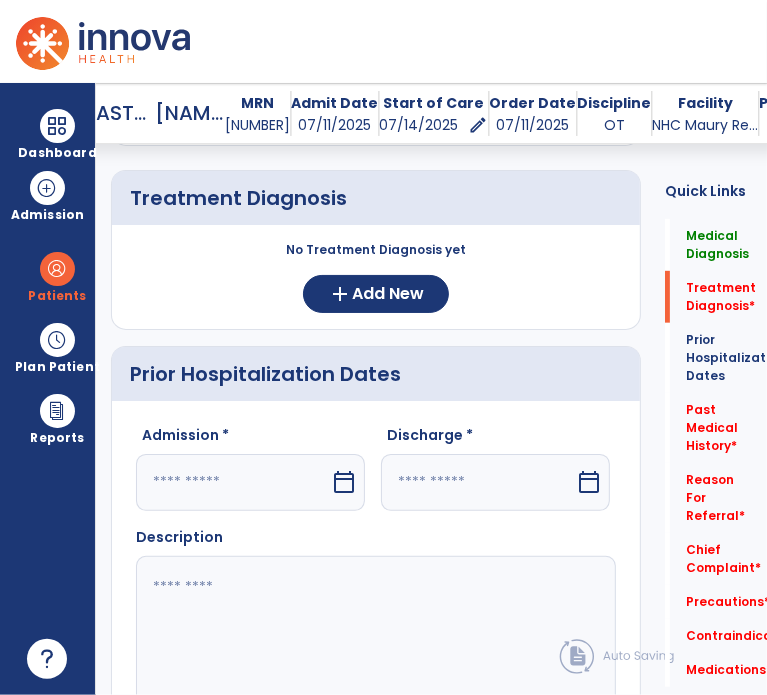 select on "****" 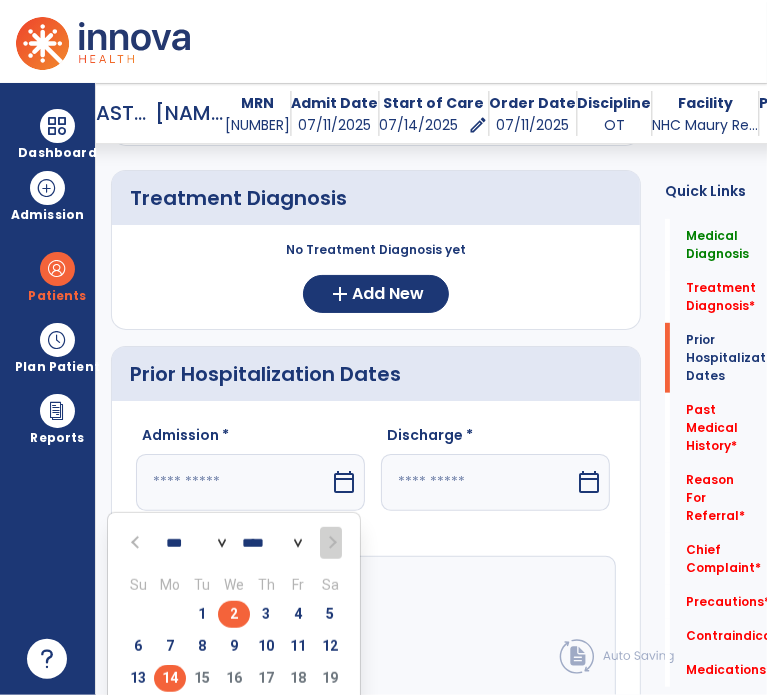click on "2" at bounding box center (234, 614) 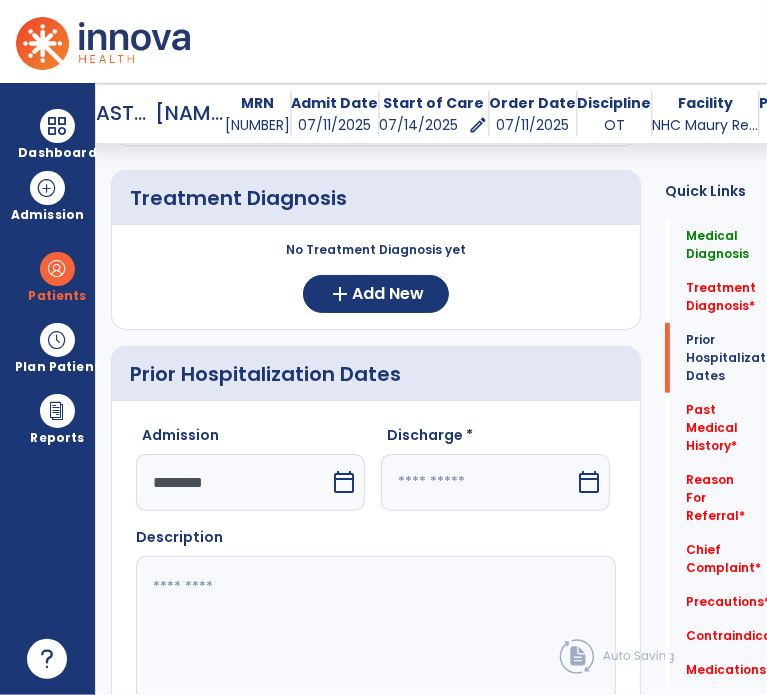 click at bounding box center [478, 482] 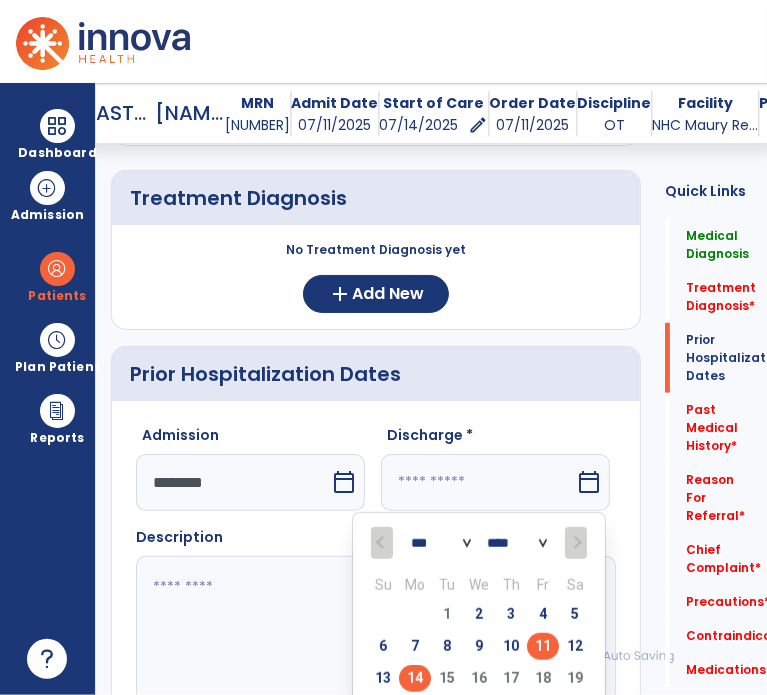 click on "11" at bounding box center [543, 646] 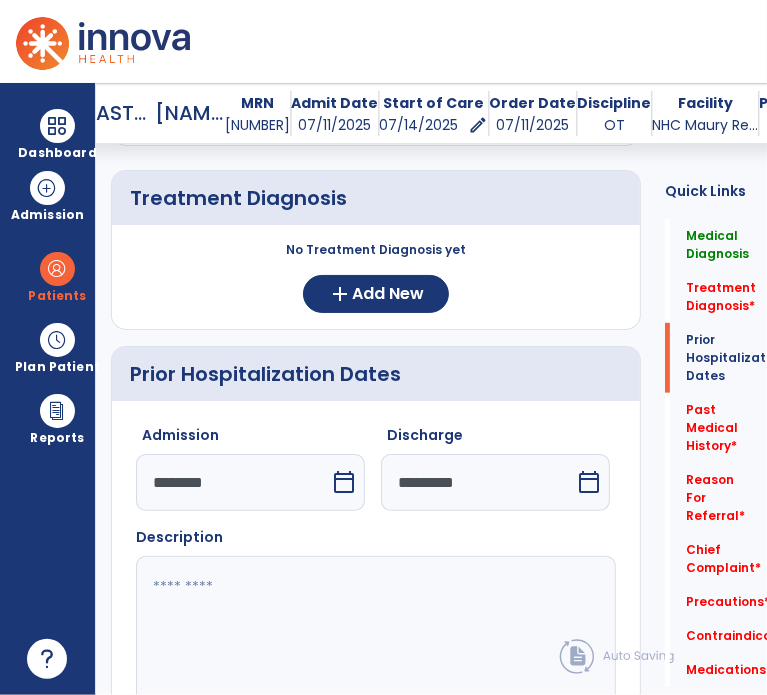 click 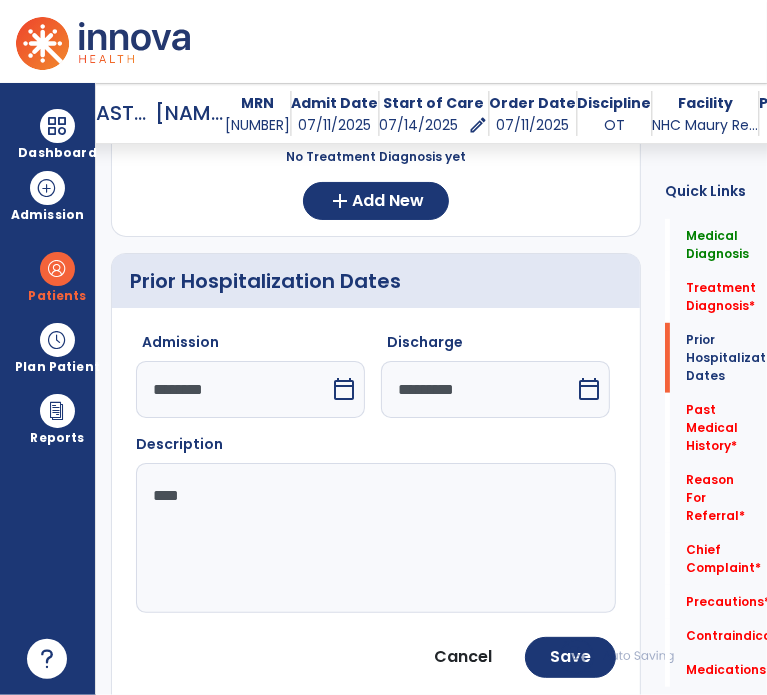 scroll, scrollTop: 605, scrollLeft: 0, axis: vertical 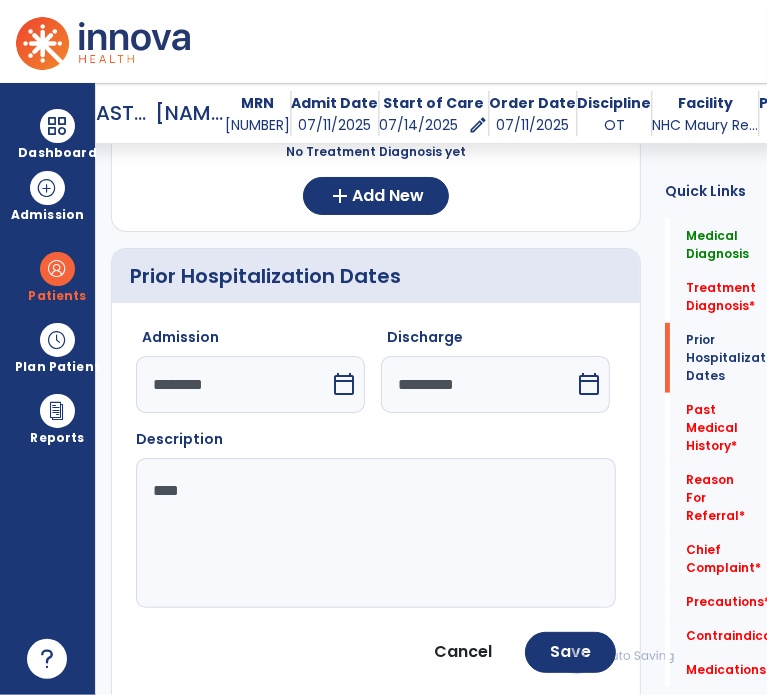 click on "****" 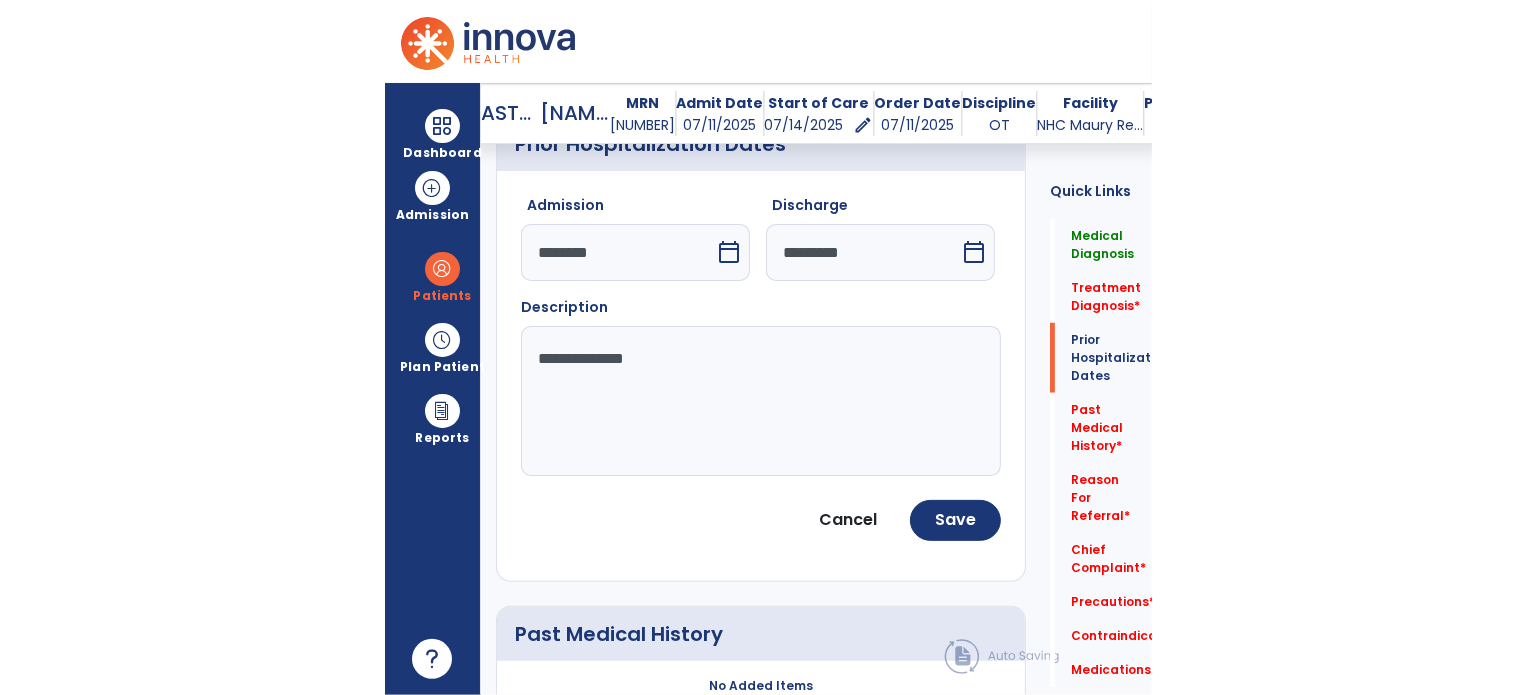 scroll, scrollTop: 739, scrollLeft: 0, axis: vertical 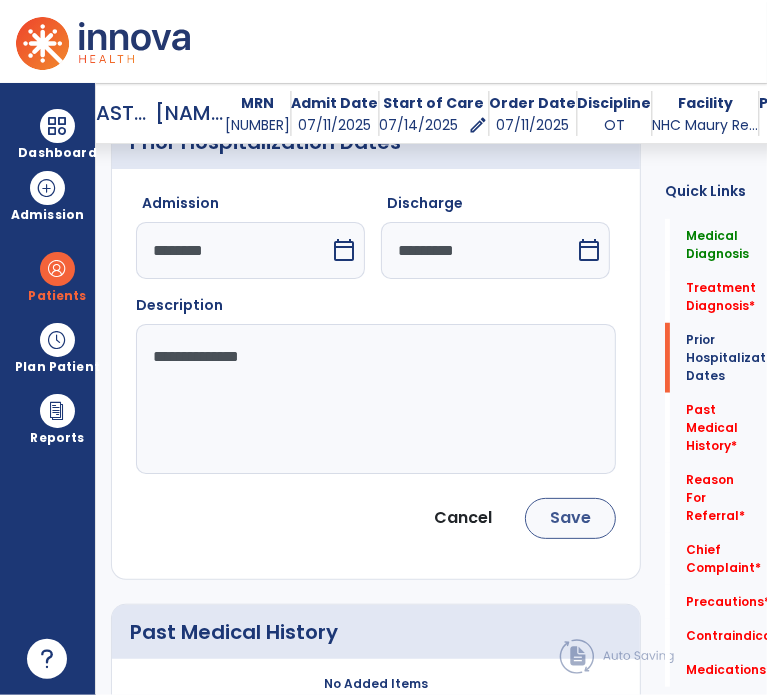 type on "**********" 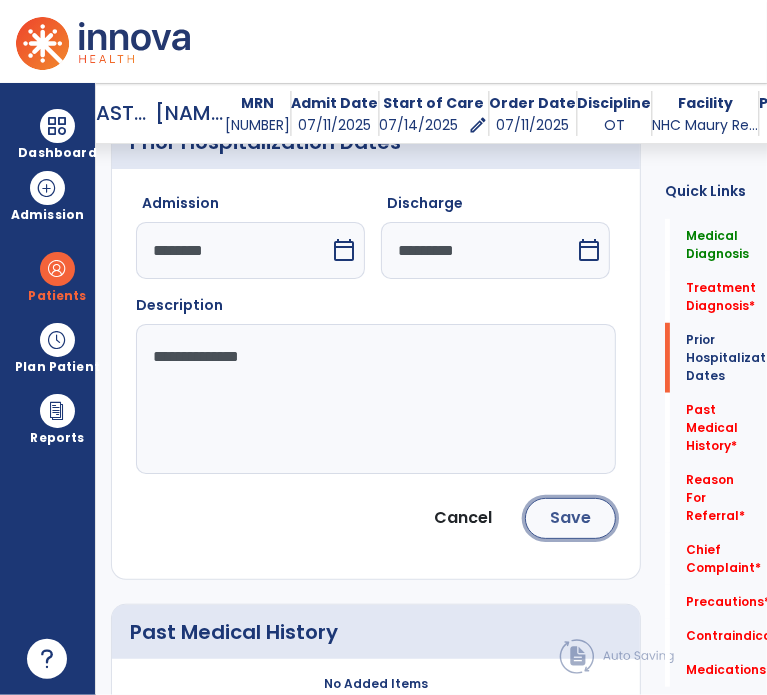 click on "Save" 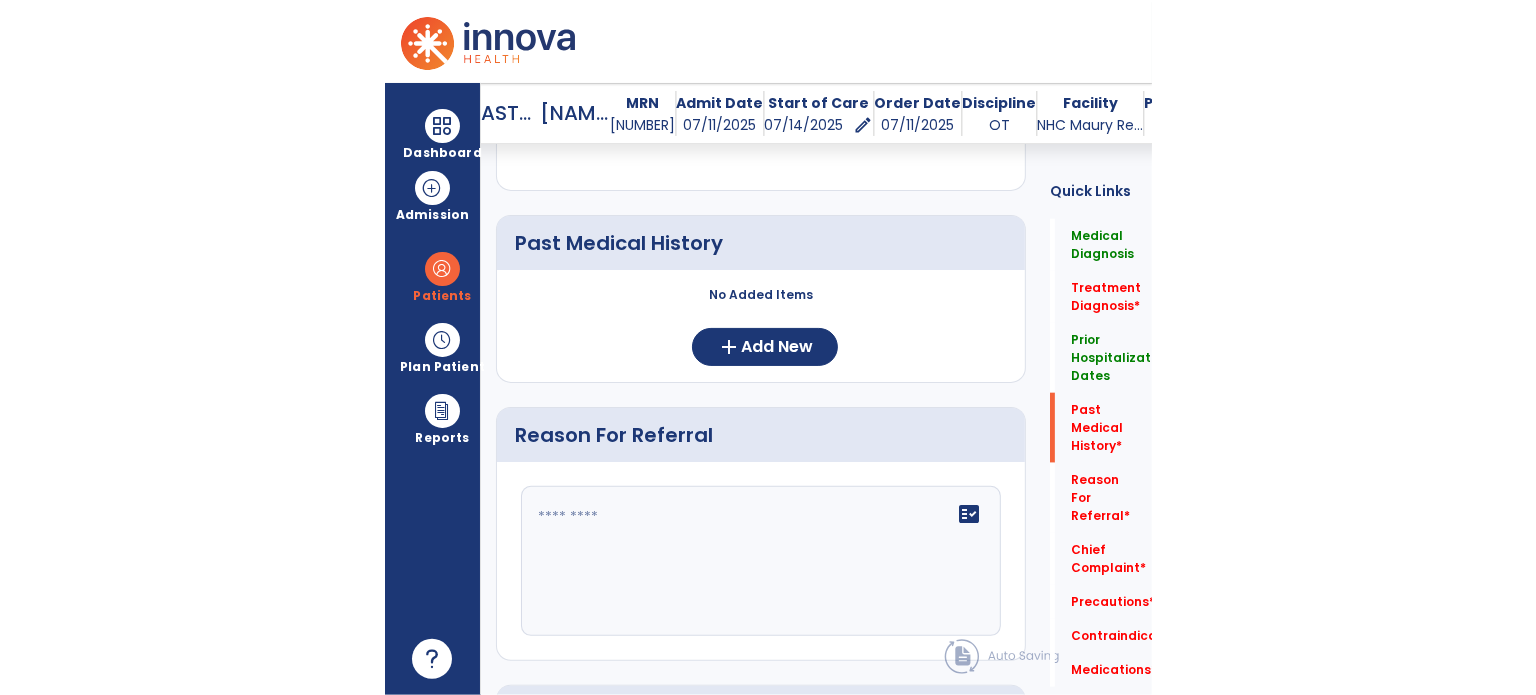 scroll, scrollTop: 1017, scrollLeft: 0, axis: vertical 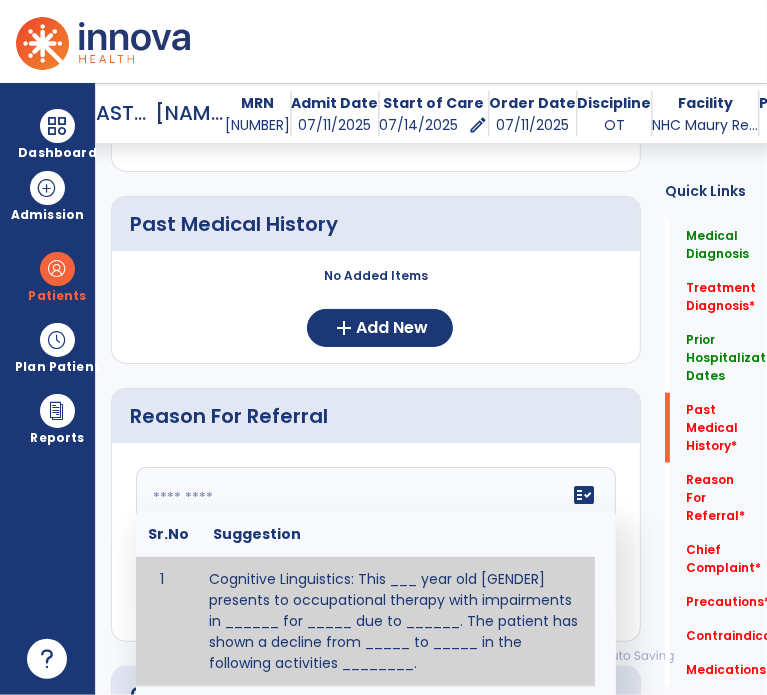 click 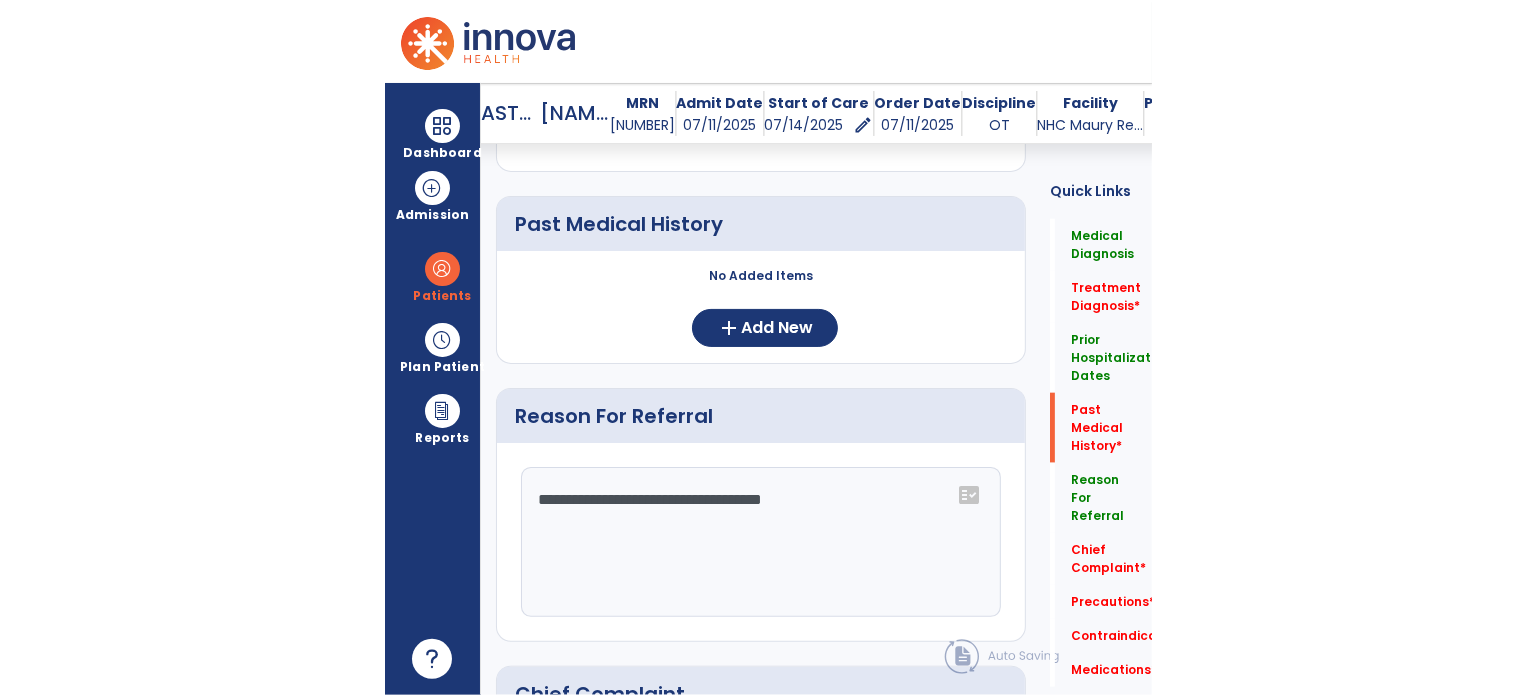 scroll, scrollTop: 921, scrollLeft: 0, axis: vertical 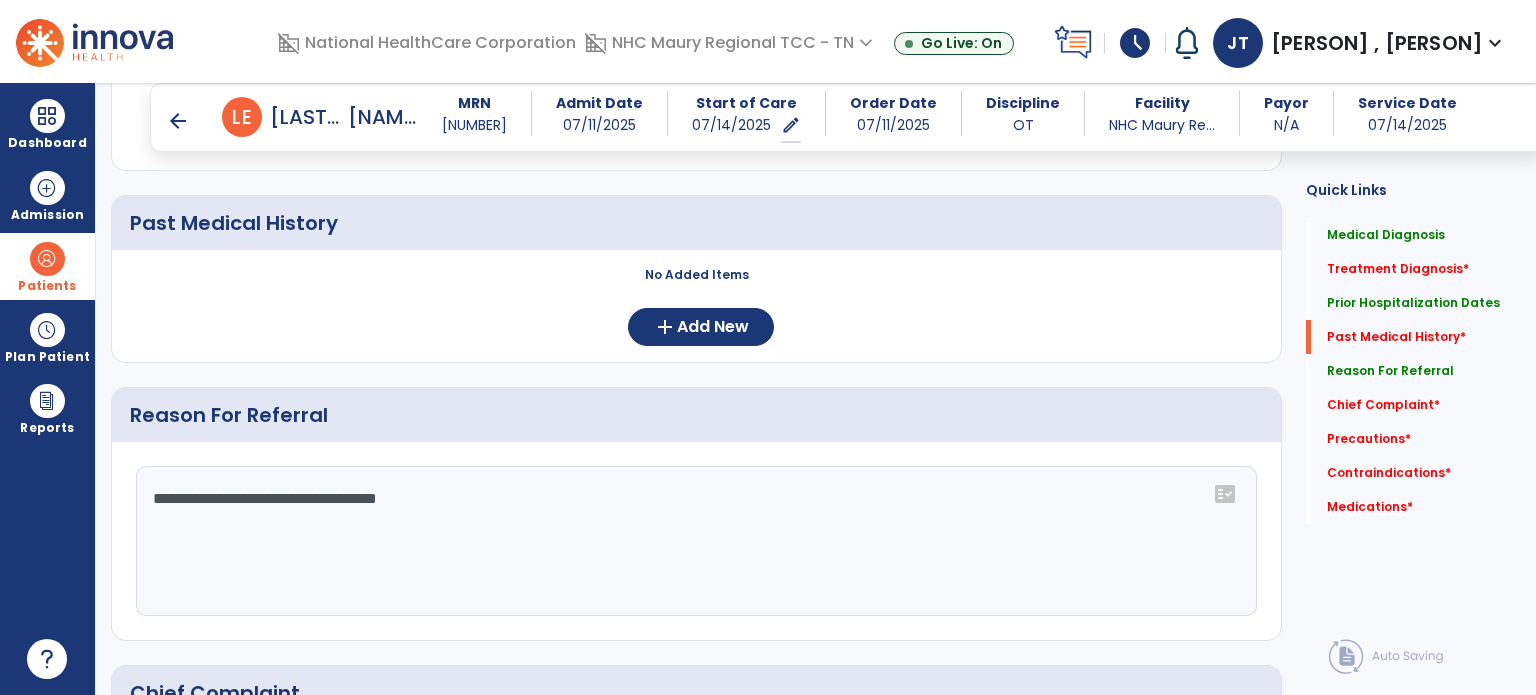 type on "**********" 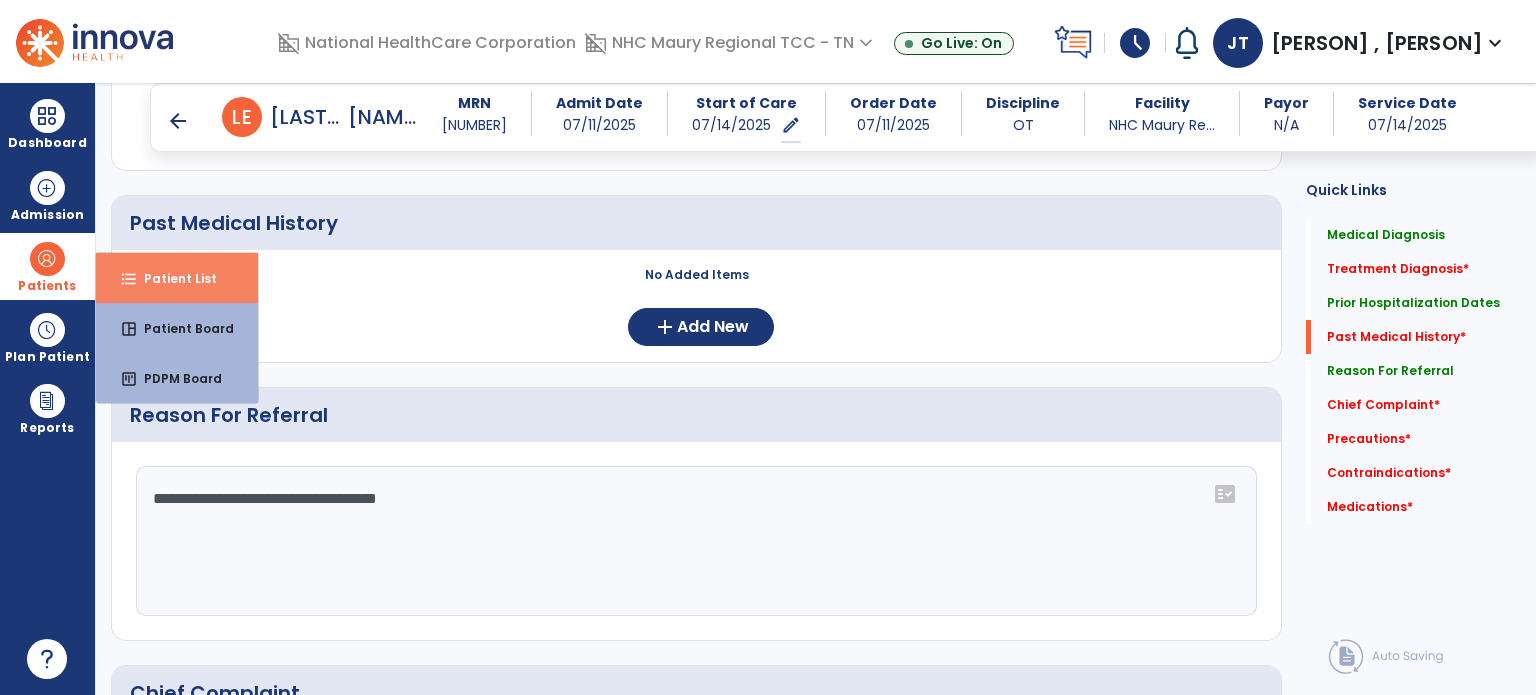 click on "format_list_bulleted  Patient List" at bounding box center (177, 278) 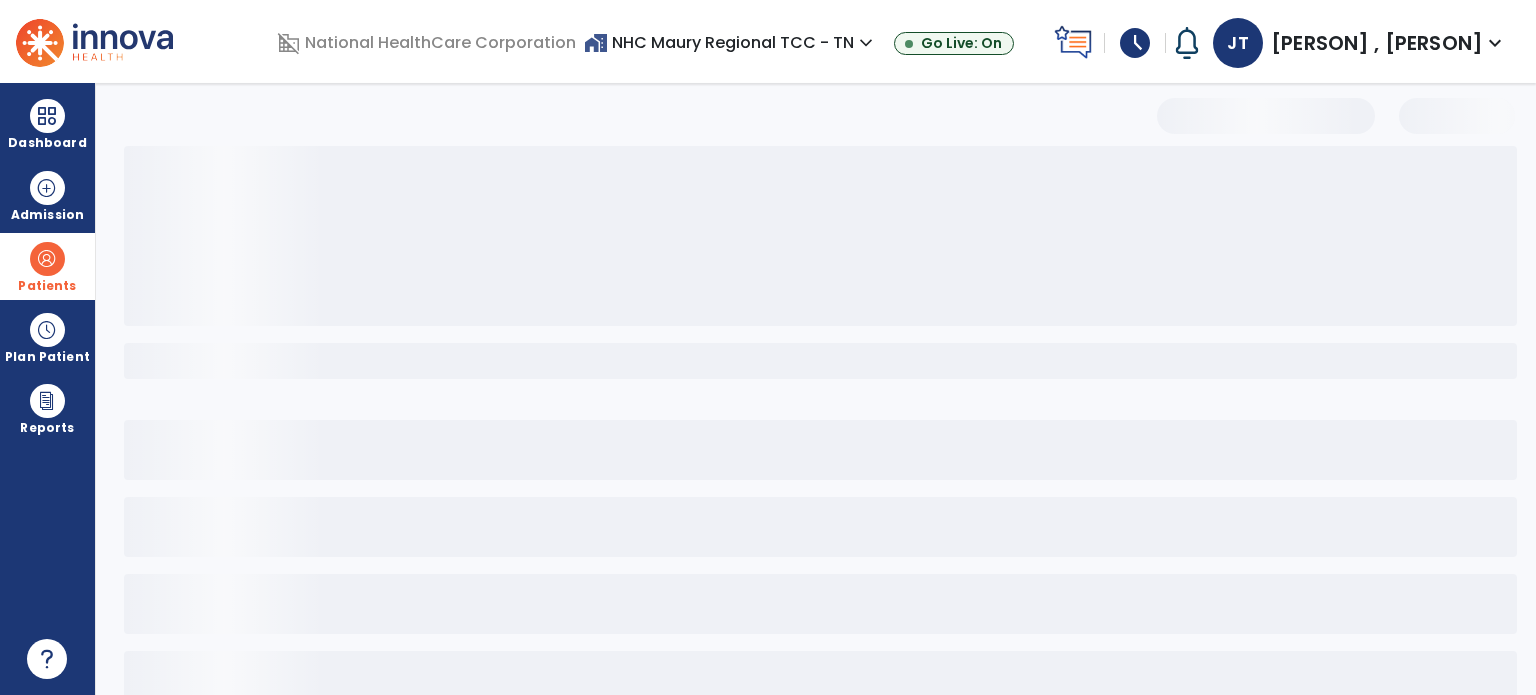 scroll, scrollTop: 46, scrollLeft: 0, axis: vertical 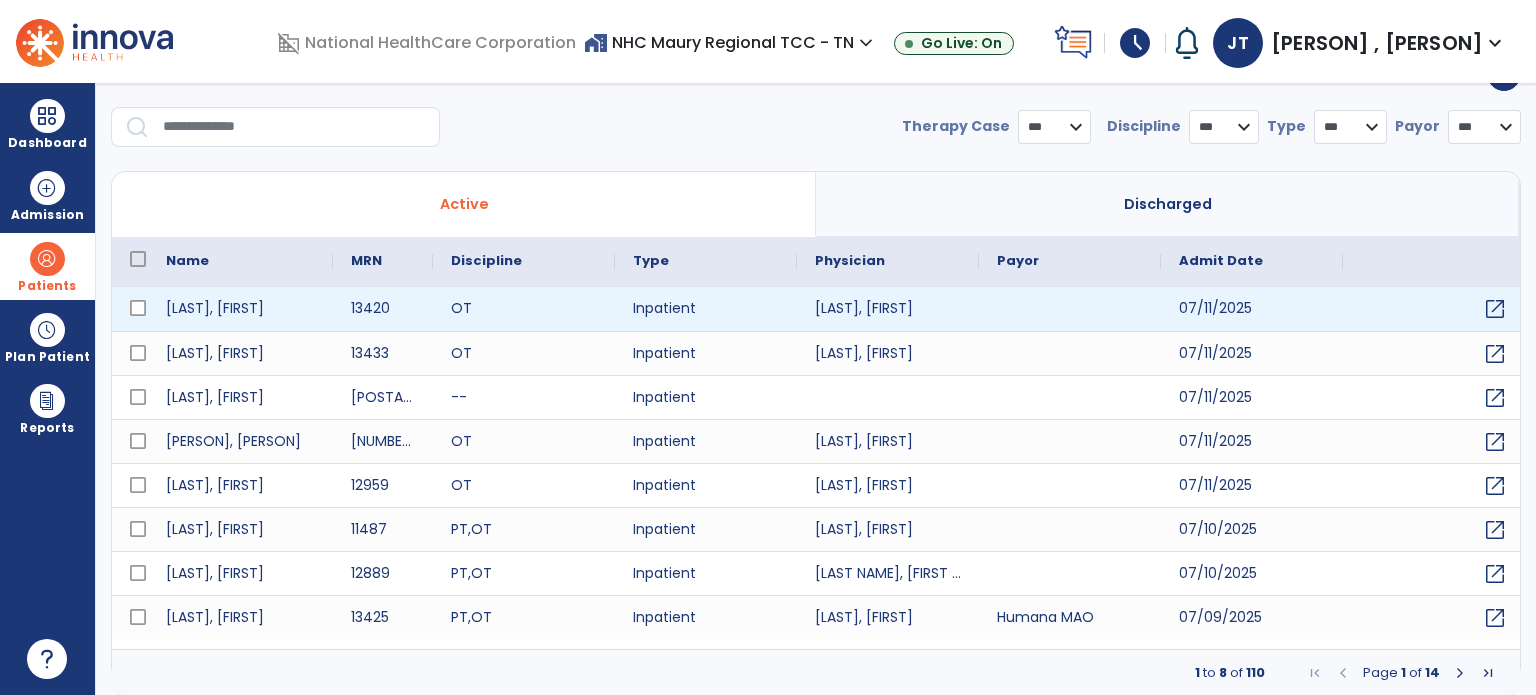 select on "***" 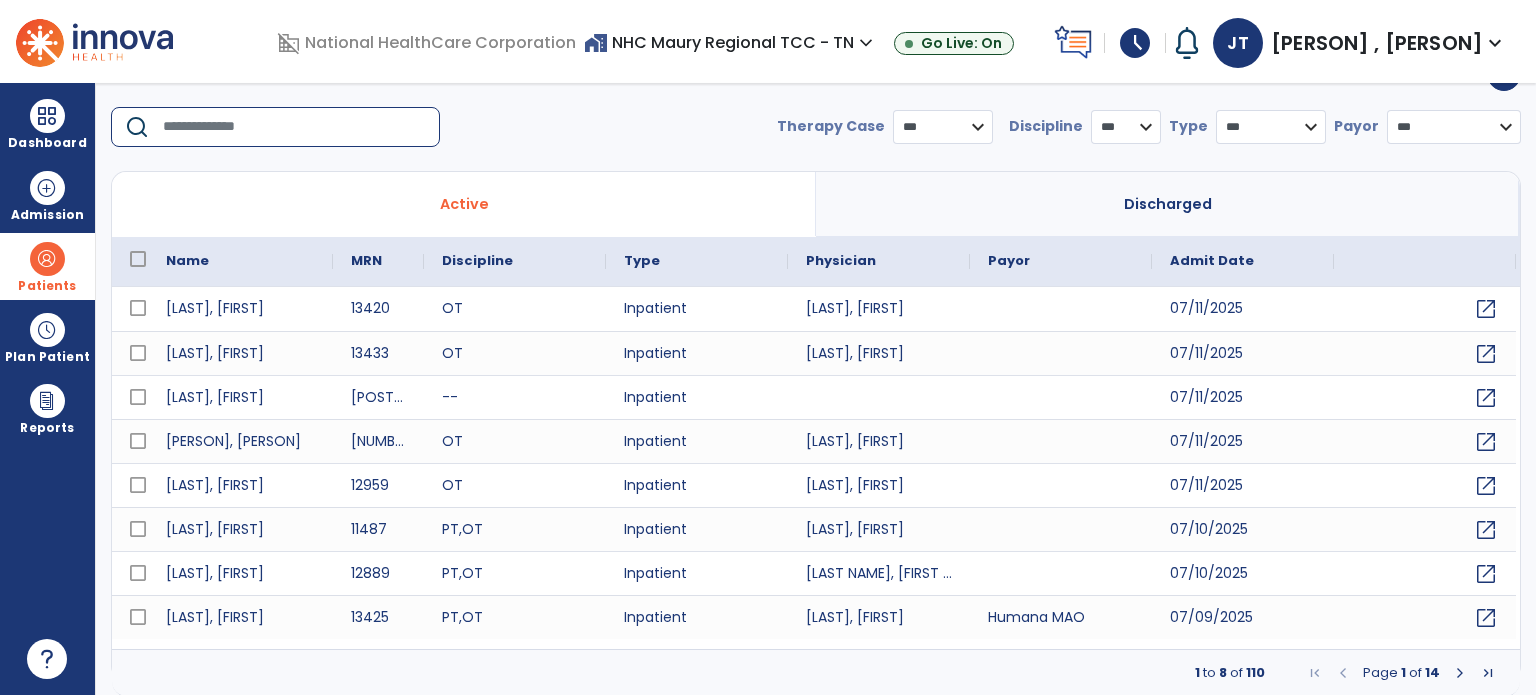 click at bounding box center (294, 127) 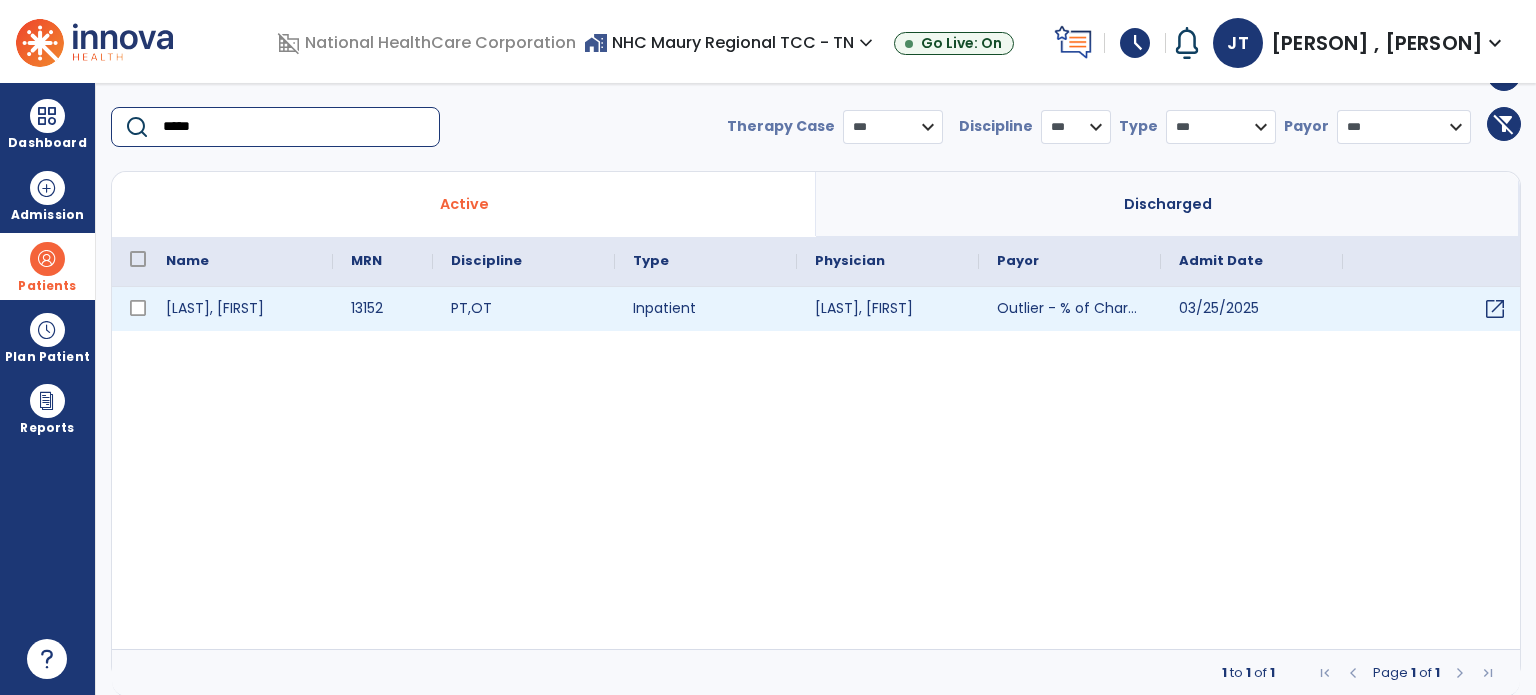 type on "*****" 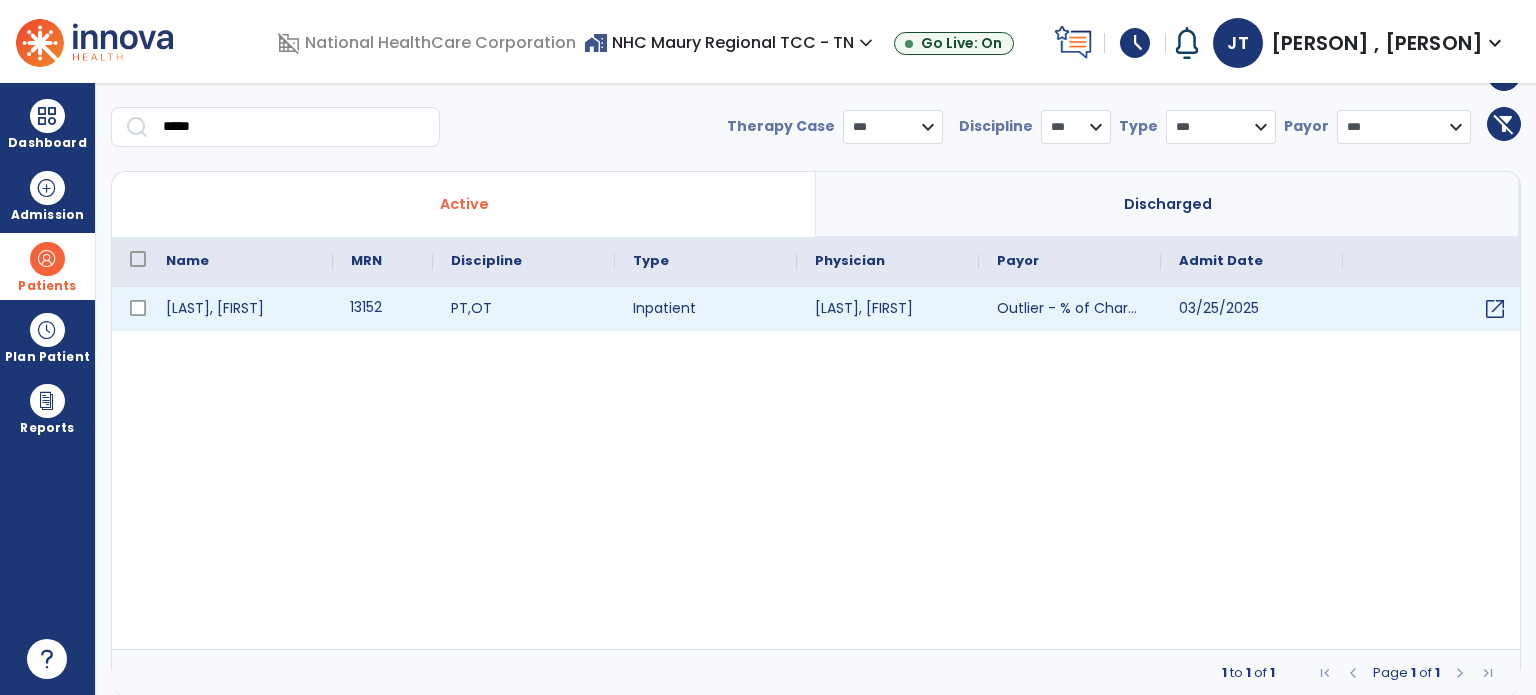 click on "13152" at bounding box center [383, 309] 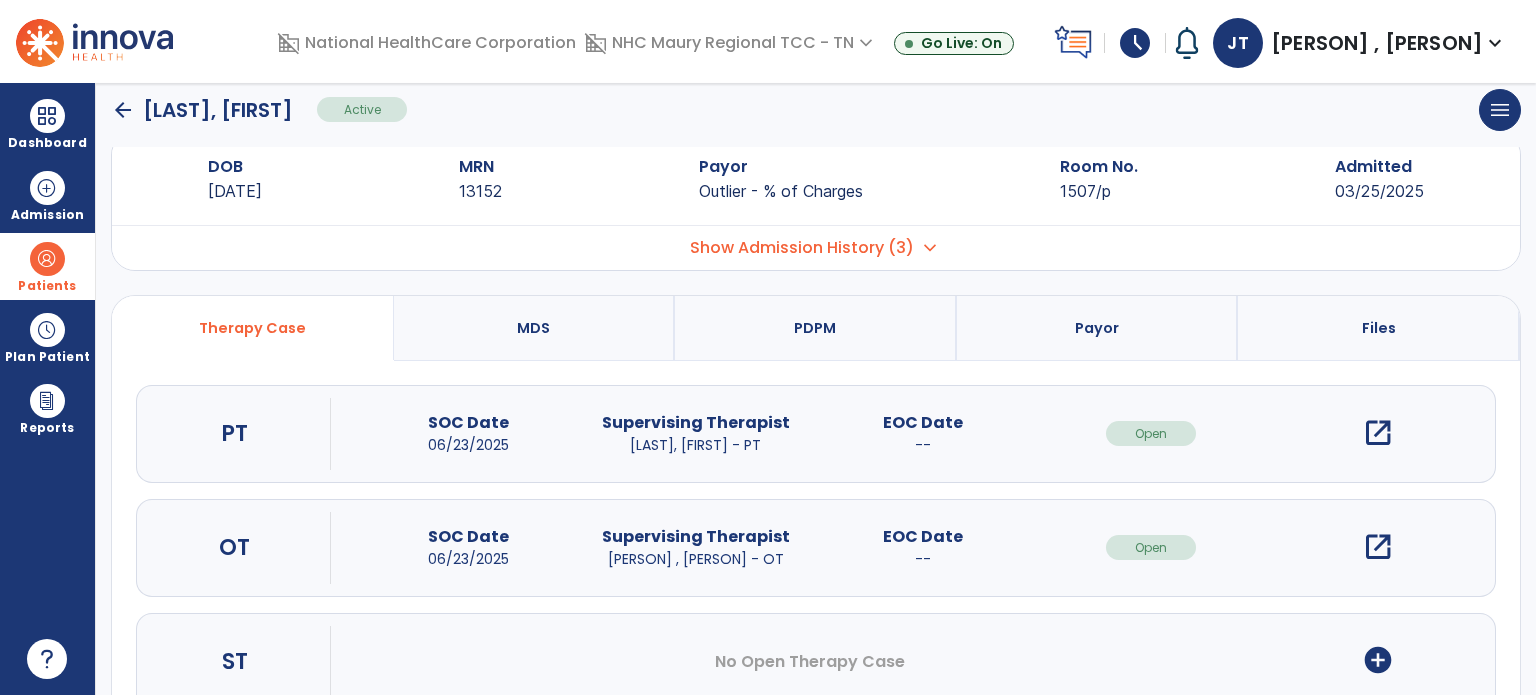 scroll, scrollTop: 0, scrollLeft: 0, axis: both 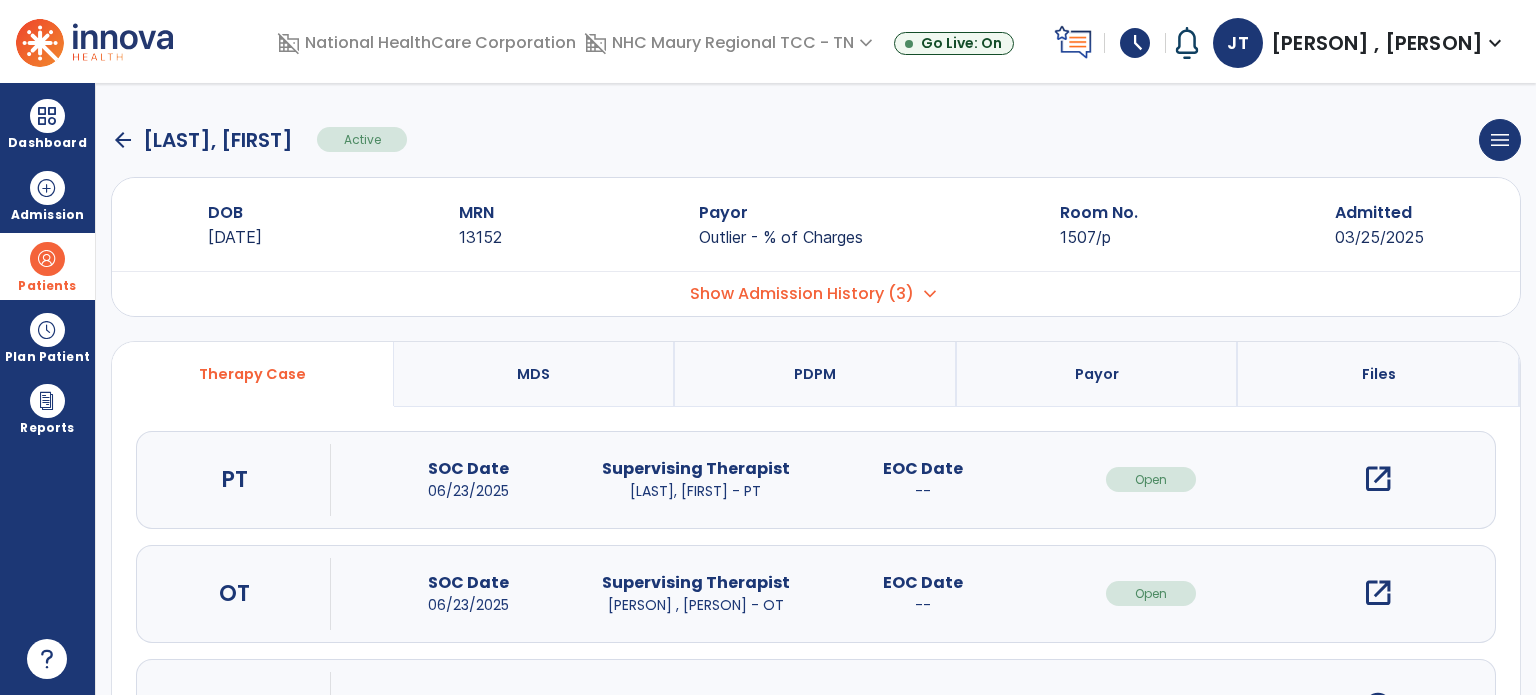 click on "open_in_new" at bounding box center (1378, 479) 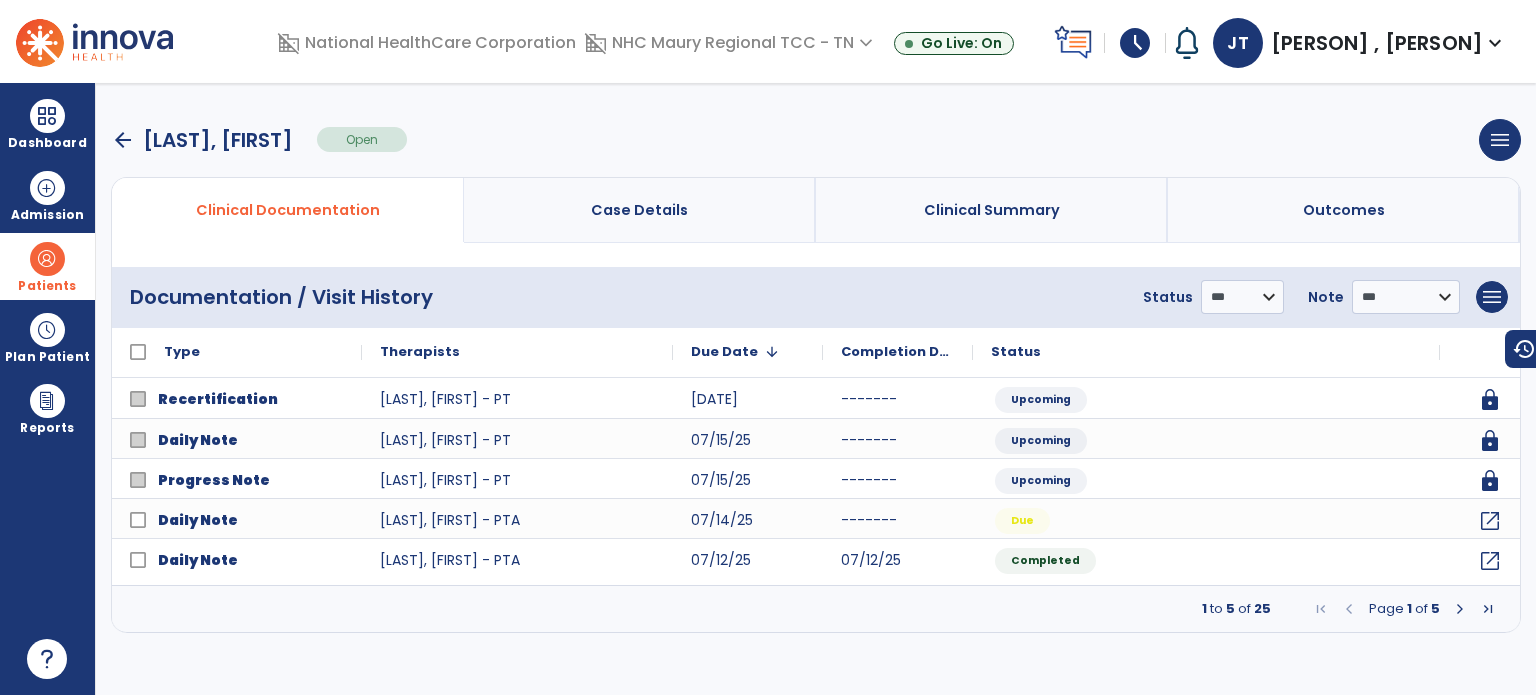 click on "arrow_back" at bounding box center [123, 140] 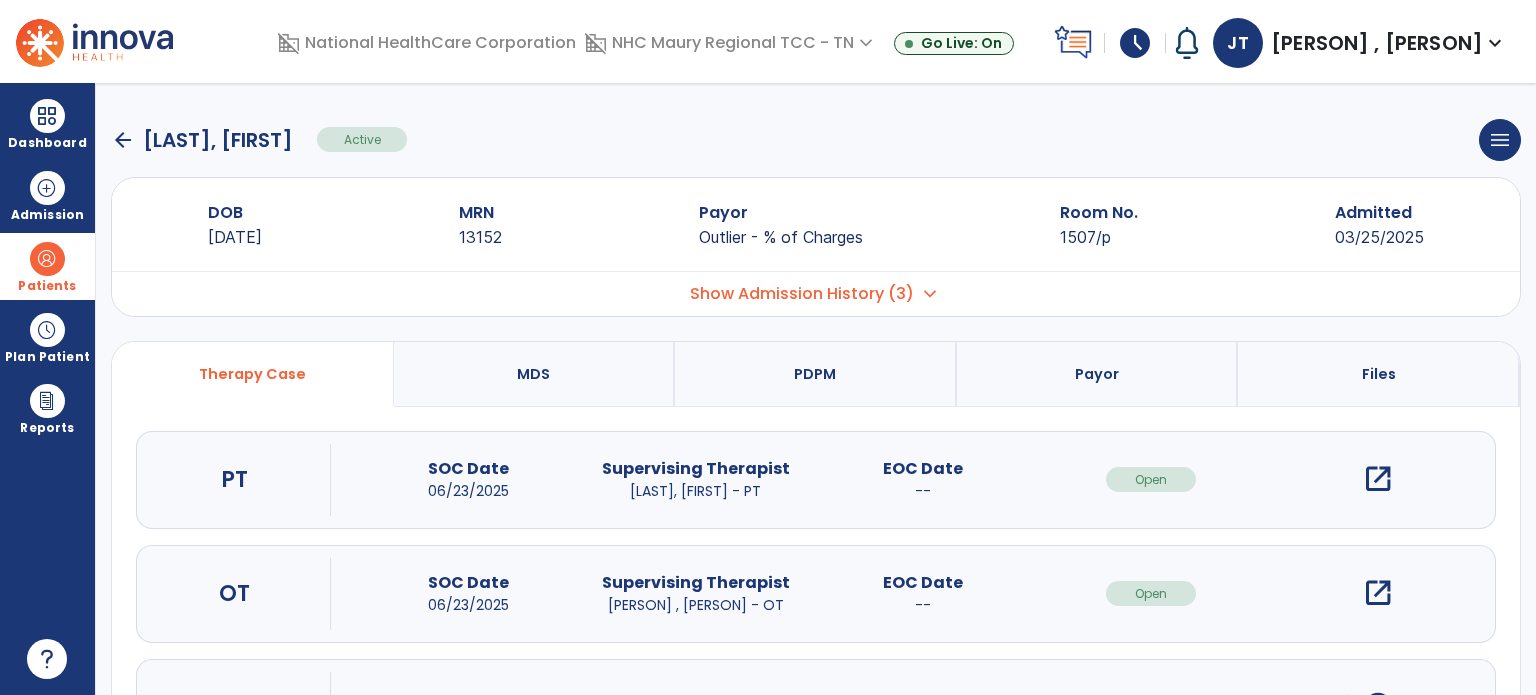 click on "arrow_back" 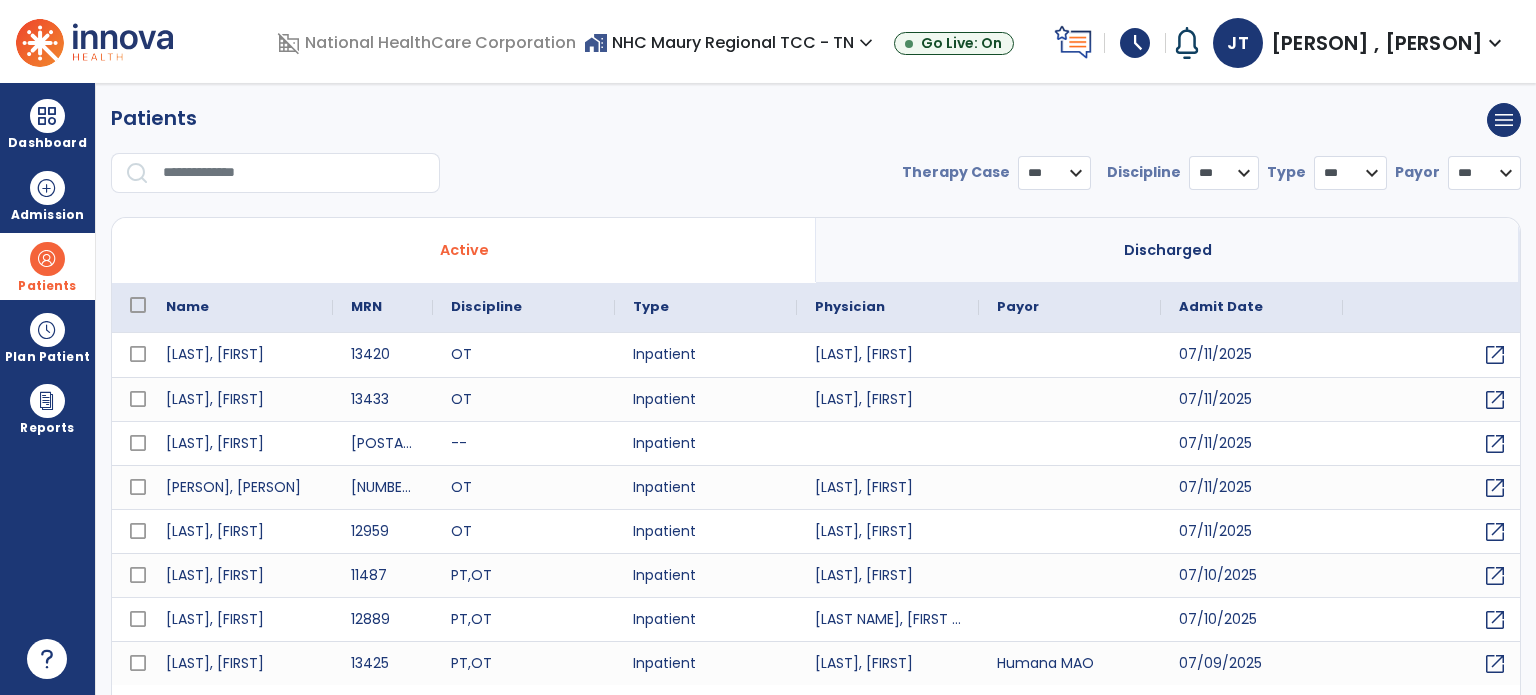 select on "***" 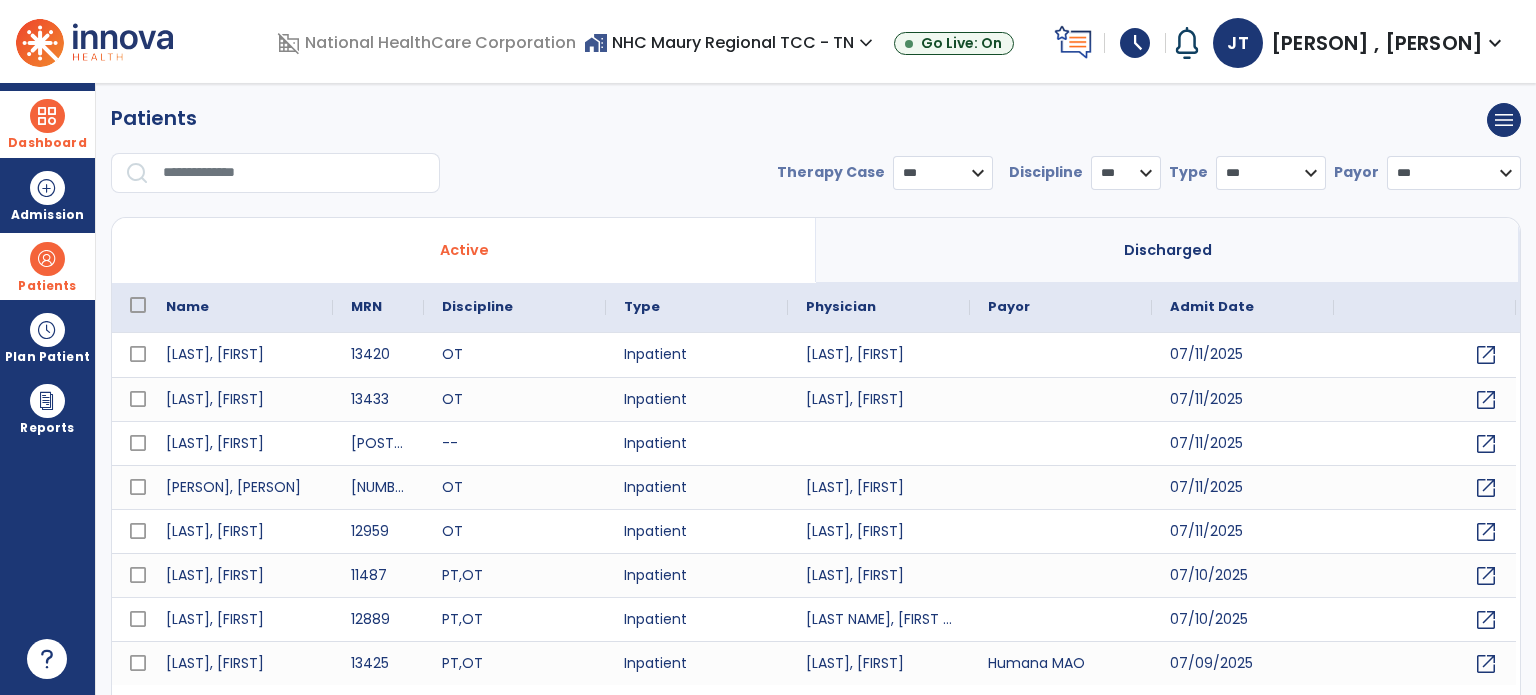 click at bounding box center [47, 116] 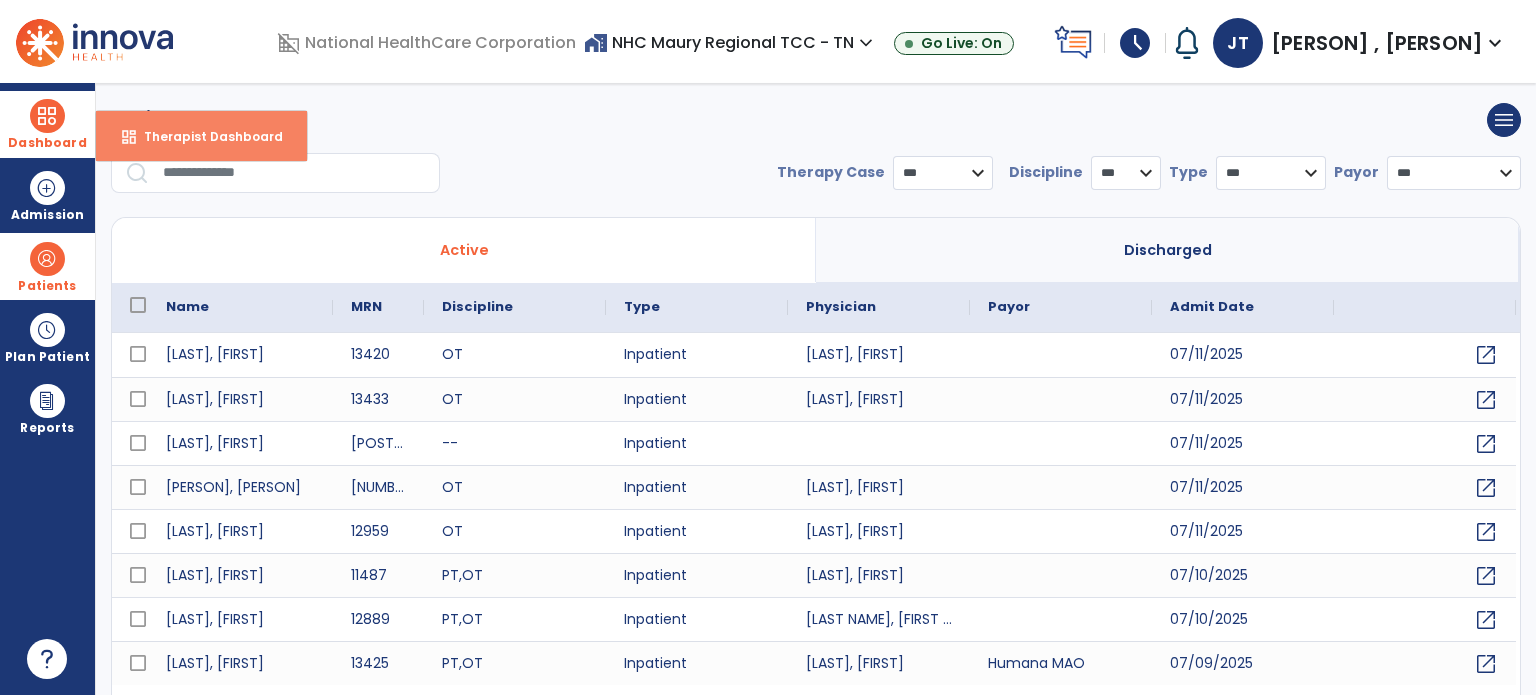 click on "Therapist Dashboard" at bounding box center (205, 136) 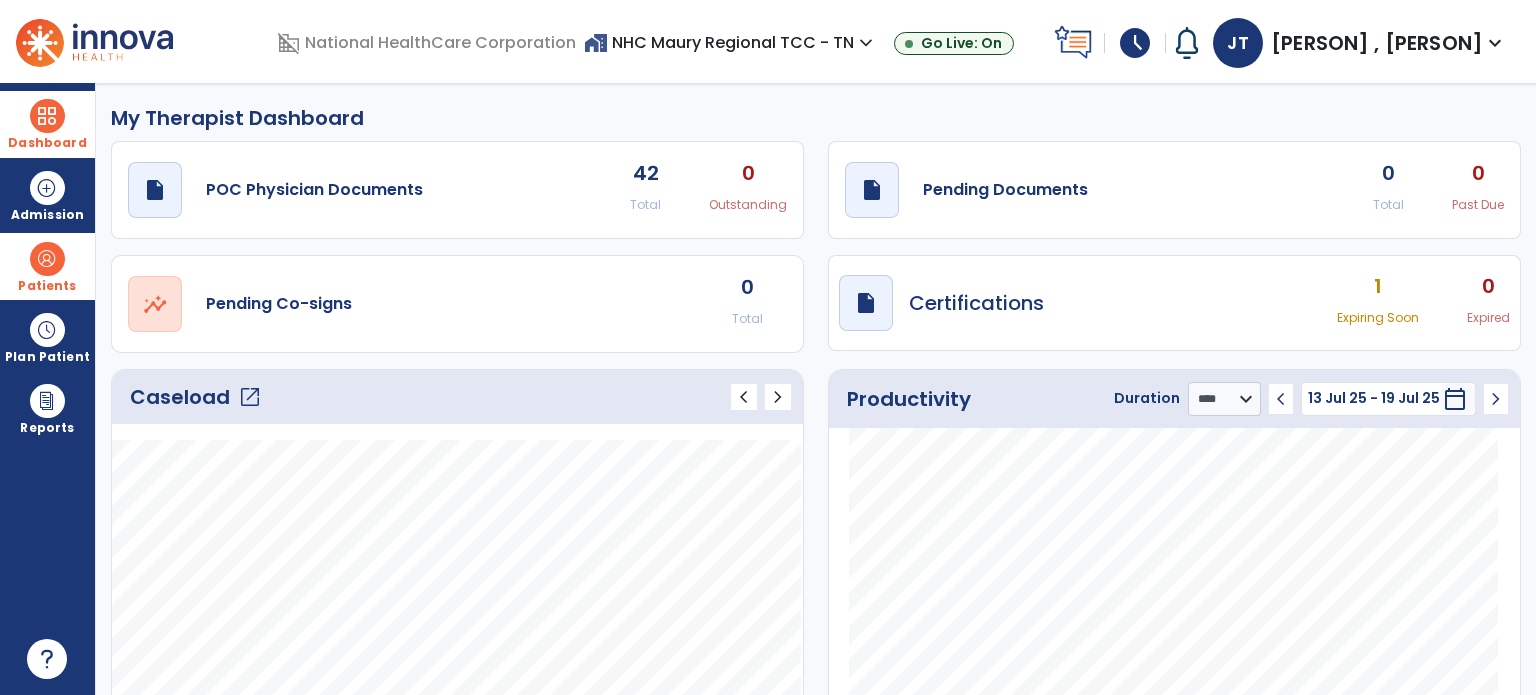 click on "open_in_new" 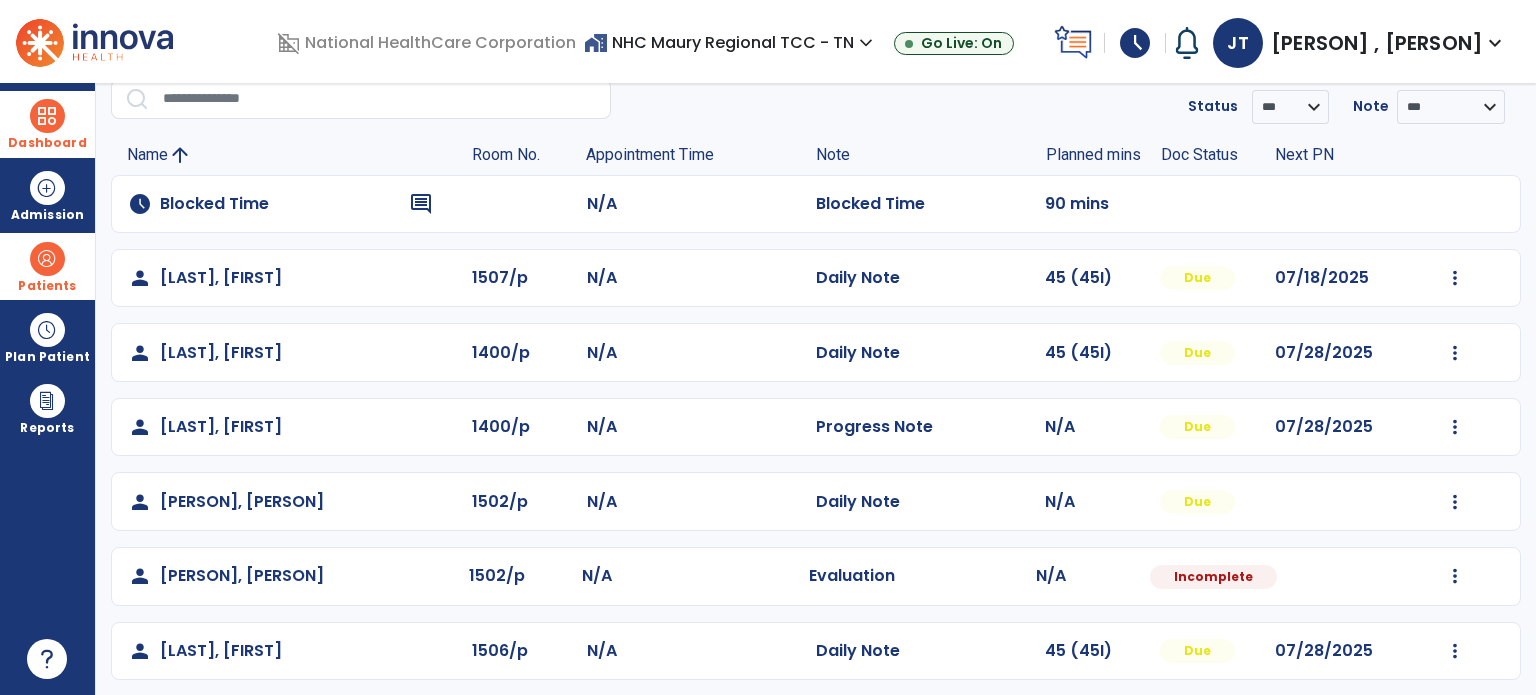scroll, scrollTop: 132, scrollLeft: 0, axis: vertical 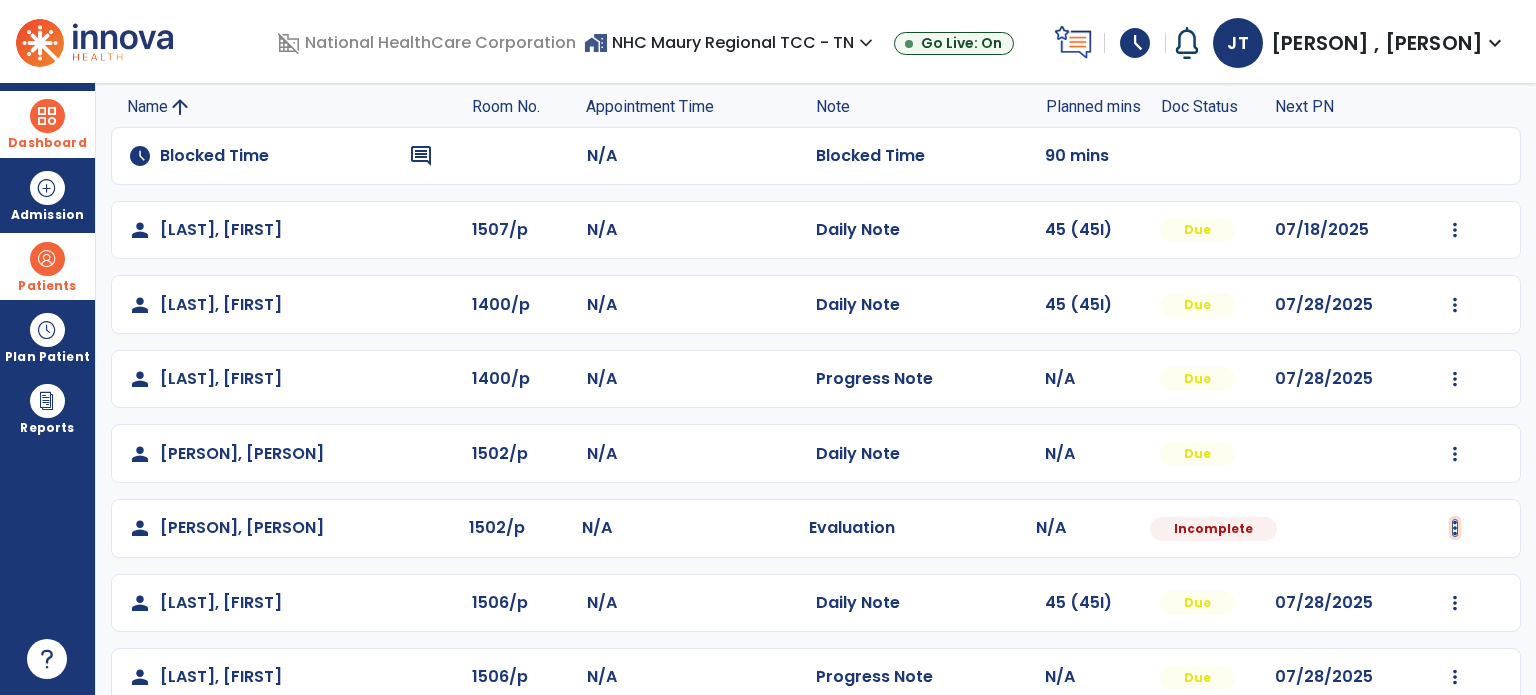click at bounding box center [1455, 230] 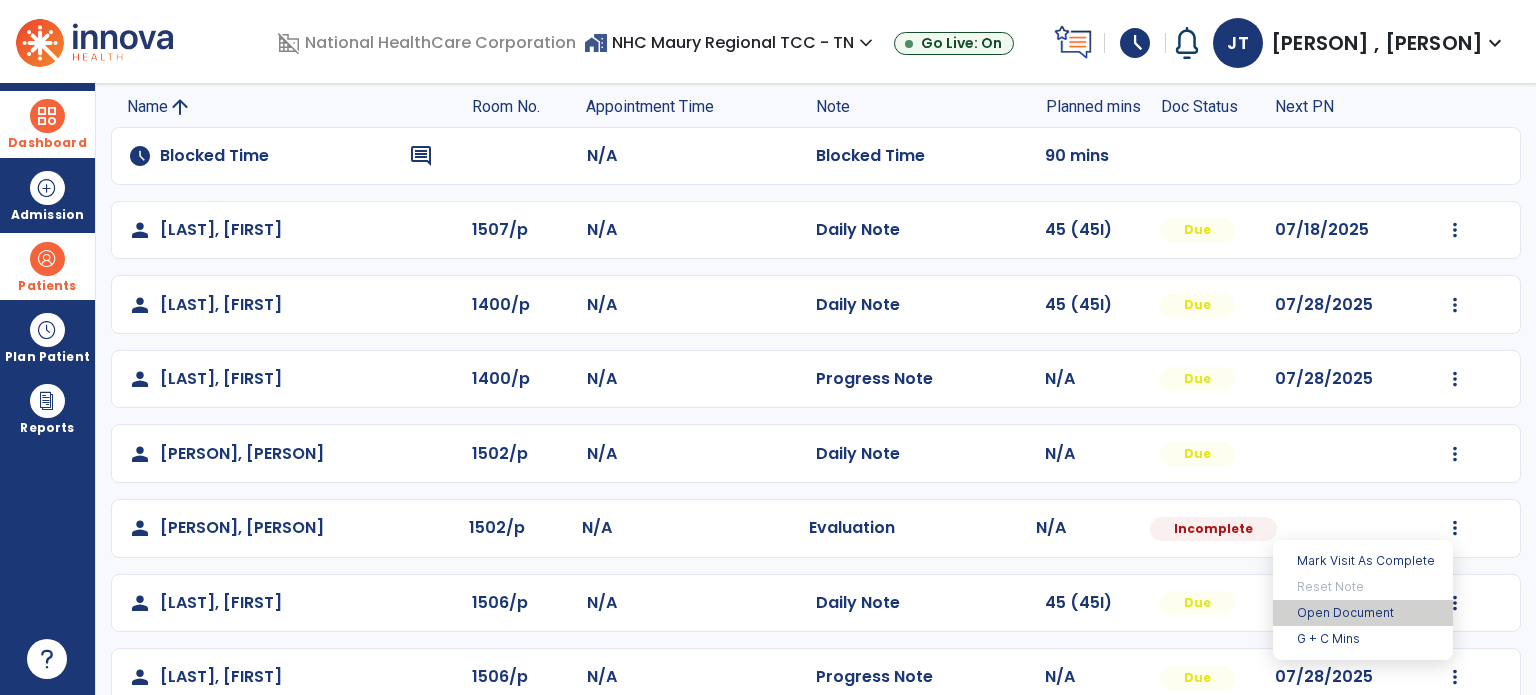 click on "Open Document" at bounding box center (1363, 613) 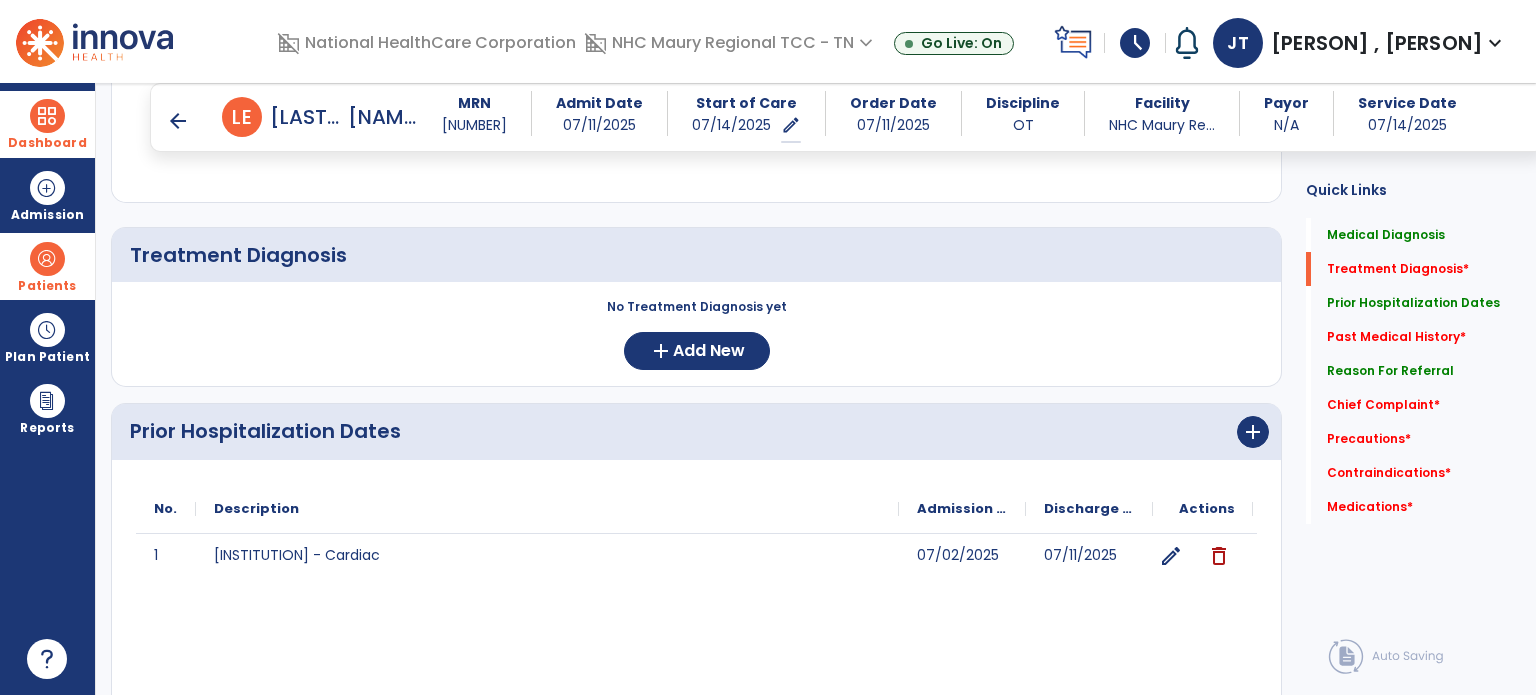 scroll, scrollTop: 382, scrollLeft: 0, axis: vertical 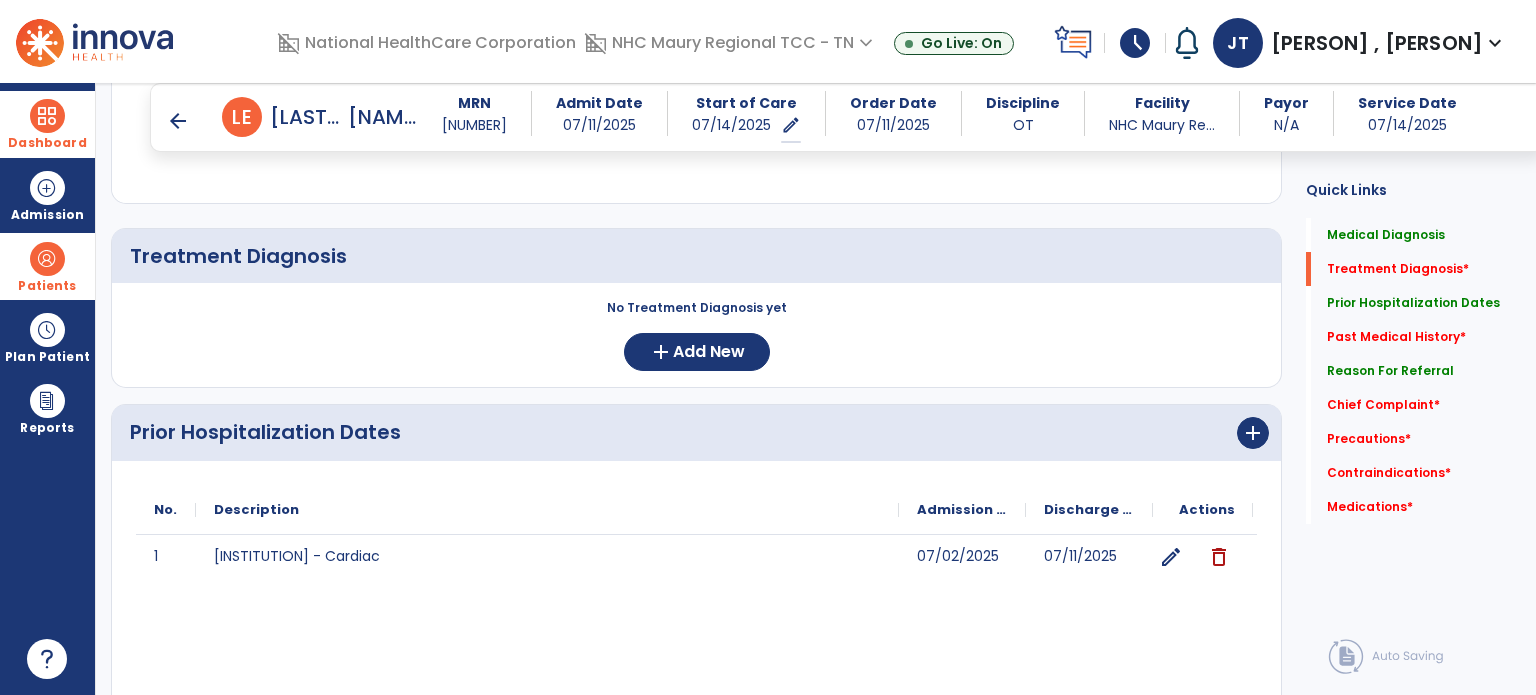 click at bounding box center (47, 259) 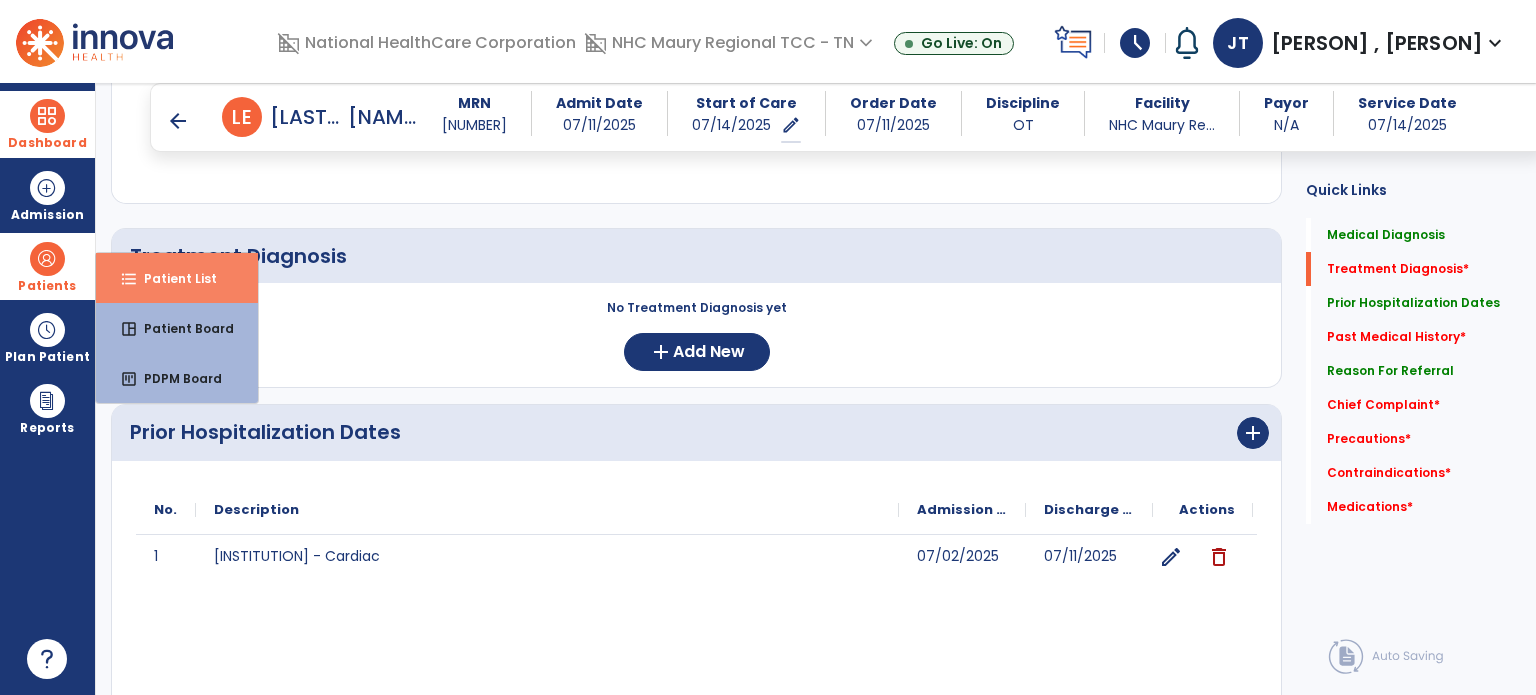 click on "format_list_bulleted" at bounding box center [129, 279] 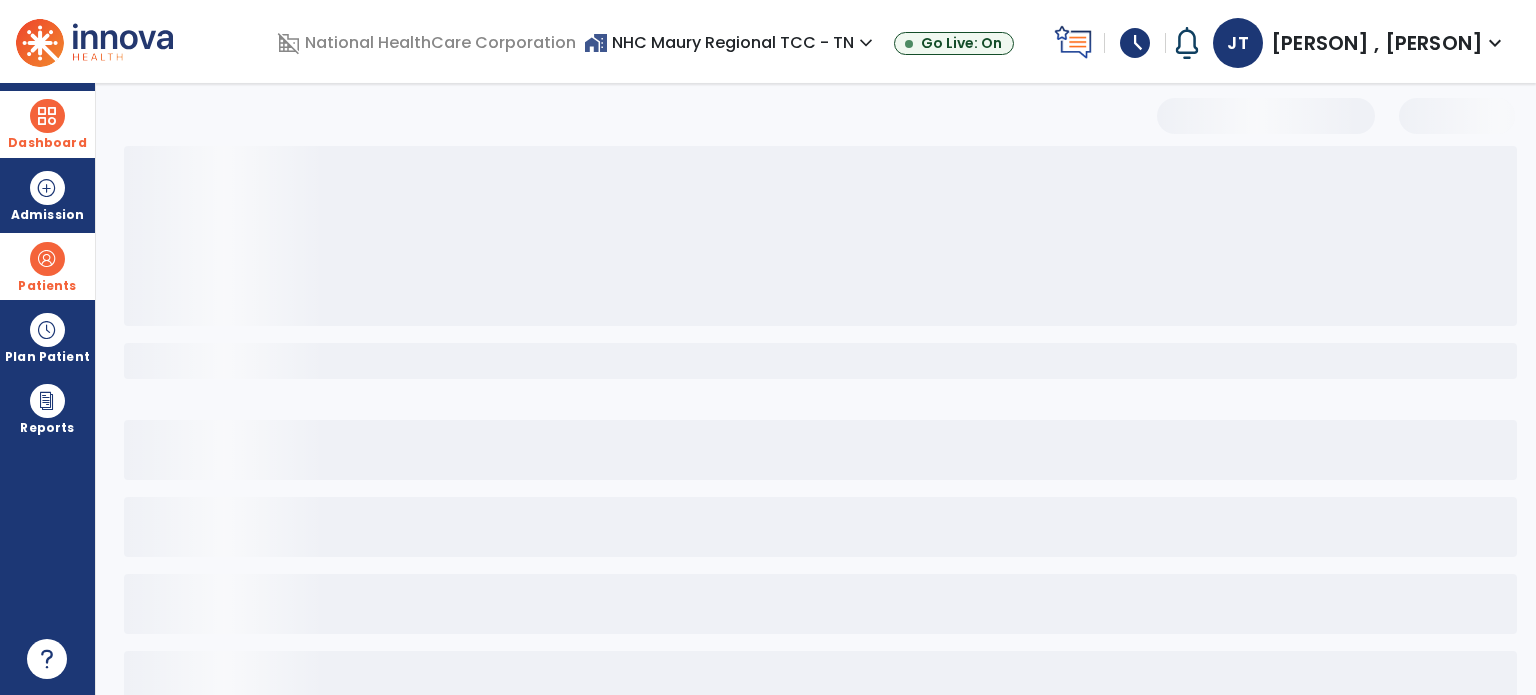 scroll, scrollTop: 46, scrollLeft: 0, axis: vertical 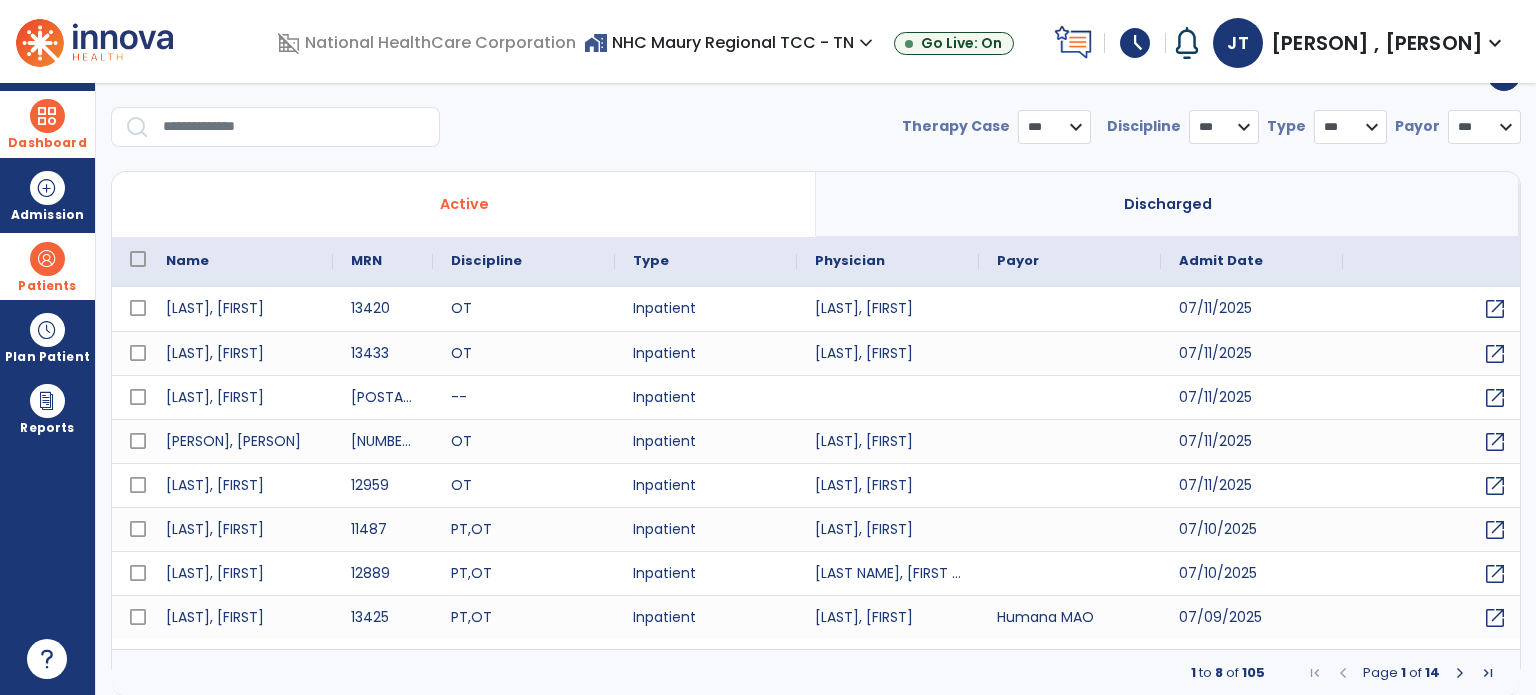 select on "***" 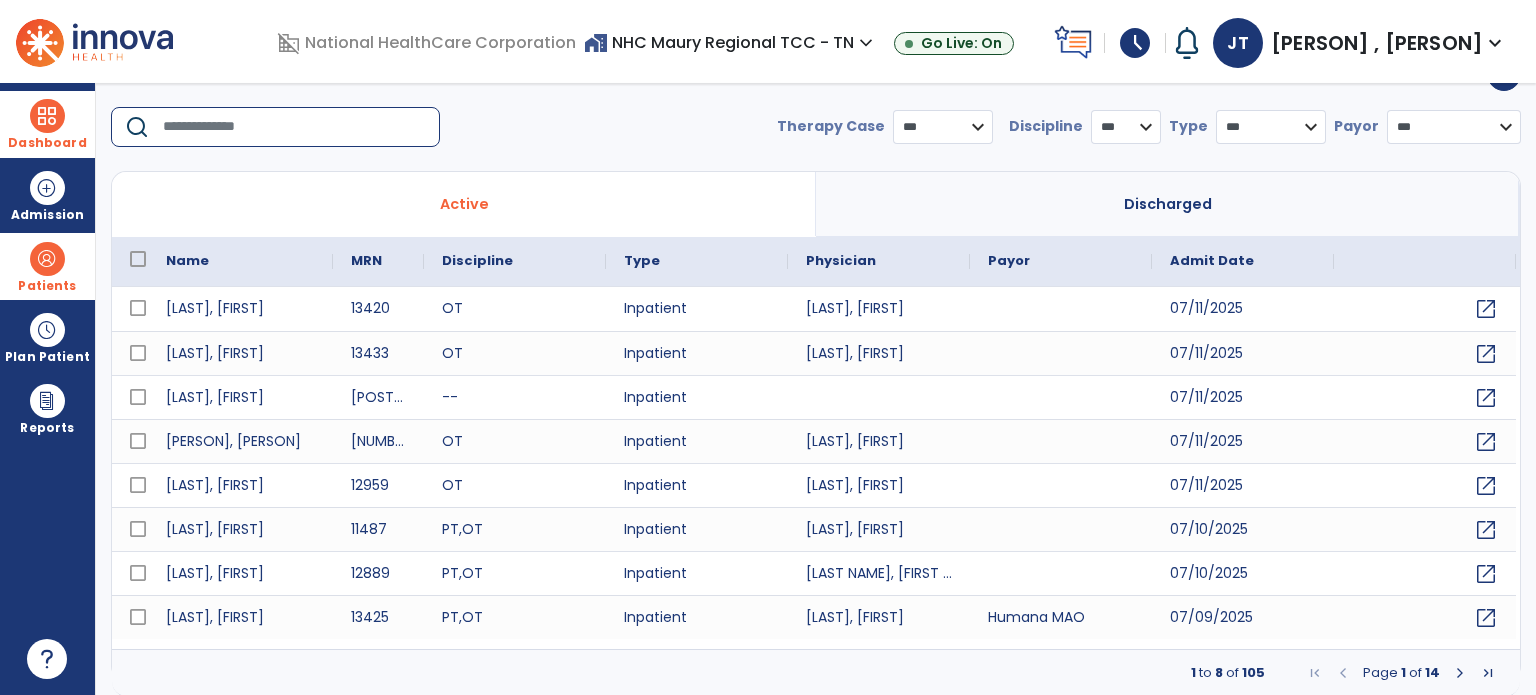 click at bounding box center [294, 127] 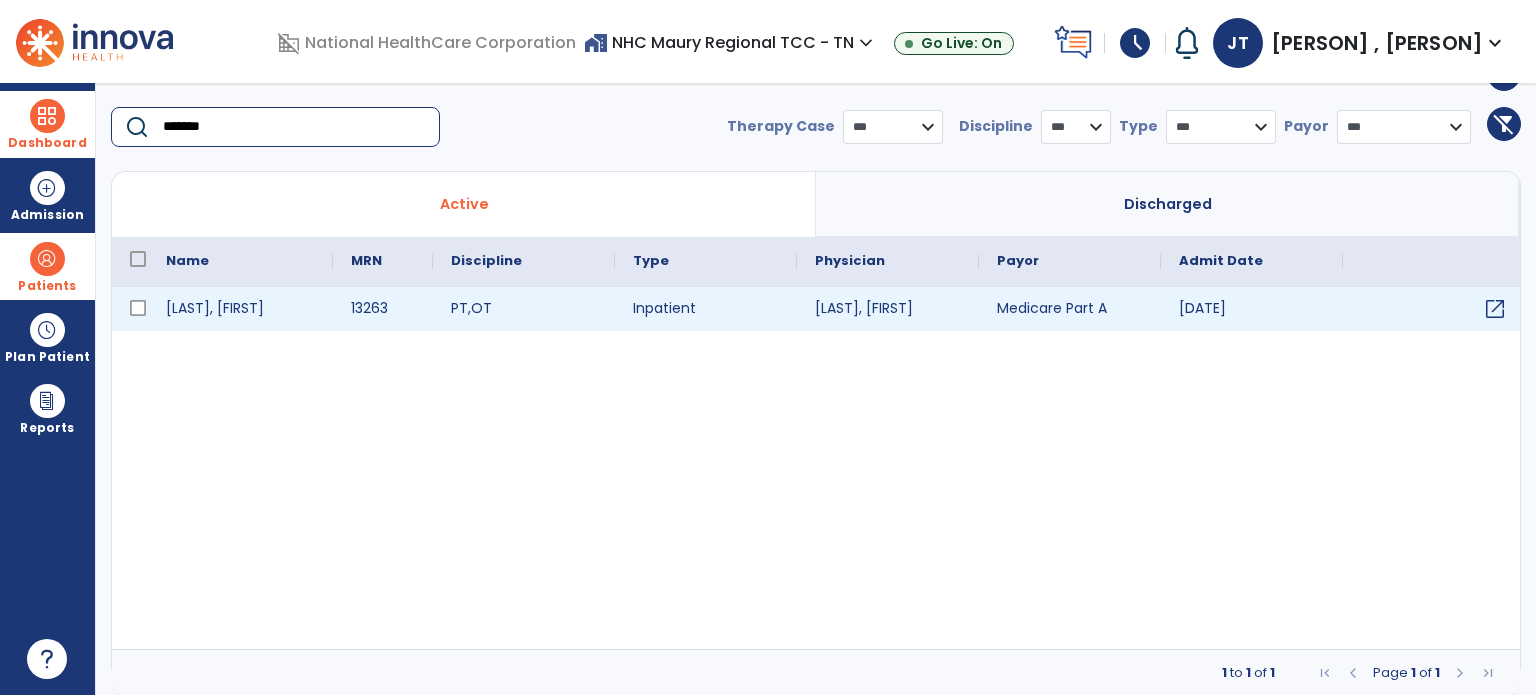 type on "*******" 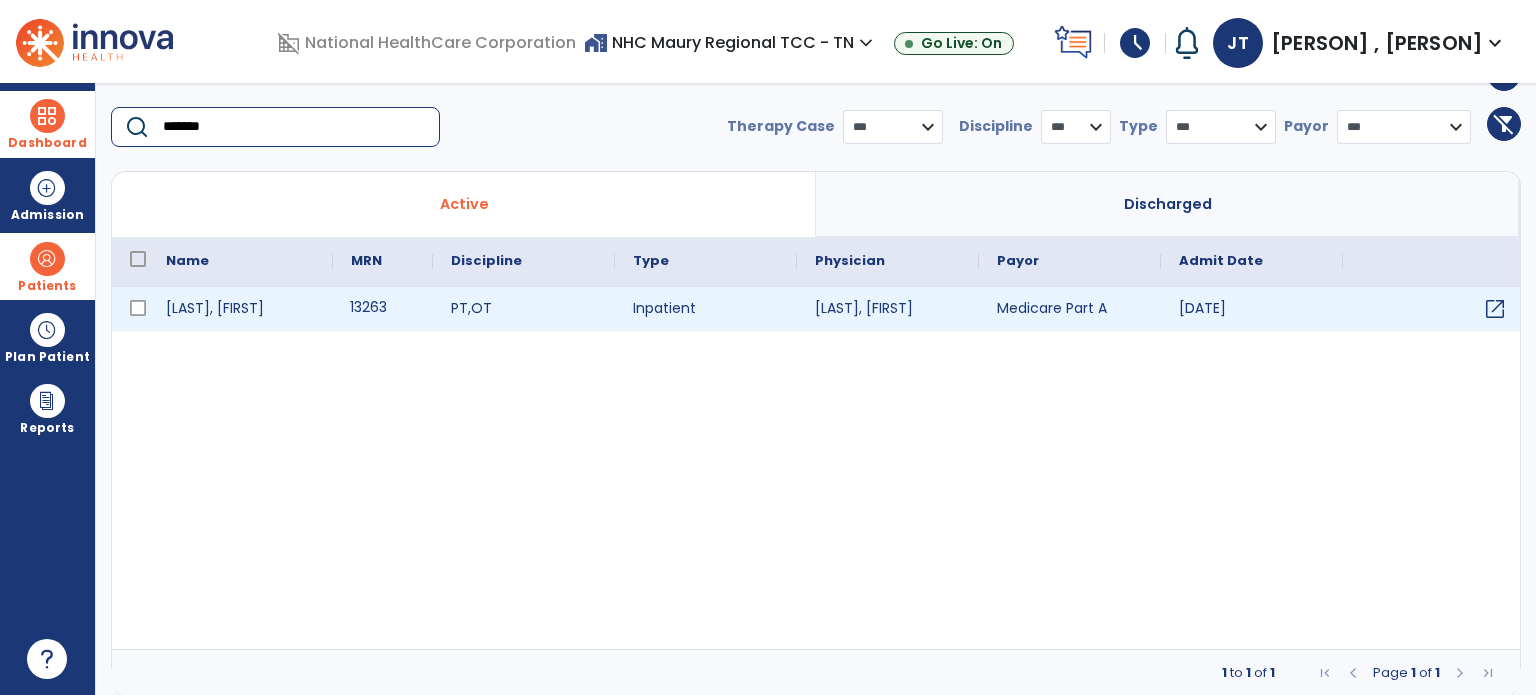click on "13263" at bounding box center [383, 309] 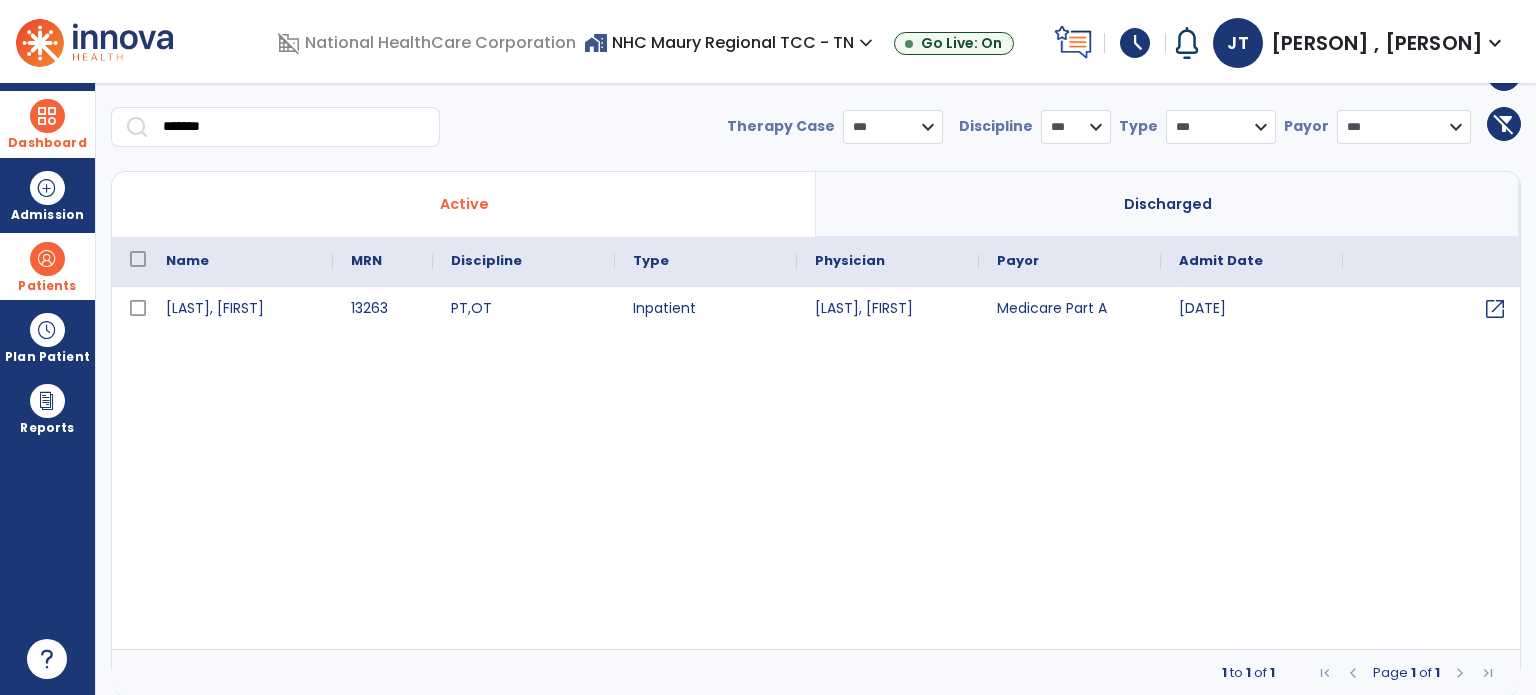 scroll, scrollTop: 0, scrollLeft: 0, axis: both 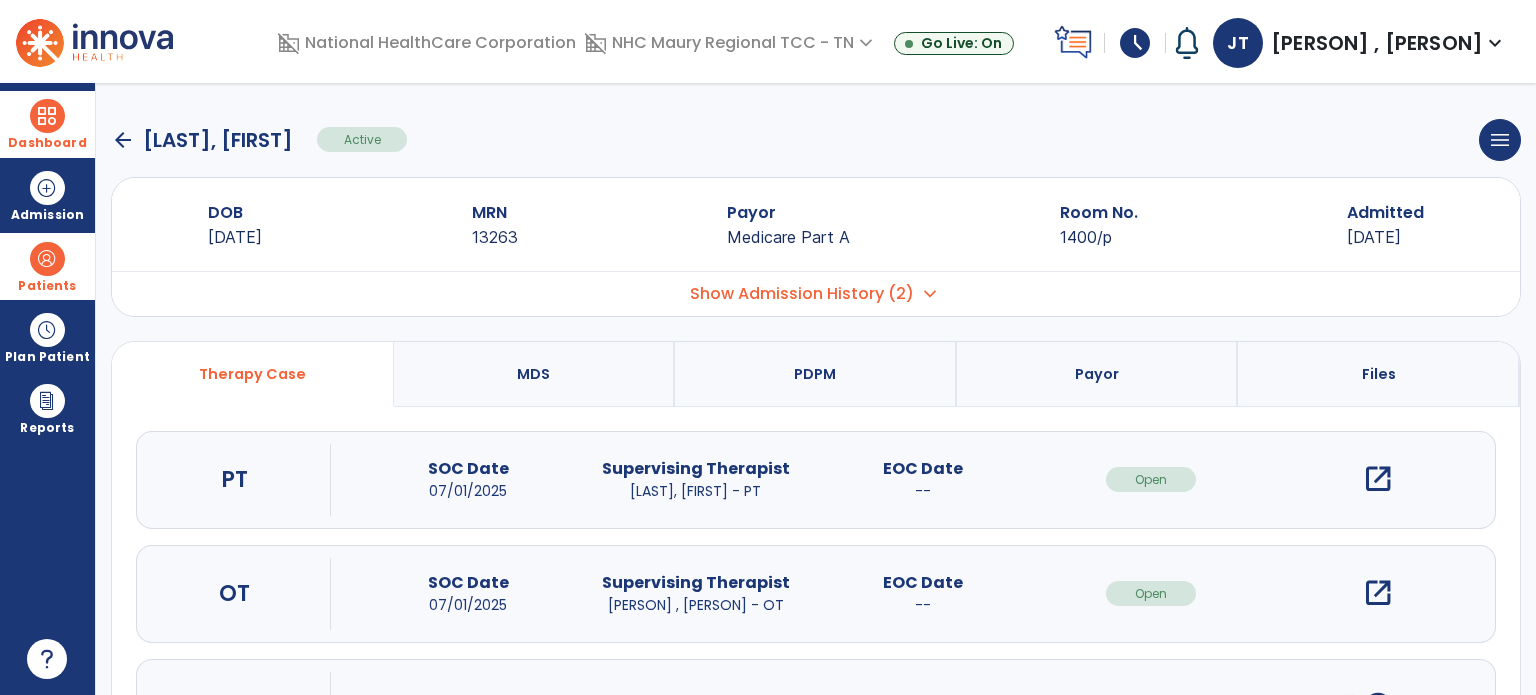 click on "open_in_new" at bounding box center [1378, 593] 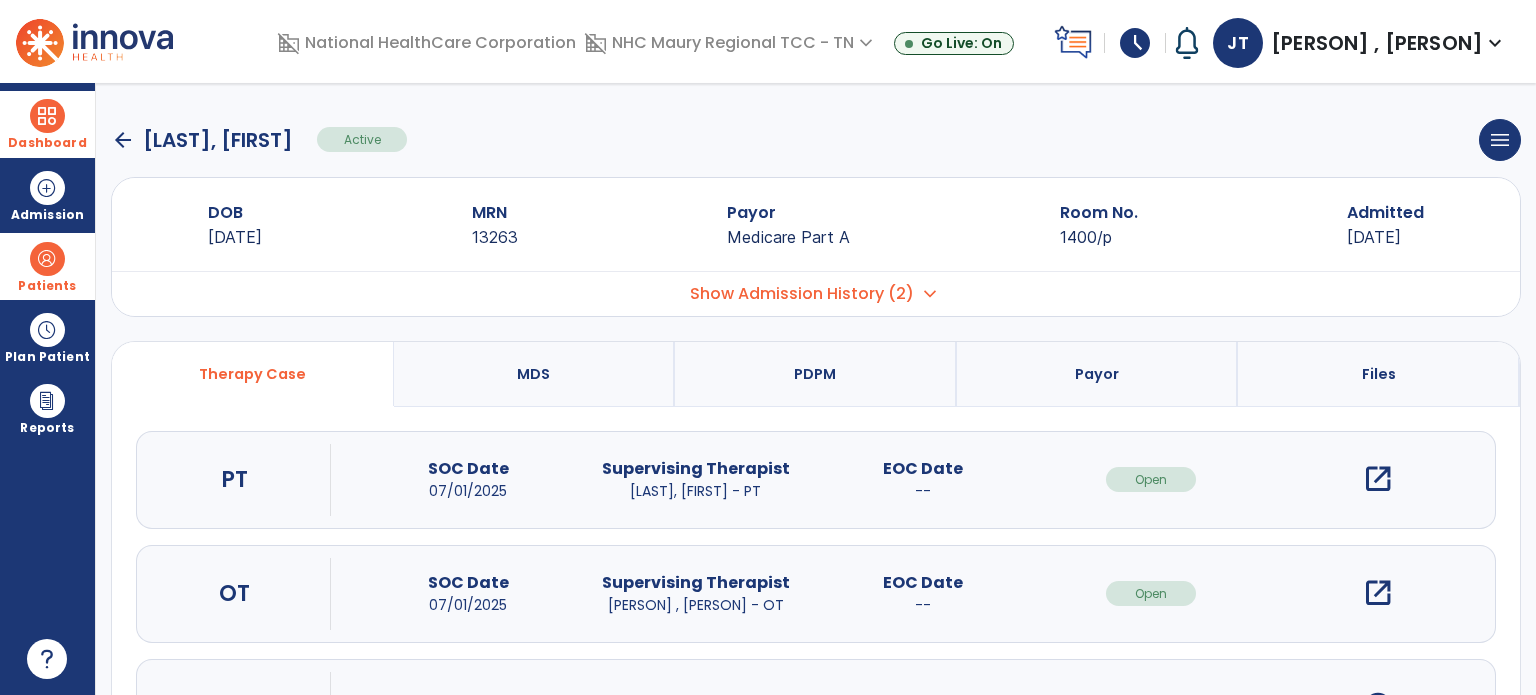 click on "open_in_new" at bounding box center (1378, 593) 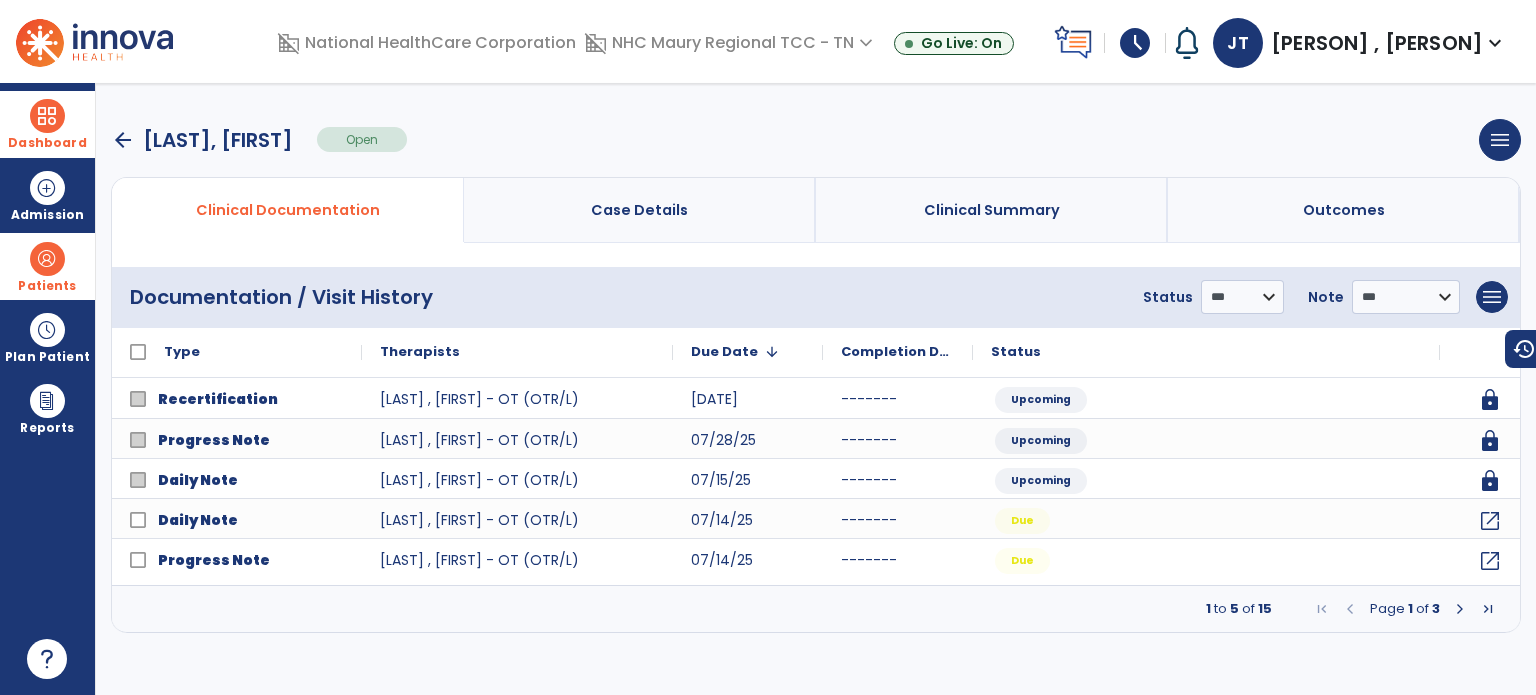 scroll, scrollTop: 0, scrollLeft: 0, axis: both 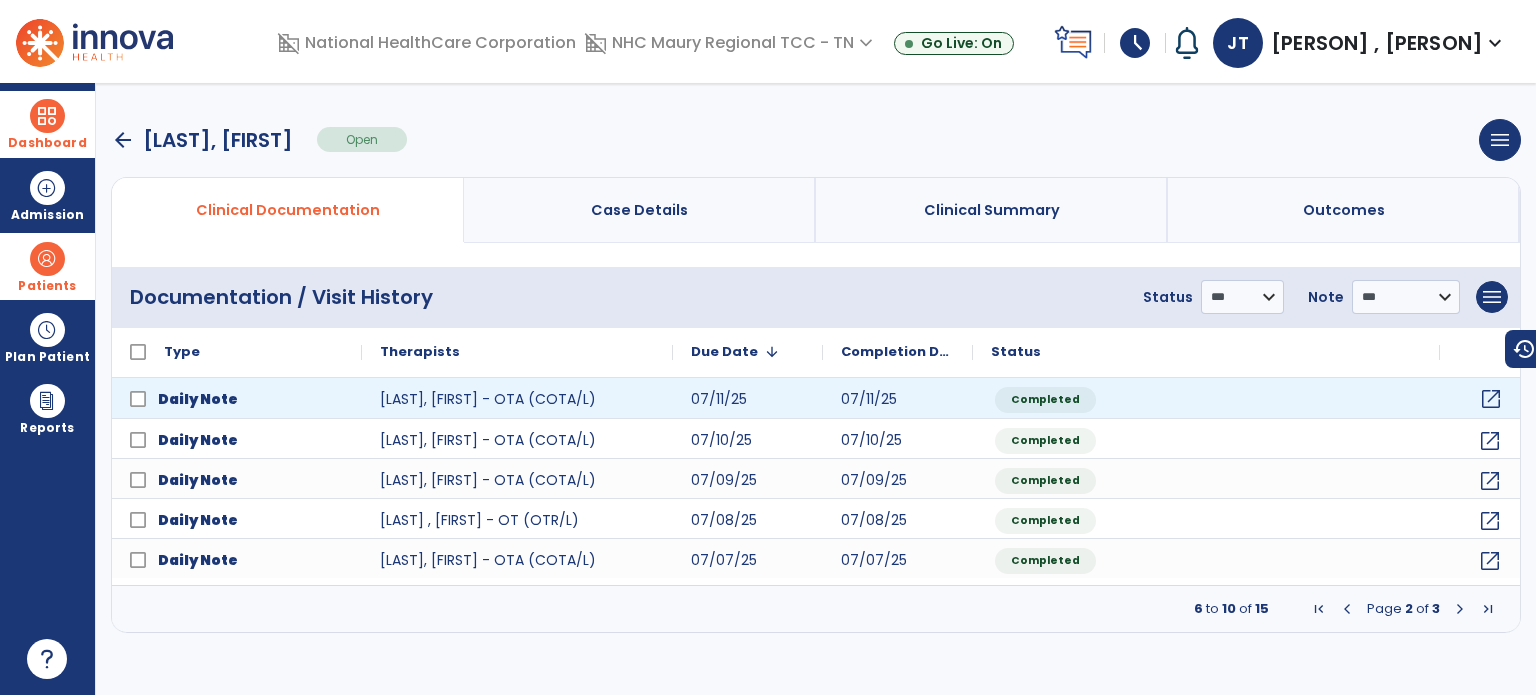 click on "open_in_new" 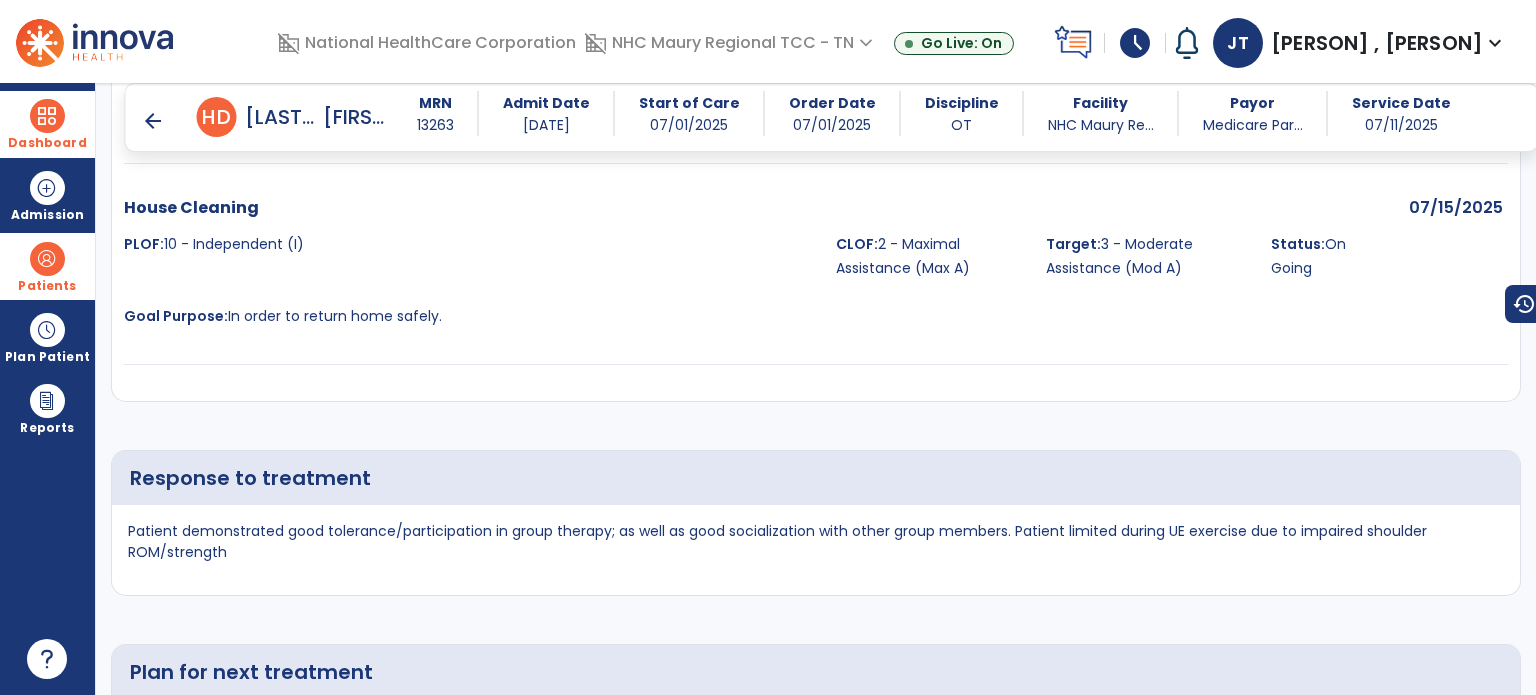 scroll, scrollTop: 3903, scrollLeft: 0, axis: vertical 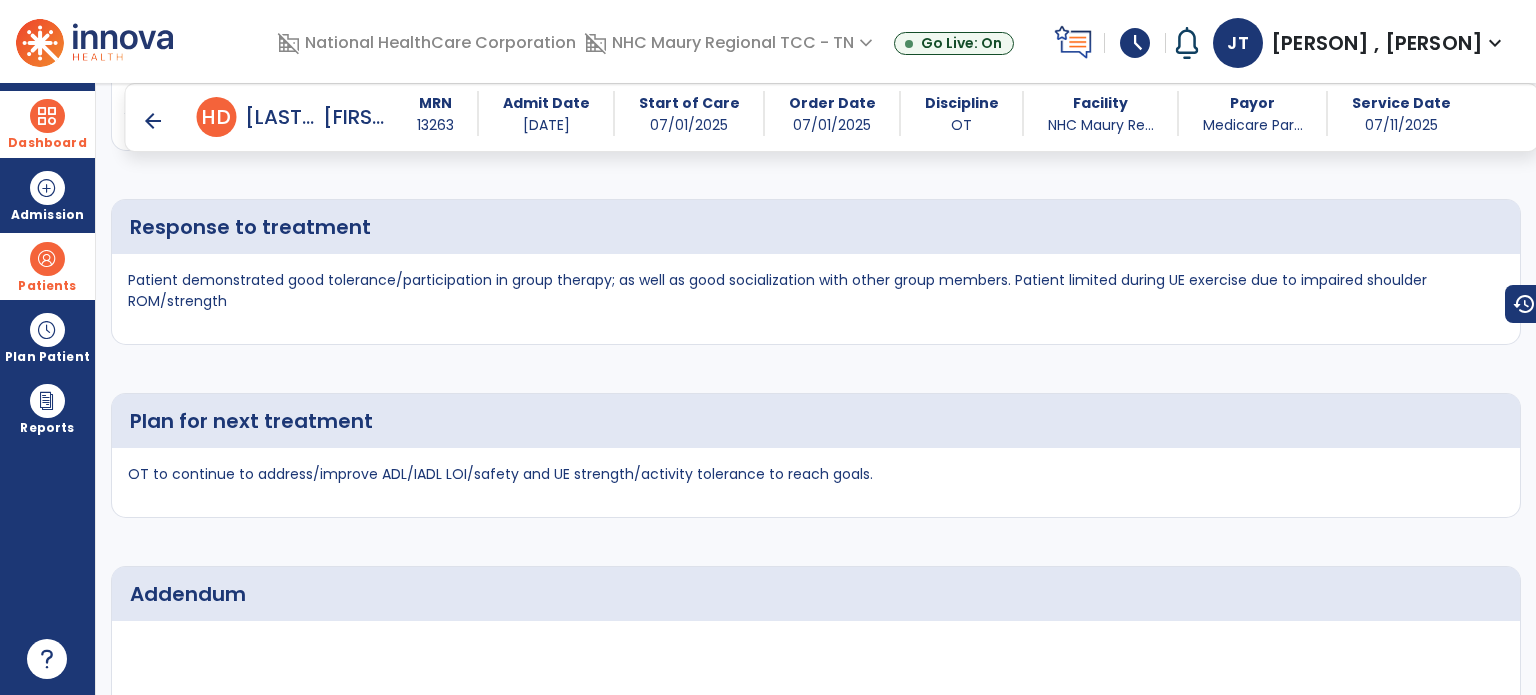 click on "arrow_back" at bounding box center [153, 121] 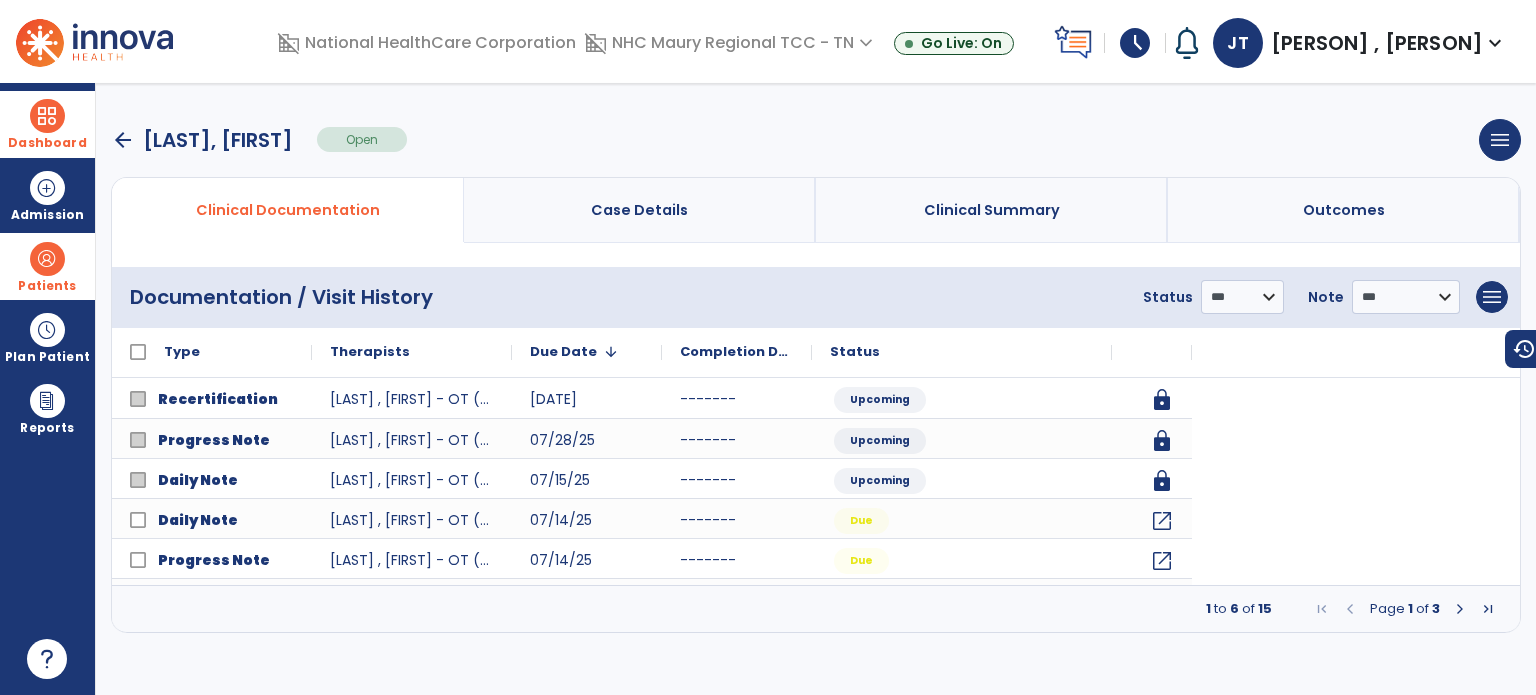 scroll, scrollTop: 0, scrollLeft: 0, axis: both 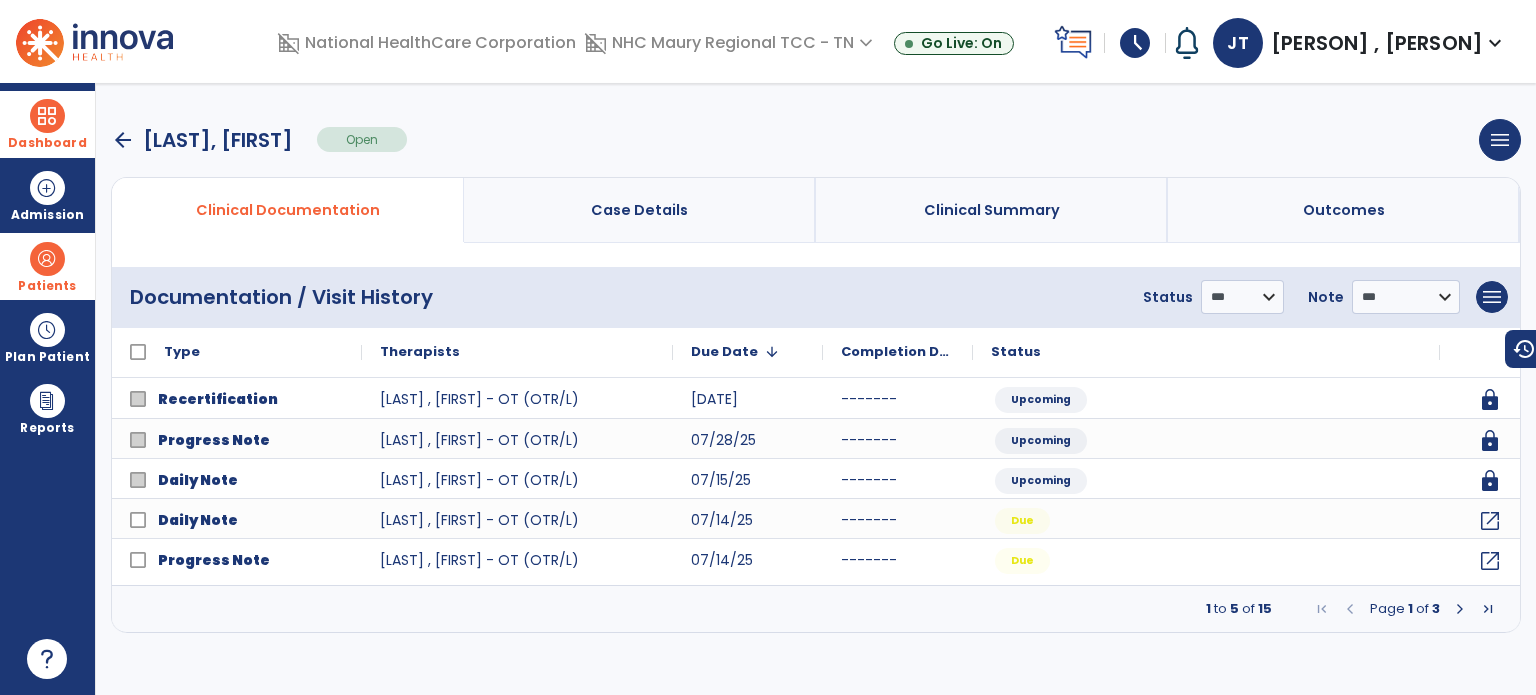 click at bounding box center (1460, 609) 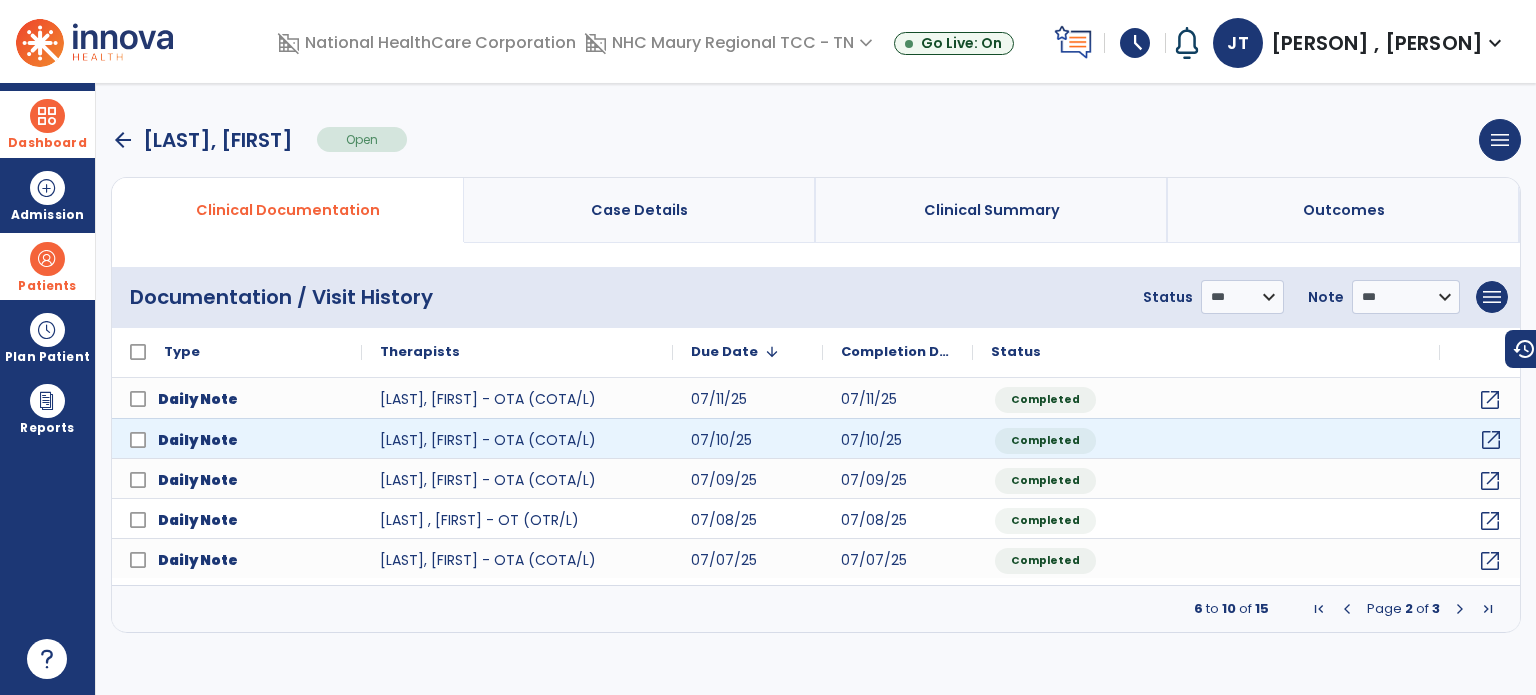 click on "open_in_new" 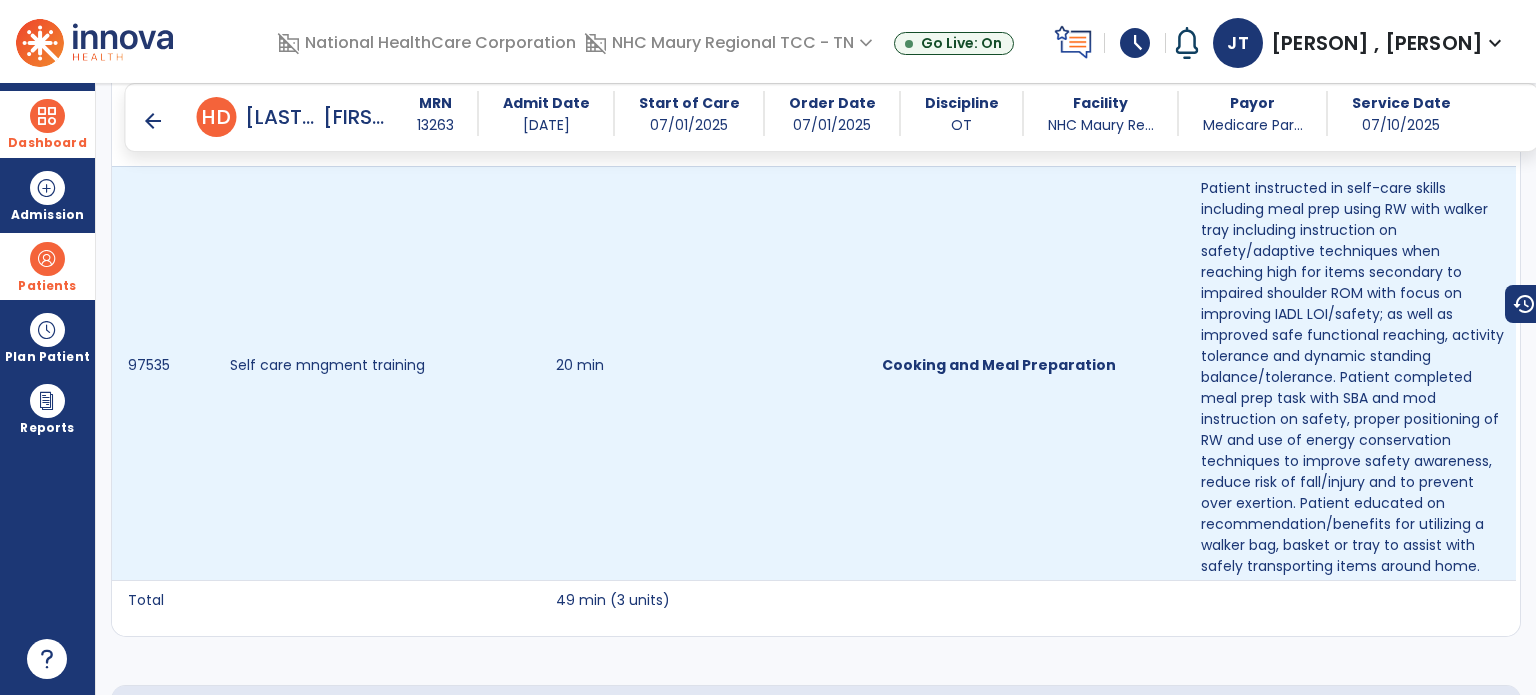 scroll, scrollTop: 1532, scrollLeft: 0, axis: vertical 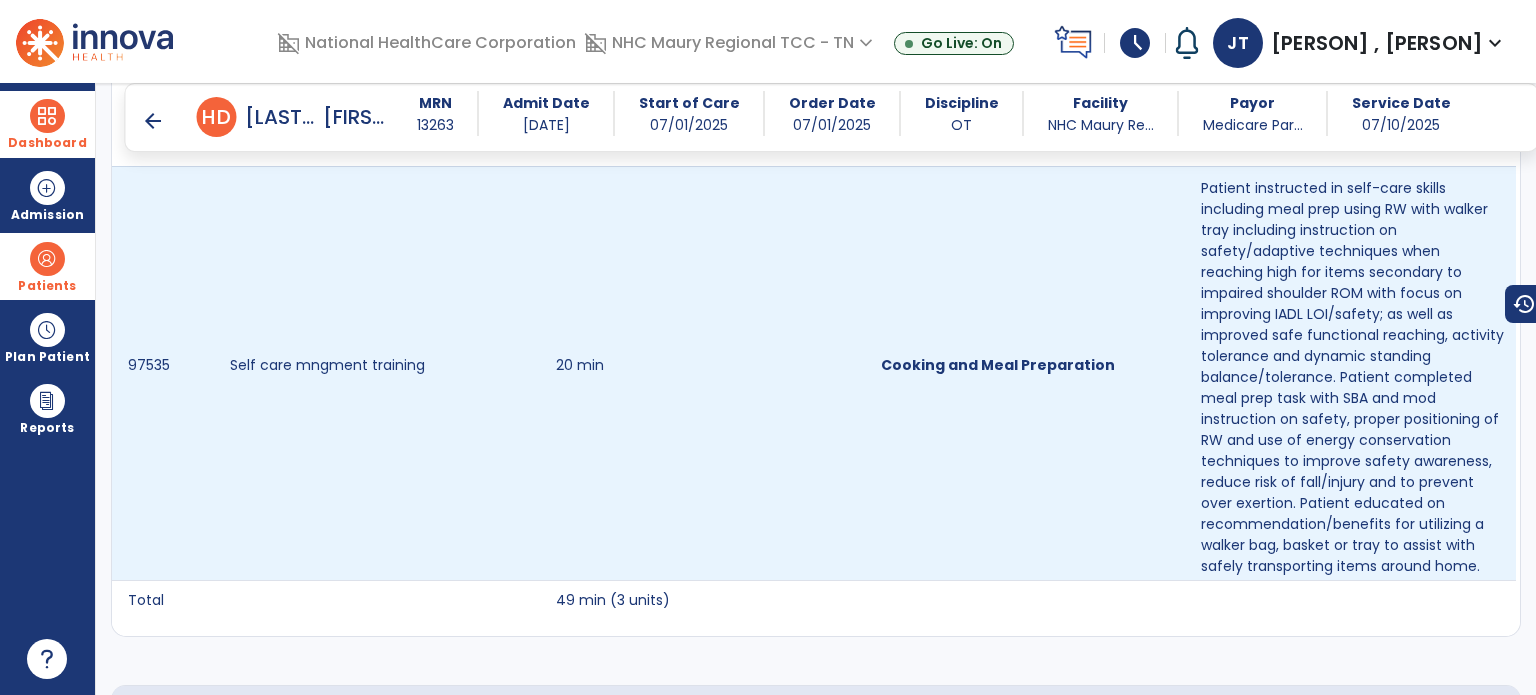 click on "Cooking and Meal Preparation" at bounding box center (1027, 373) 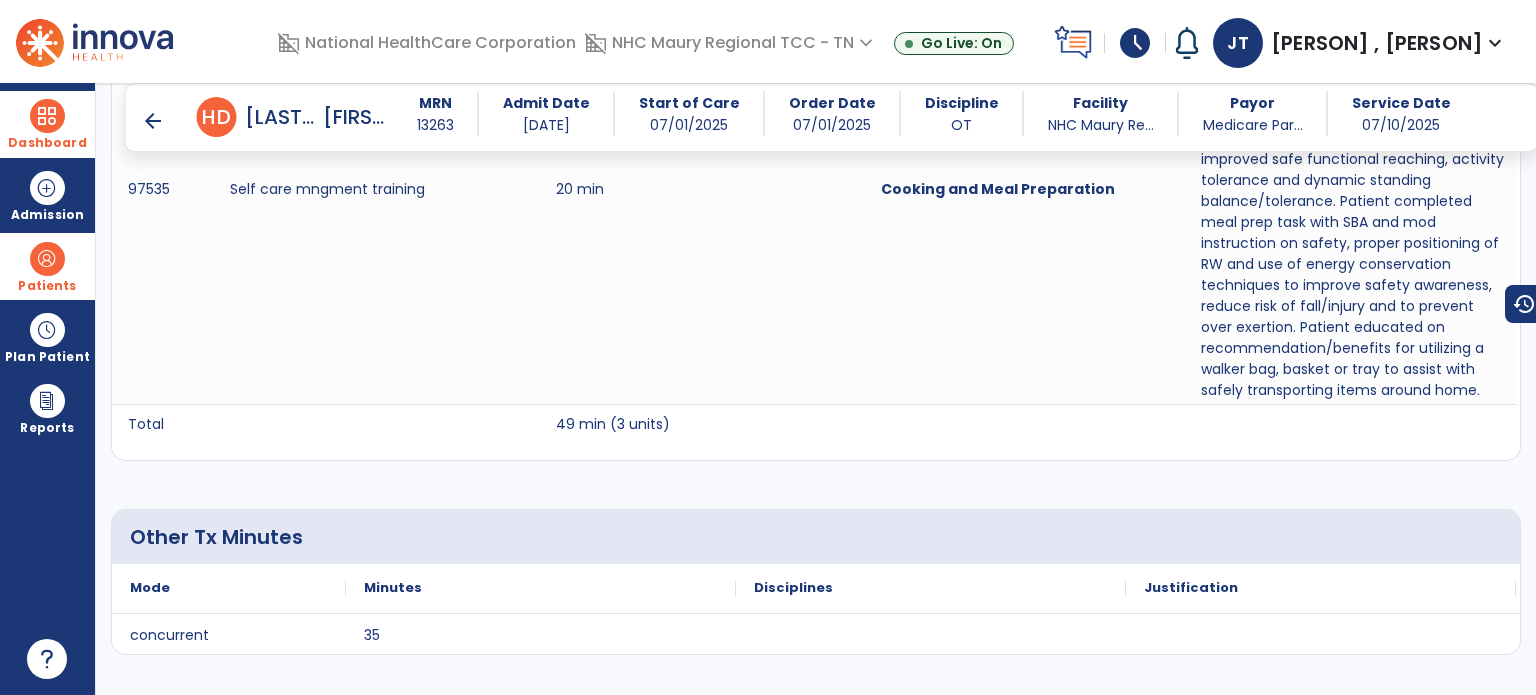 scroll, scrollTop: 1708, scrollLeft: 0, axis: vertical 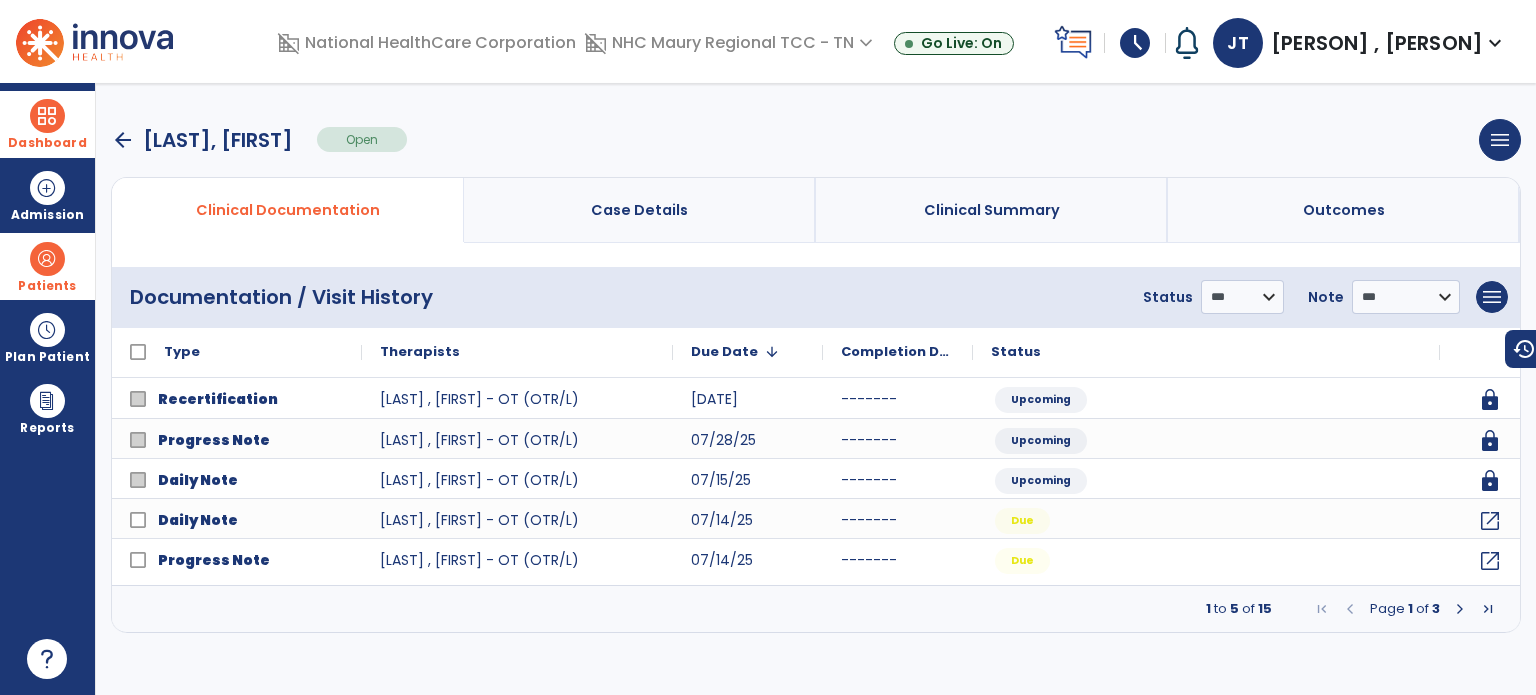 click on "arrow_back" at bounding box center (123, 140) 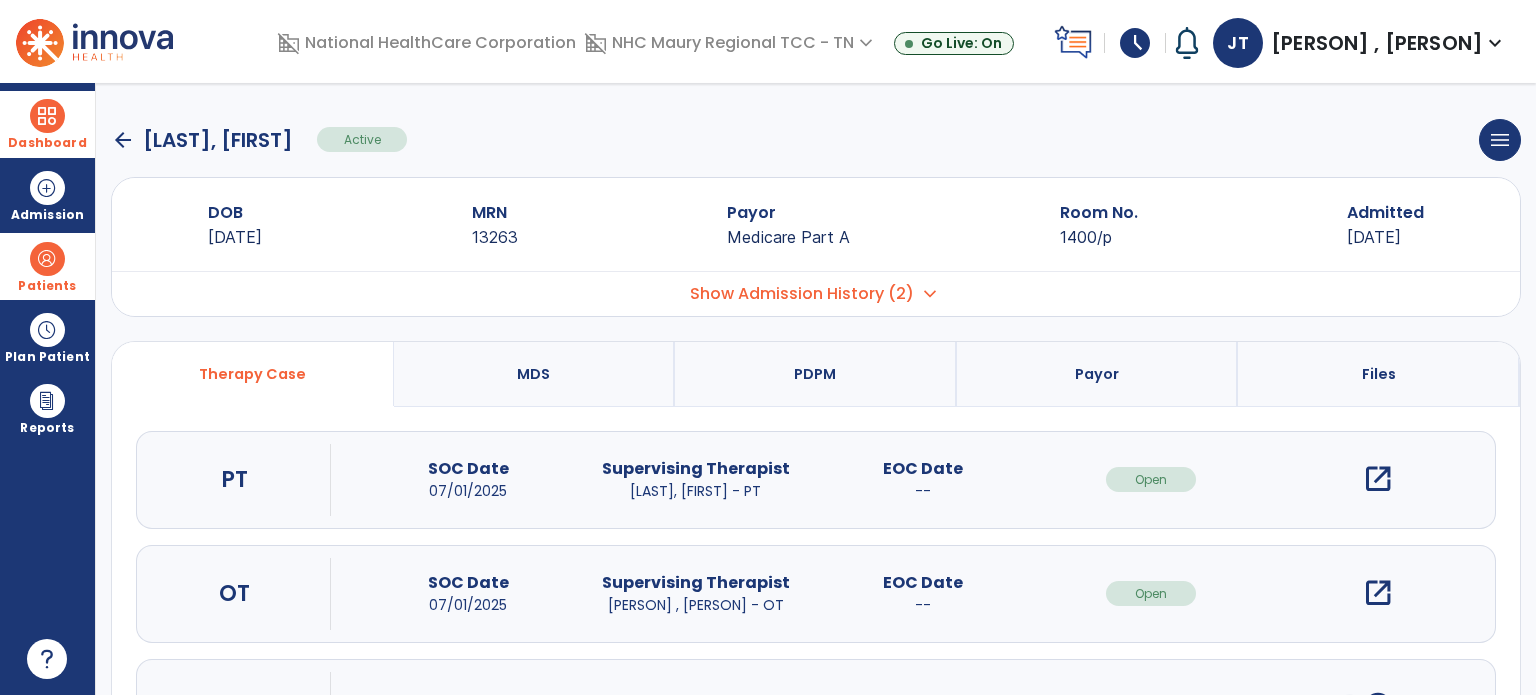 click on "arrow_back" 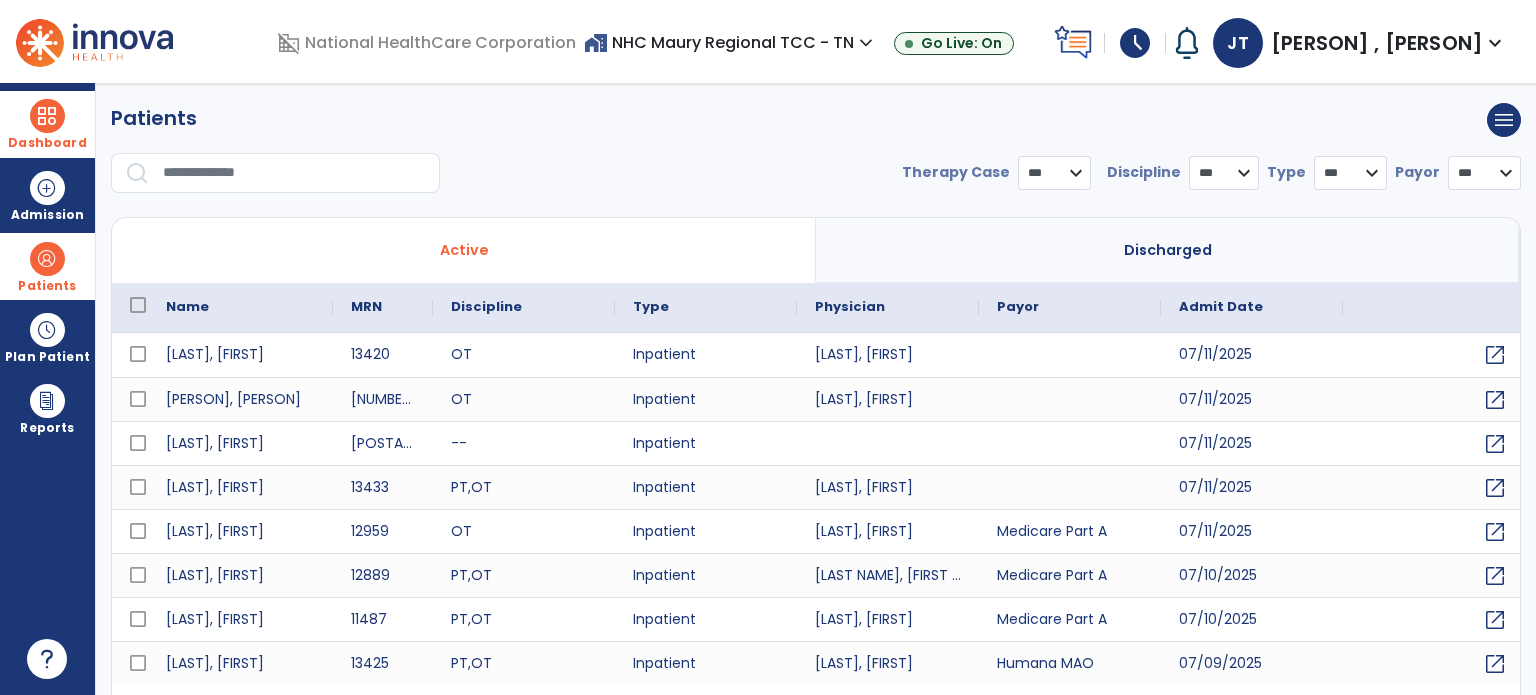 select on "***" 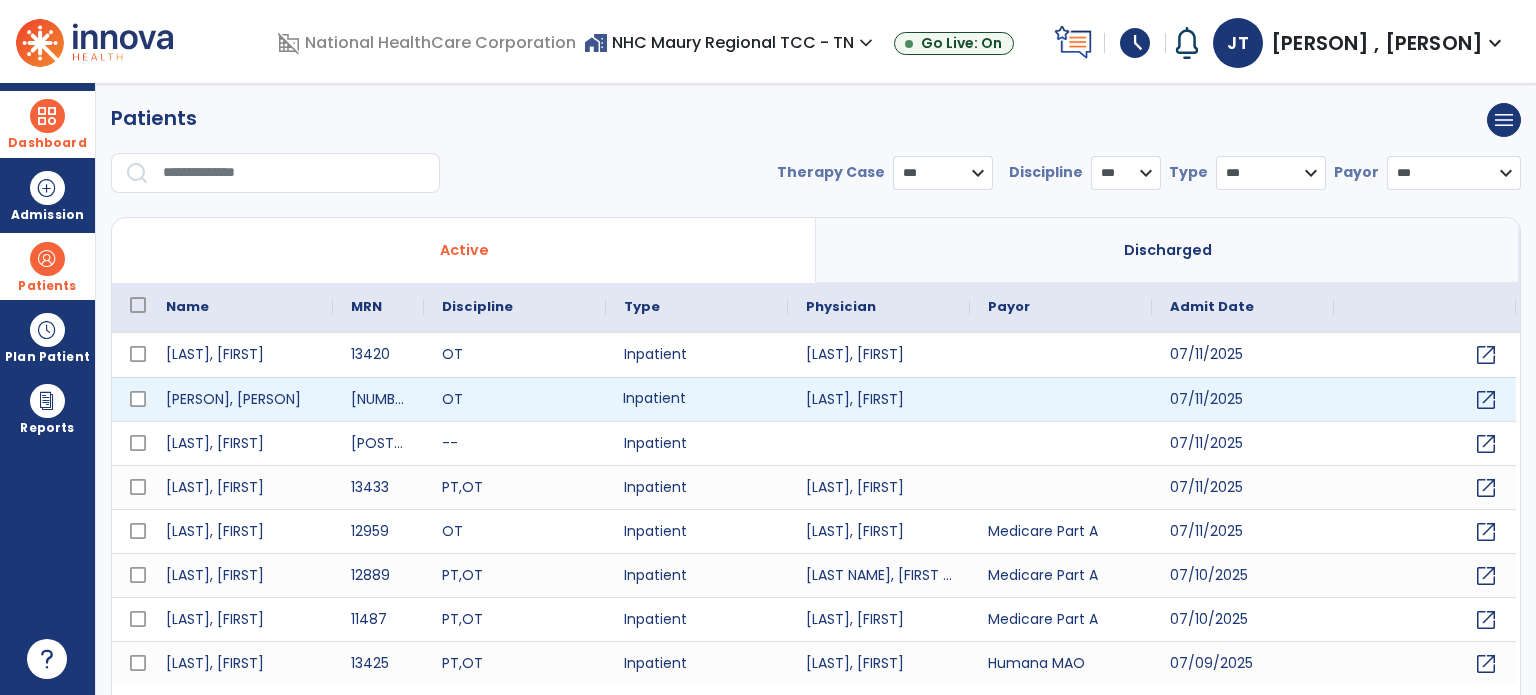 click on "Inpatient" at bounding box center (697, 399) 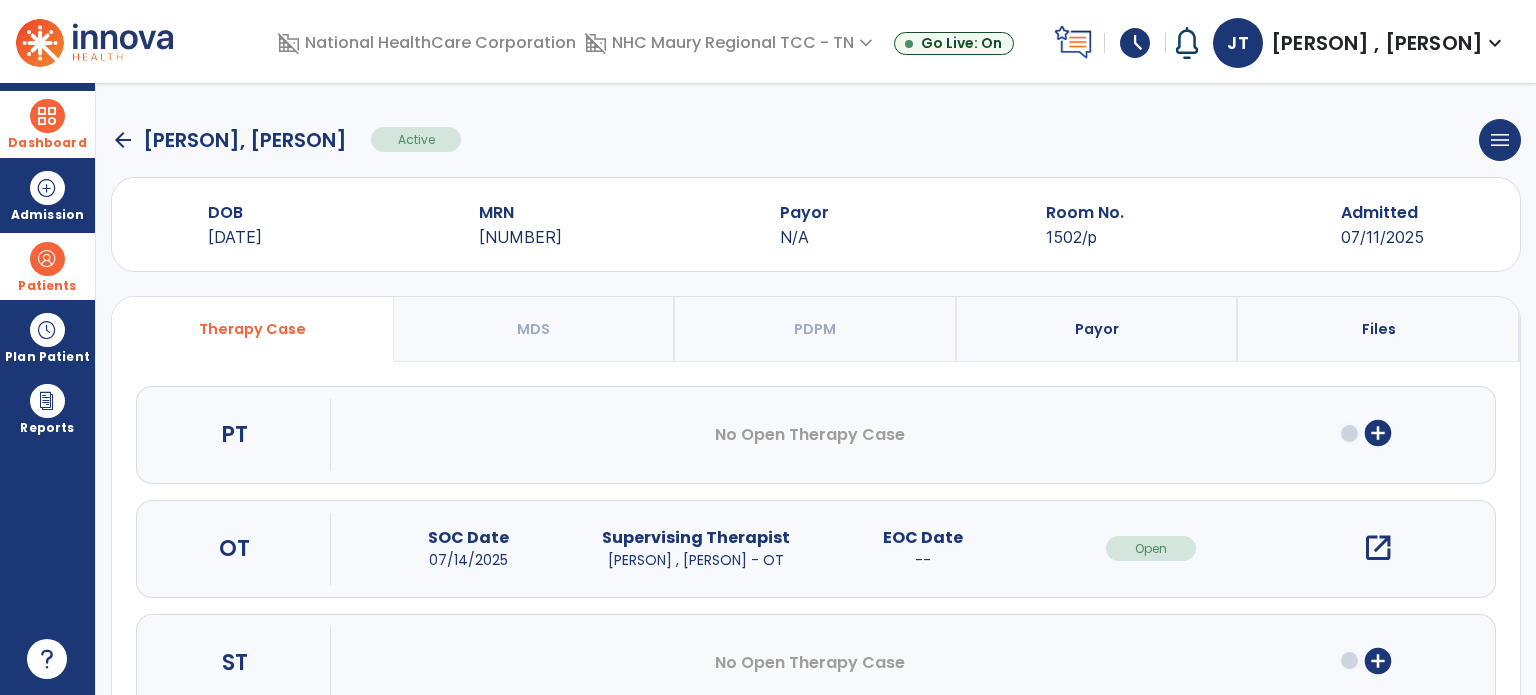 click on "open_in_new" at bounding box center (1378, 548) 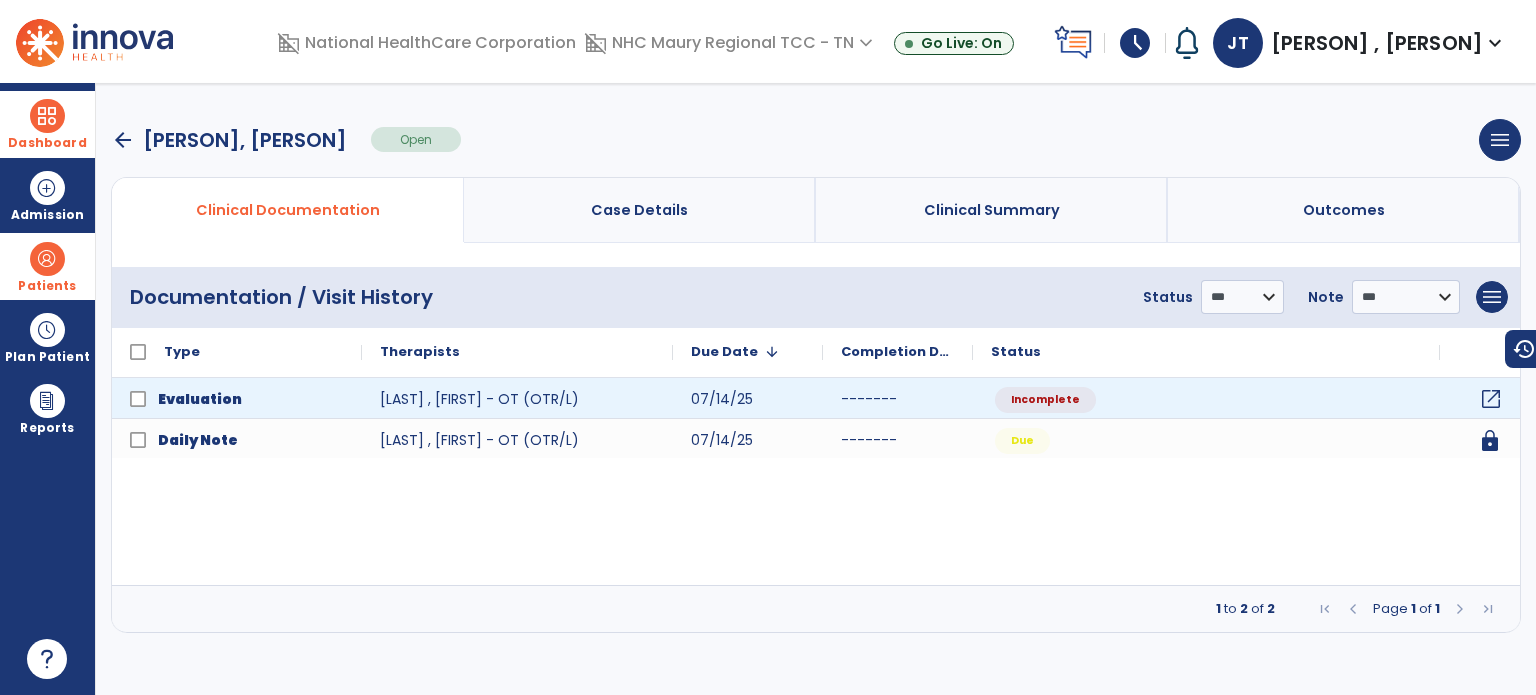 click on "open_in_new" 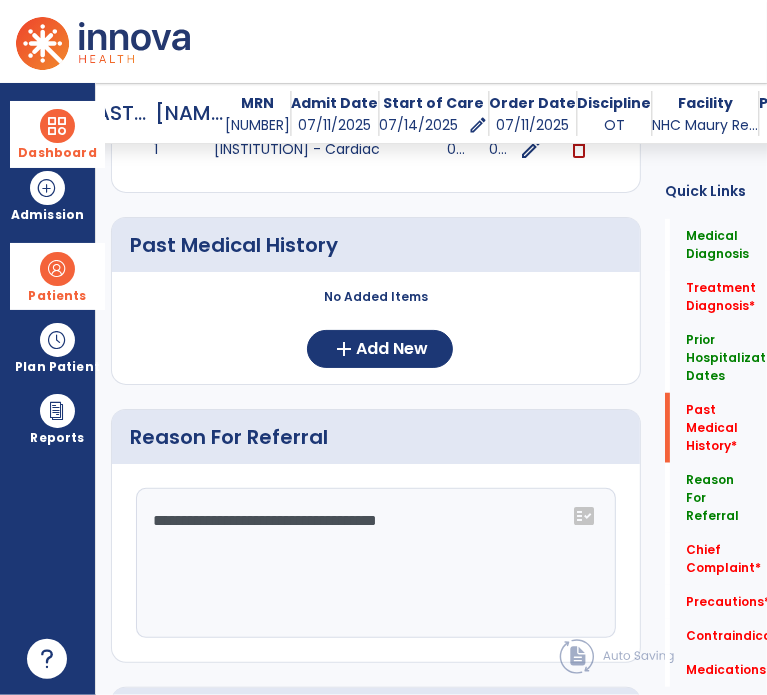 scroll, scrollTop: 776, scrollLeft: 0, axis: vertical 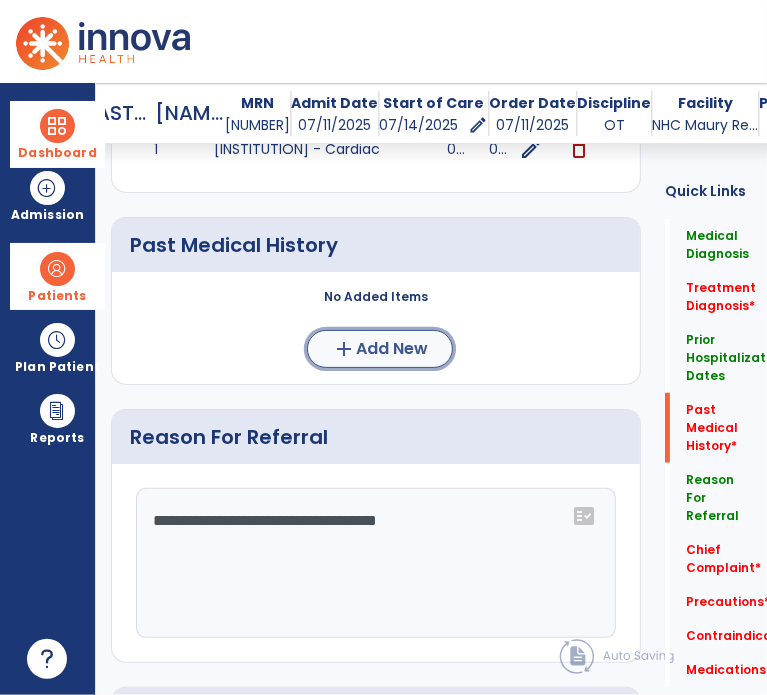 click on "Add New" 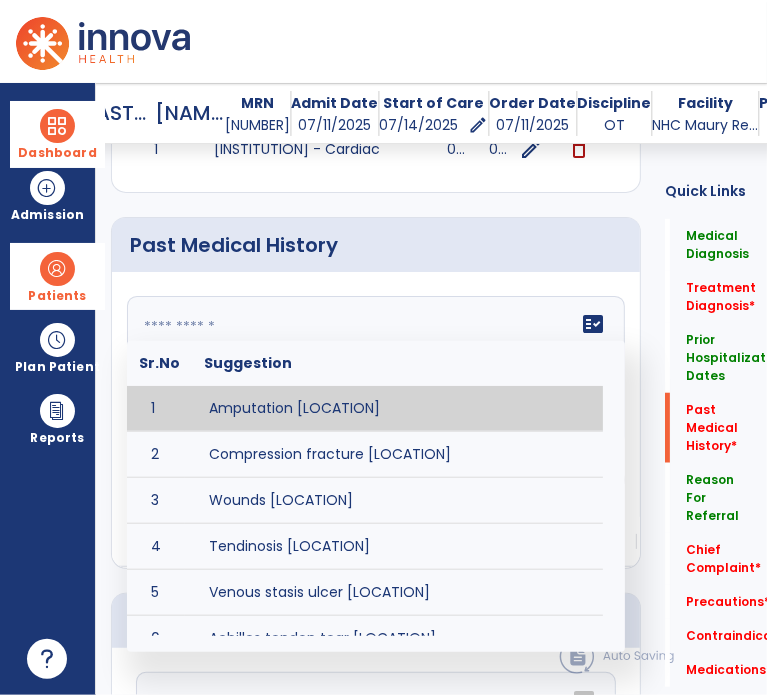 click on "fact_check  Sr.No Suggestion 1 Amputation [LOCATION] 2 Compression fracture [LOCATION] 3 Wounds [LOCATION] 4 Tendinosis [LOCATION] 5 Venous stasis ulcer [LOCATION] 6 Achilles tendon tear [LOCATION] 7 ACL tear surgically repaired [LOCATION] 8 Above knee amputation (AKA) [LOCATION] 9 Below knee amputation (BKE) [LOCATION] 10 Cancer (SITE/TYPE) 11 Surgery (TYPE) 12 AAA (Abdominal Aortic Aneurysm) 13 Achilles tendon tear [LOCATION] 14 Acute Renal Failure 15 AIDS (Acquired Immune Deficiency Syndrome) 16 Alzheimer's Disease 17 Anemia 18 Angina 19 Anxiety 20 ASHD (Arteriosclerotic Heart Disease) 21 Atrial Fibrillation 22 Bipolar Disorder 23 Bowel Obstruction 24 C-Diff 25 Coronary Artery Bypass Graft (CABG) 26 CAD (Coronary Artery Disease) 27 Carpal tunnel syndrome 28 Chronic bronchitis 29 Chronic renal failure 30 Colostomy 31 COPD (Chronic Obstructive Pulmonary Disease) 32 CRPS (Complex Regional Pain Syndrome) 33 CVA (Cerebrovascular Accident) 34 CVI (Chronic Venous Insufficiency) 35 DDD (Degenerative Disc Disease)" 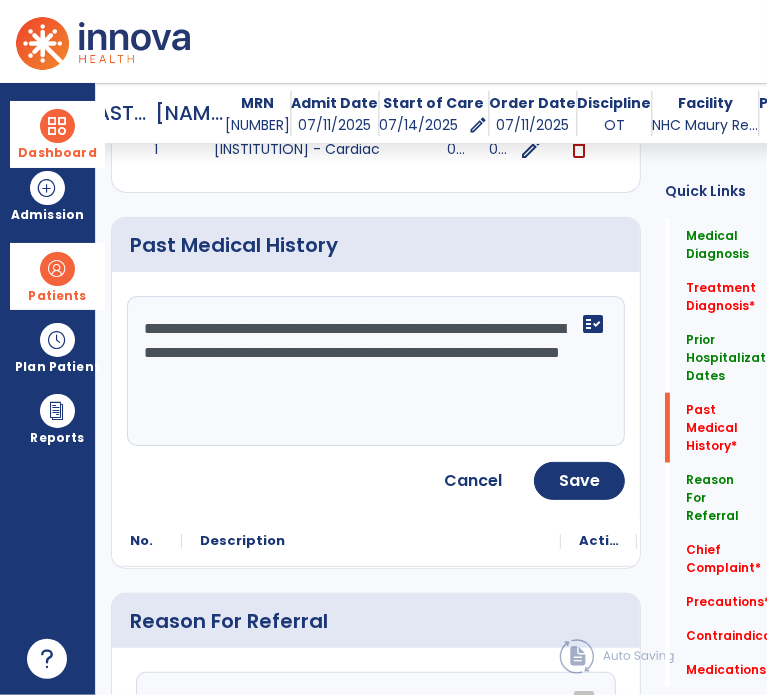 click on "**********" 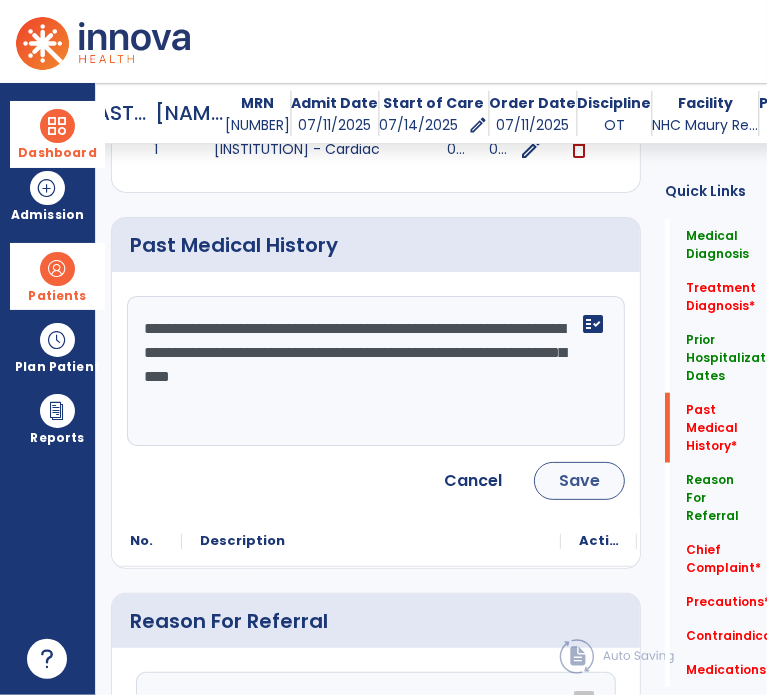 type on "**********" 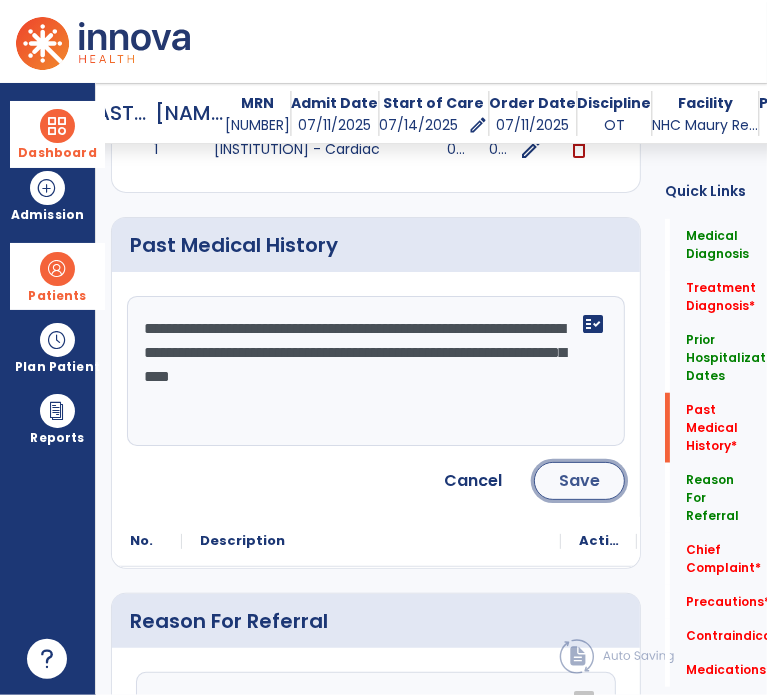 click on "Save" 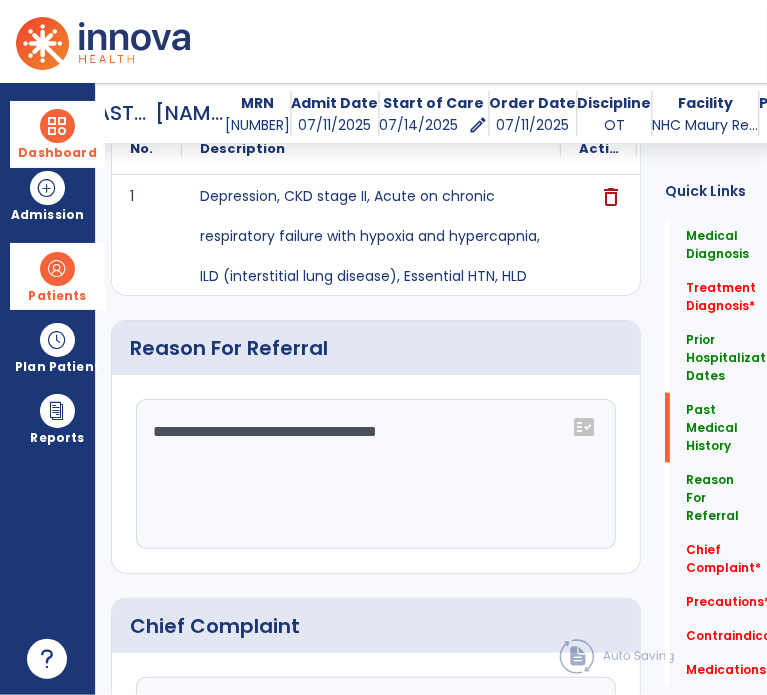 scroll, scrollTop: 972, scrollLeft: 0, axis: vertical 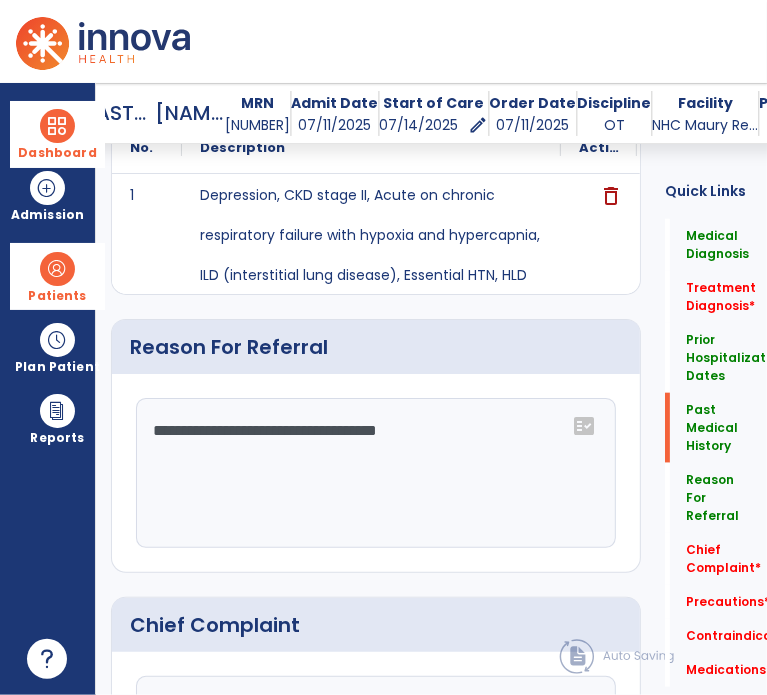 click on "**********" 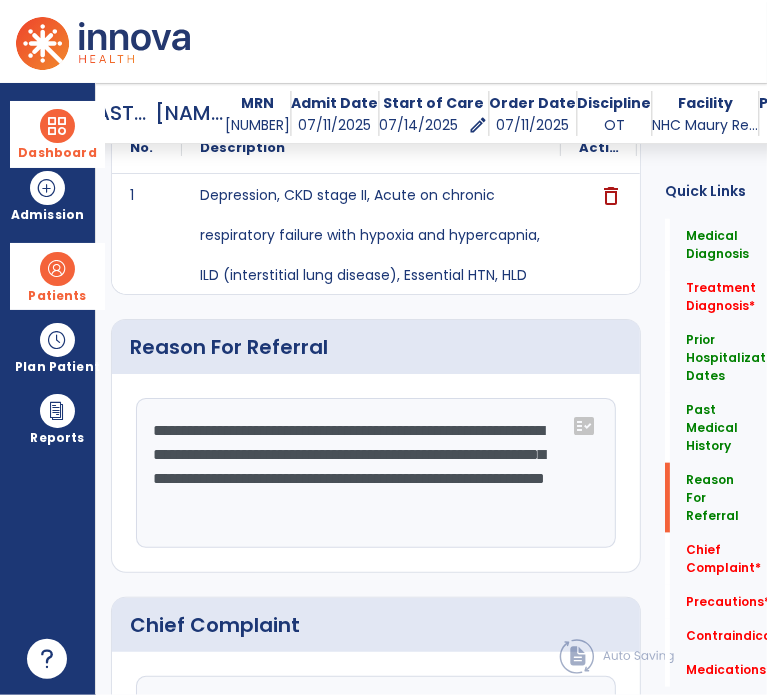 scroll, scrollTop: 16, scrollLeft: 0, axis: vertical 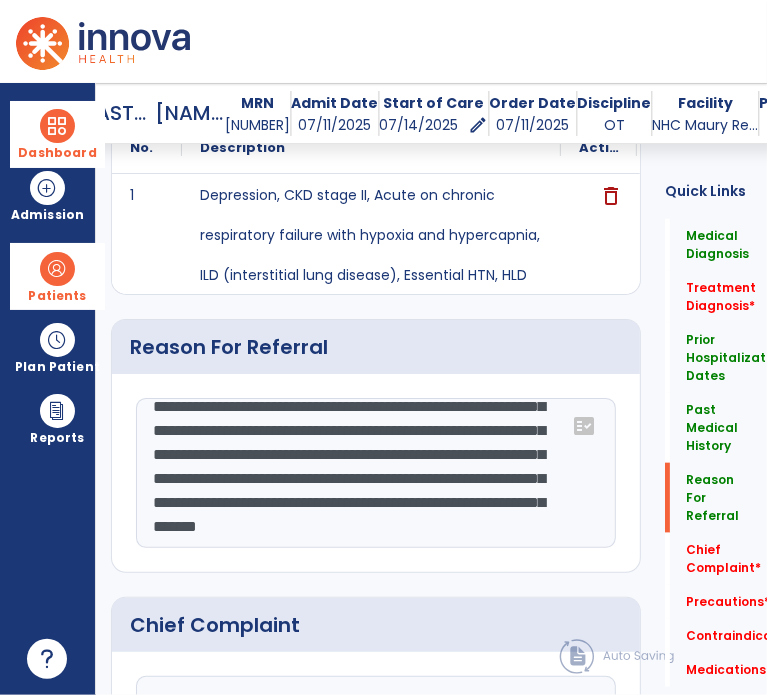 type on "**********" 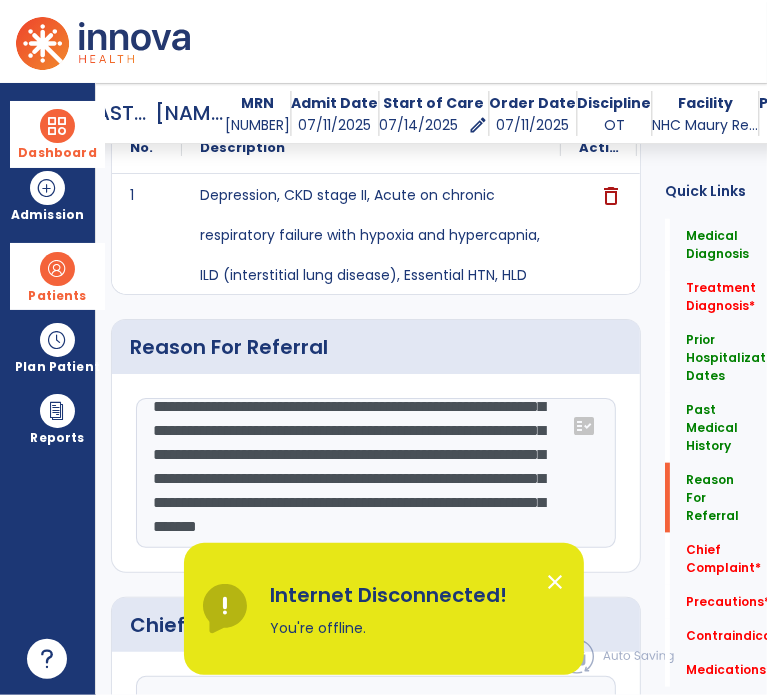 click on "domain_disabled   National HealthCare Corporation   domain_disabled   NHC Maury Regional TCC - TN   expand_more   NHC Maury Regional TCC - TN  Go Live: On schedule My Time:   [DATE]    ***** stop  Stop   Open your timecard  arrow_right Notifications Mark as read Co-Treatment Conflict: [PERSON], [PERSON] [DATE] at [TIME] | NHC Maury Regional TCC - TN Request to add (OT) discharge Note - [PERSON] [DATE] at [TIME] | NHC Maury Regional TCC - TN Request to add (OT) discharge Note - [PERSON] [DATE] at [TIME] | NHC Maury Regional TCC - TN Co-Treatment Conflict: [PERSON], [PERSON] [DATE] at [TIME] | NHC Maury Regional TCC - TN Co-Treatment Conflict: [PERSON], [PERSON] [DATE] at [TIME] | NHC Maury Regional TCC - TN See all Notifications  JT   [PERSON] , [PERSON]    expand_more   home   Home   person   Profile   help   Help   logout   Log out" at bounding box center [383, 41] 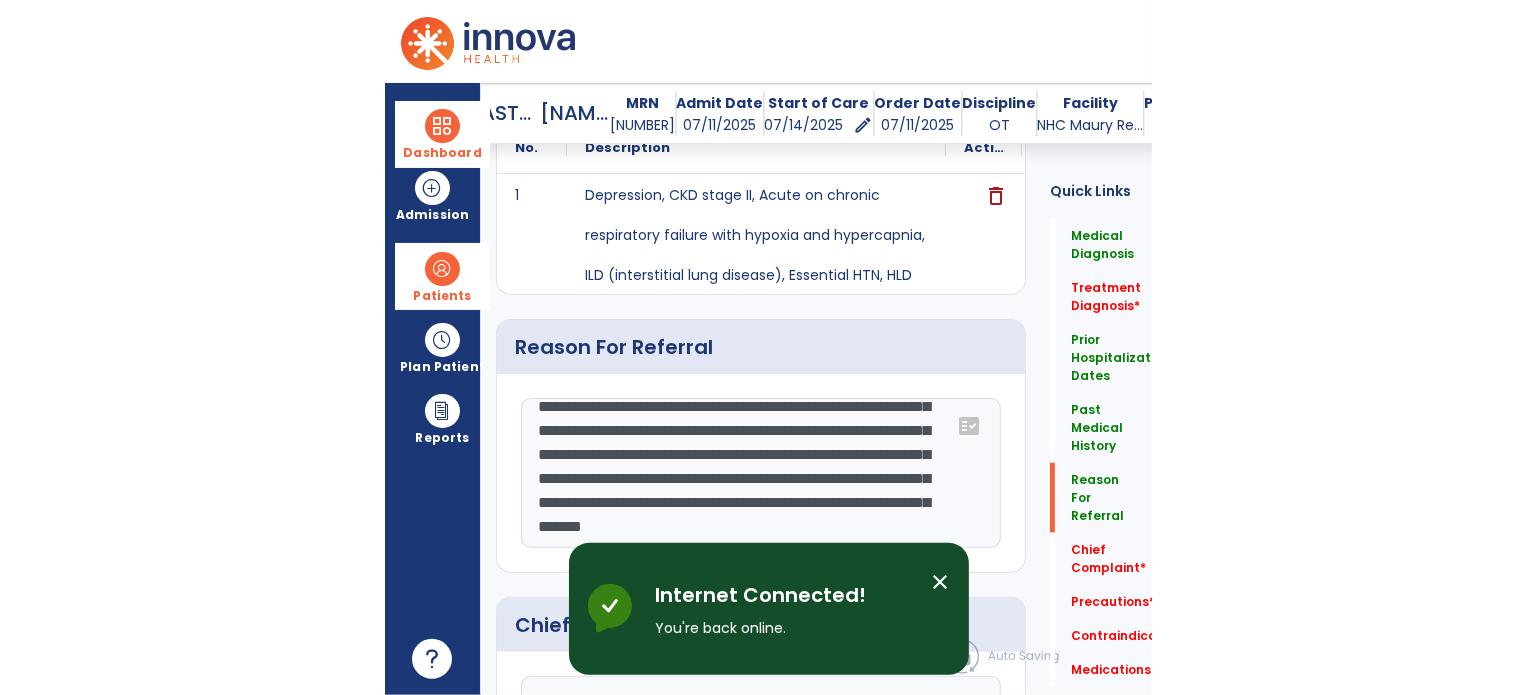 scroll, scrollTop: 0, scrollLeft: 0, axis: both 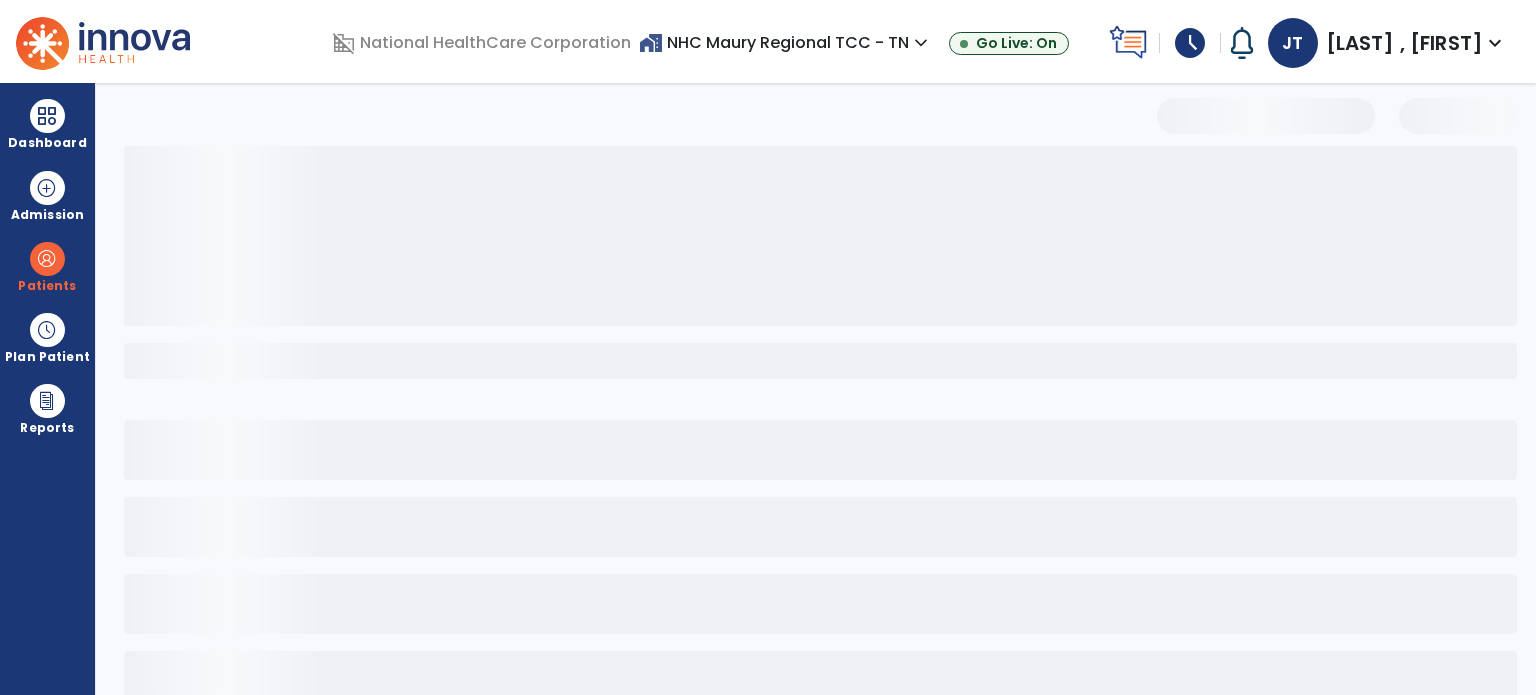 select on "***" 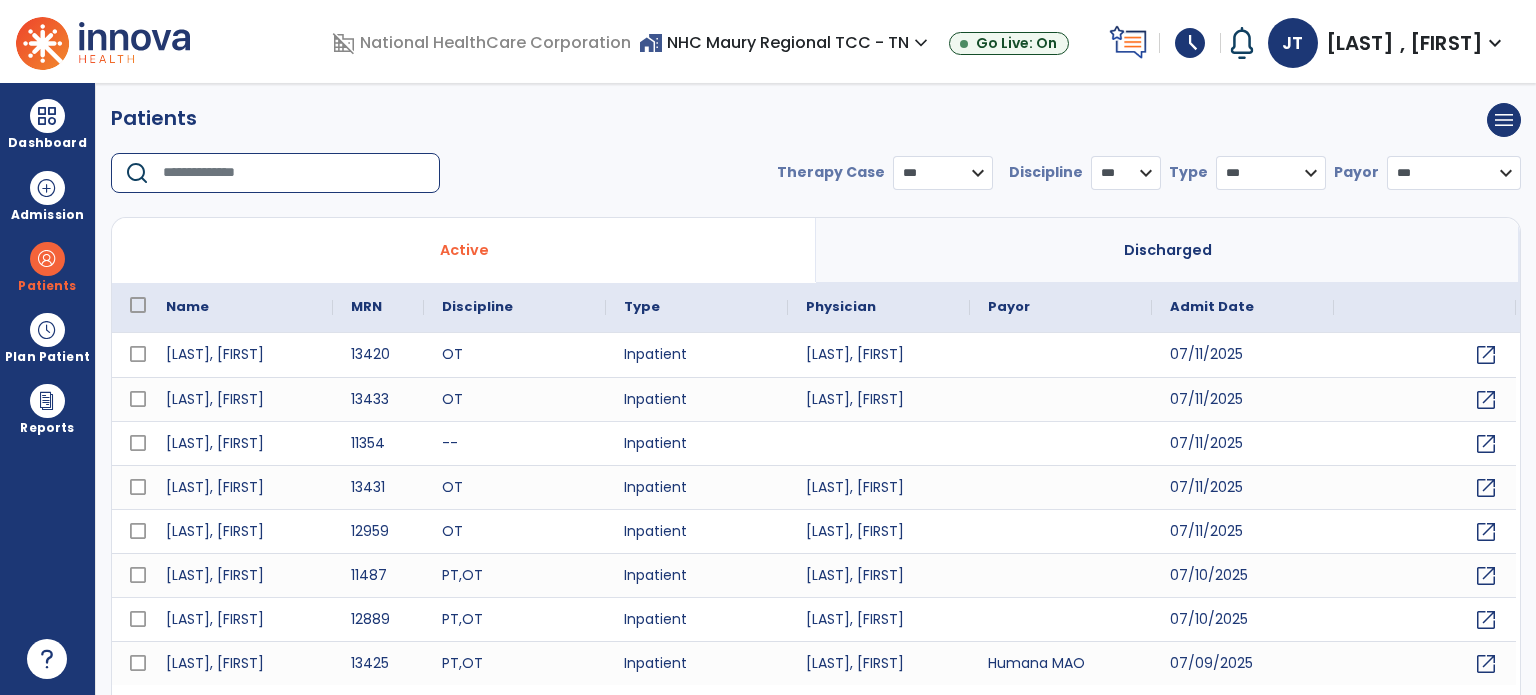 click at bounding box center [294, 173] 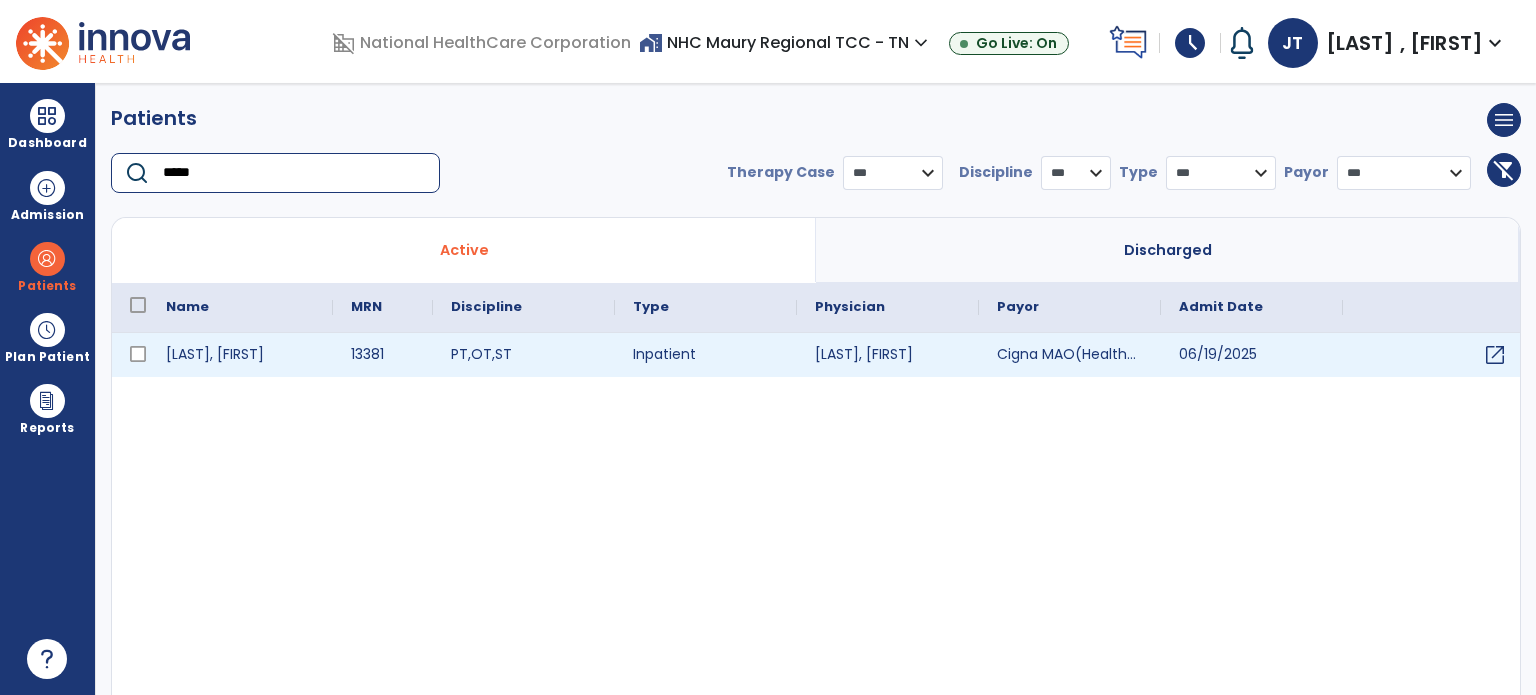 type on "*****" 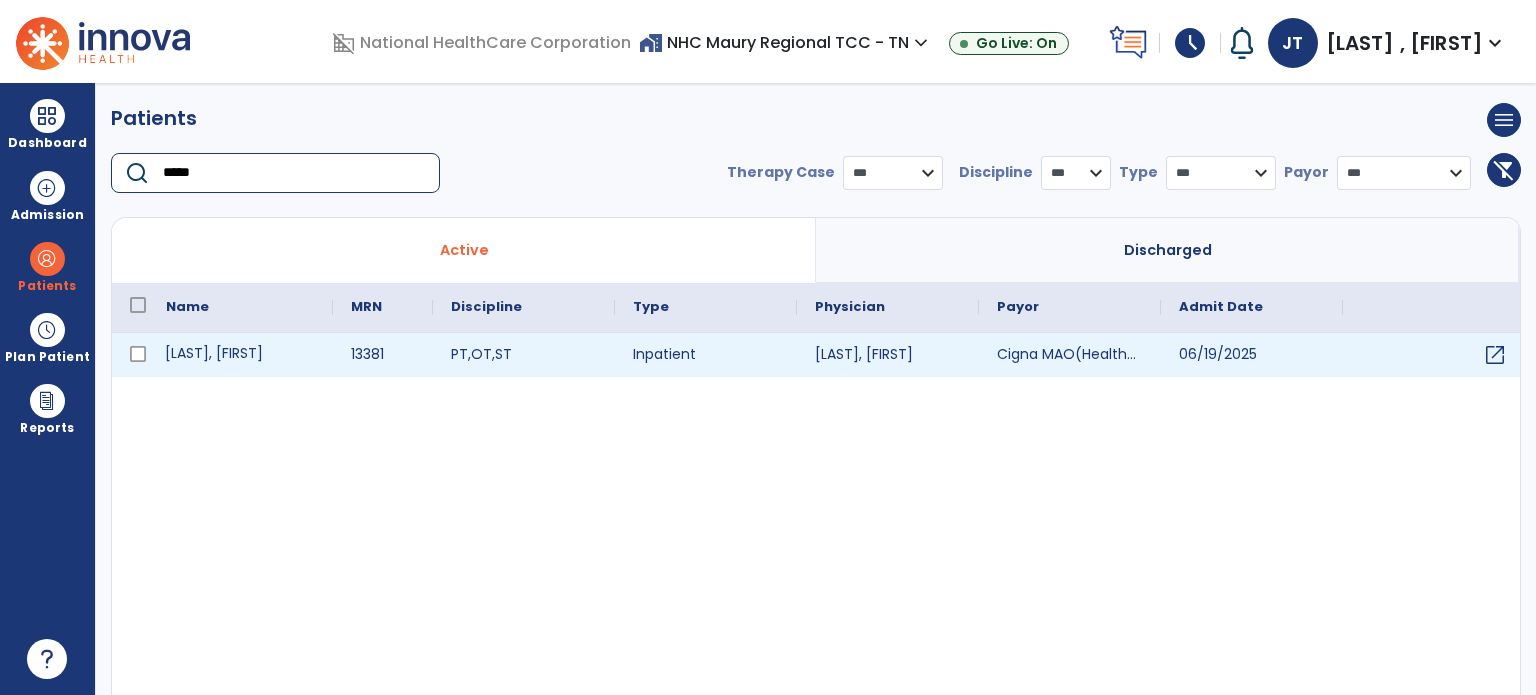 click on "Werda, Mark" at bounding box center [240, 355] 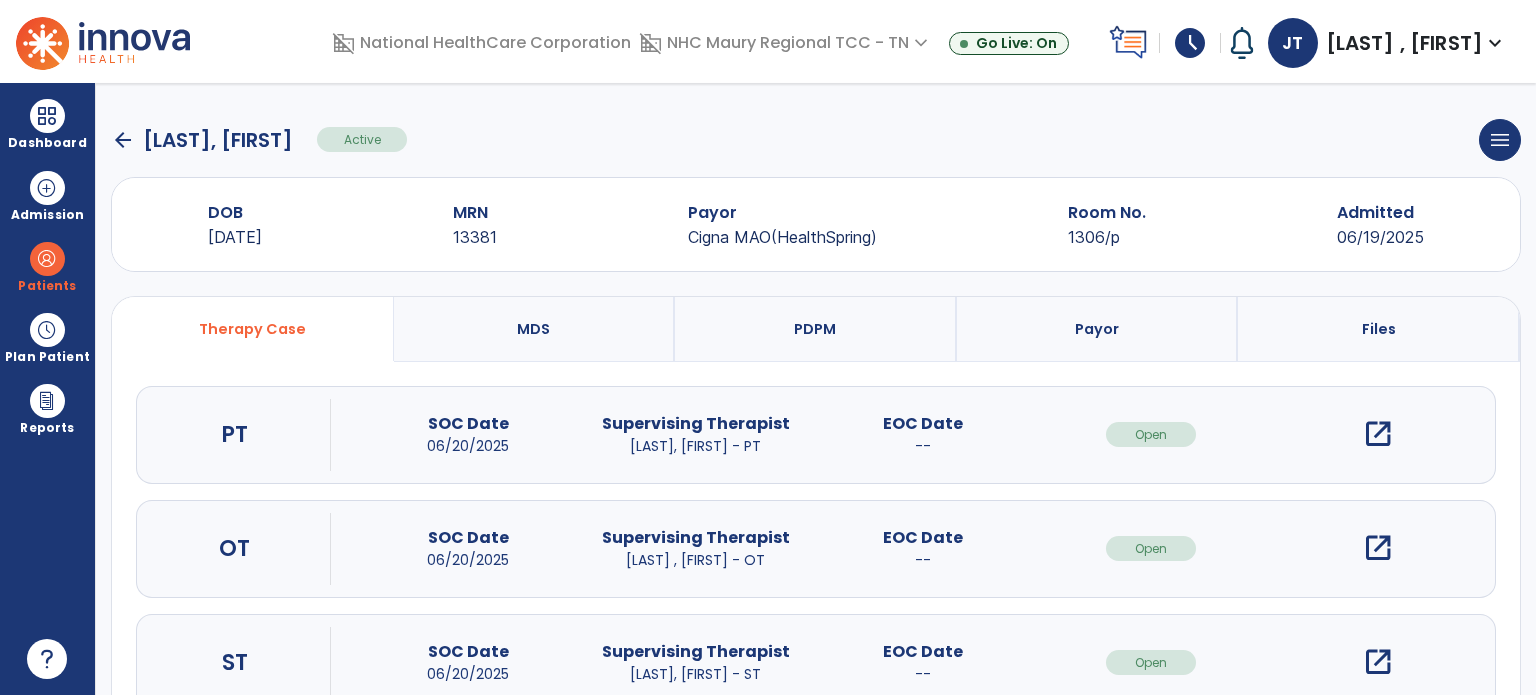 click on "open_in_new" at bounding box center (1378, 548) 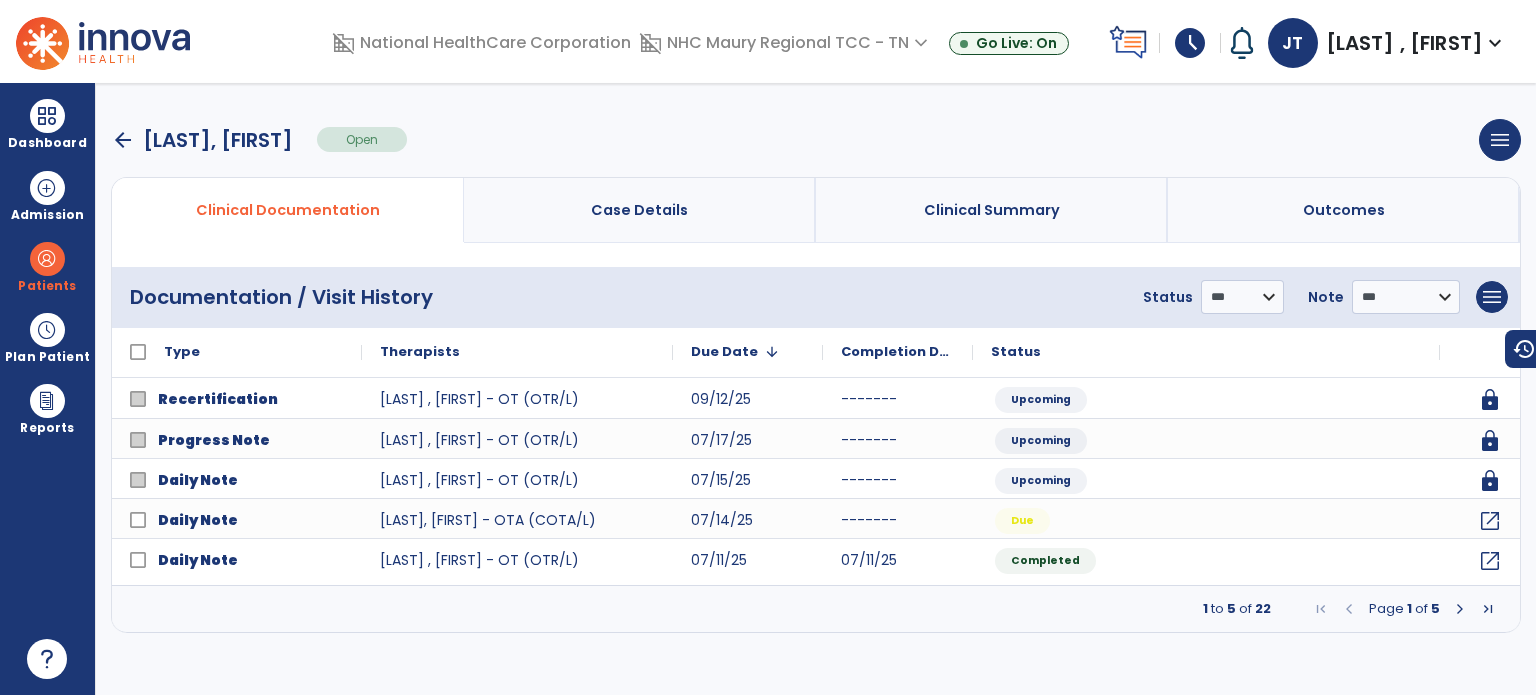 click on "arrow_back" at bounding box center [123, 140] 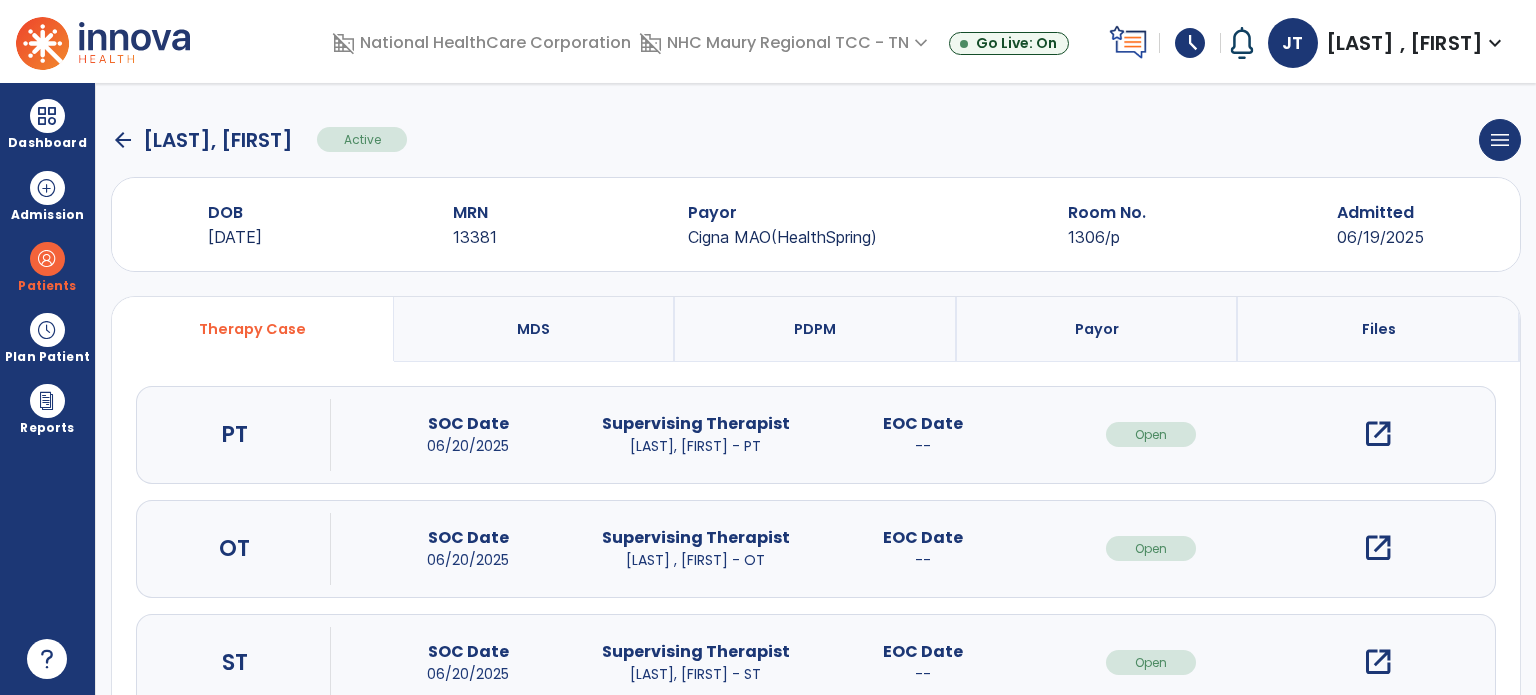 click on "arrow_back" 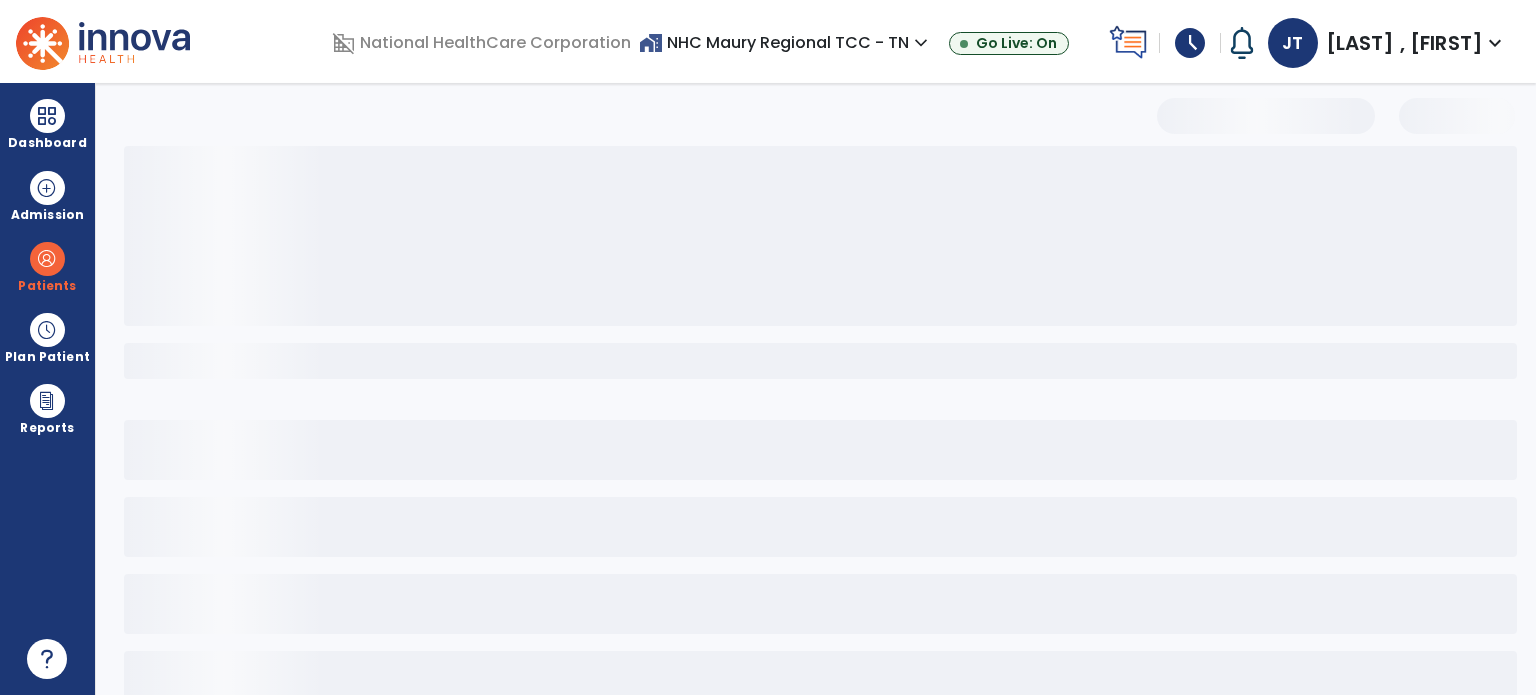 select on "***" 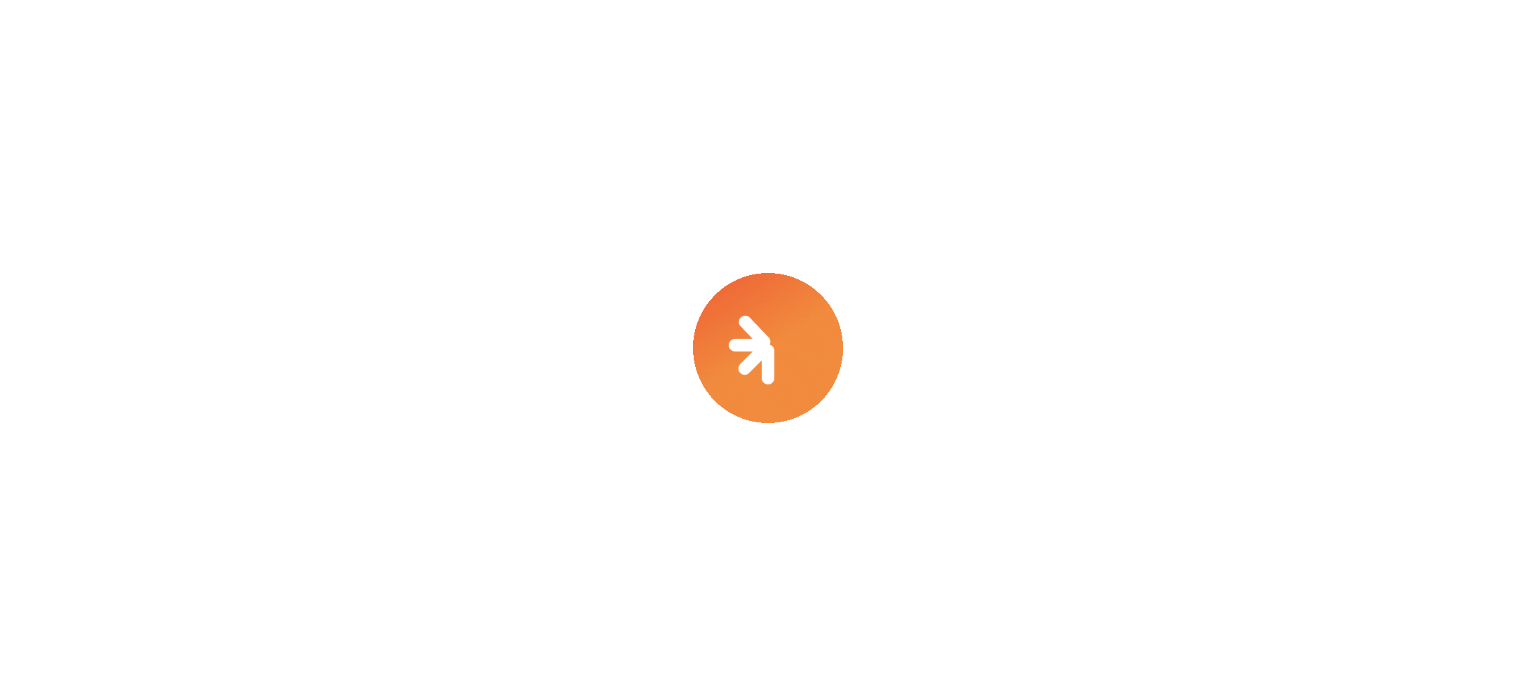 scroll, scrollTop: 0, scrollLeft: 0, axis: both 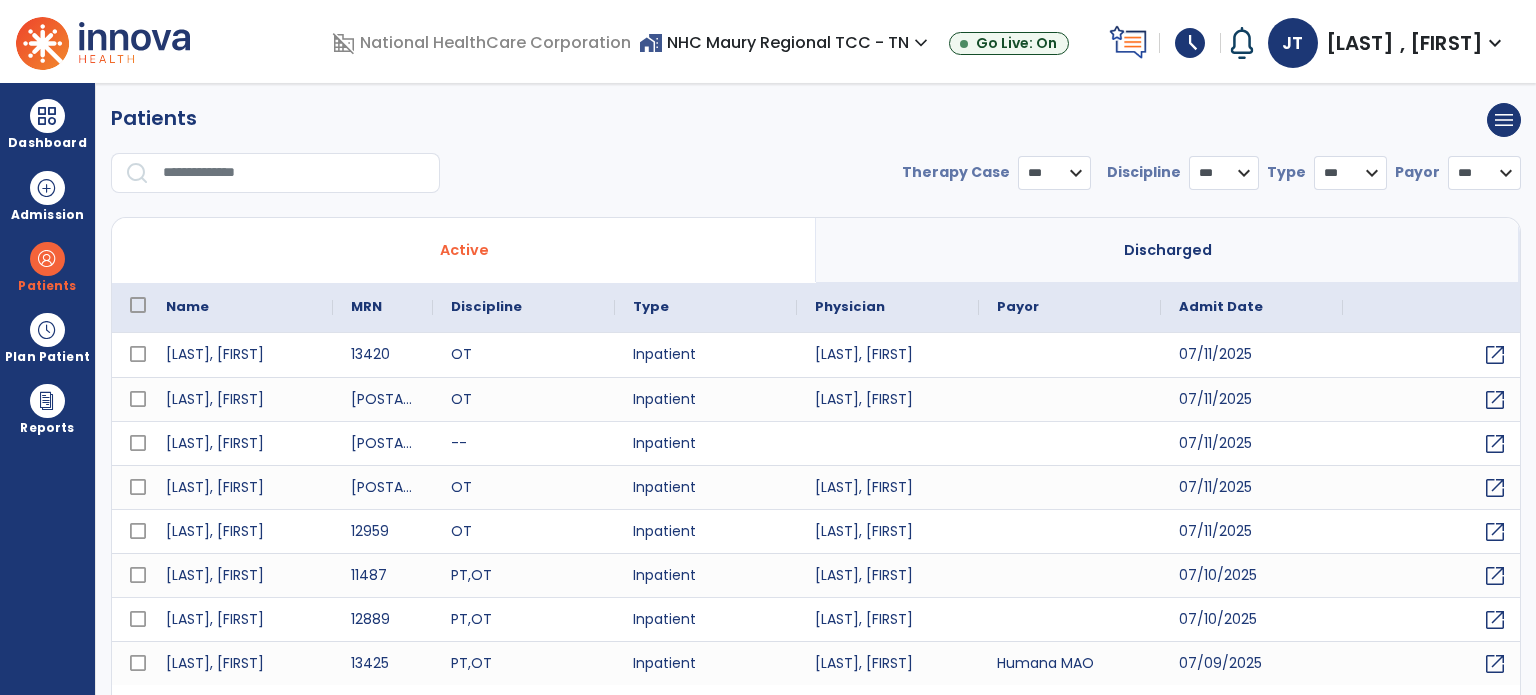 select on "***" 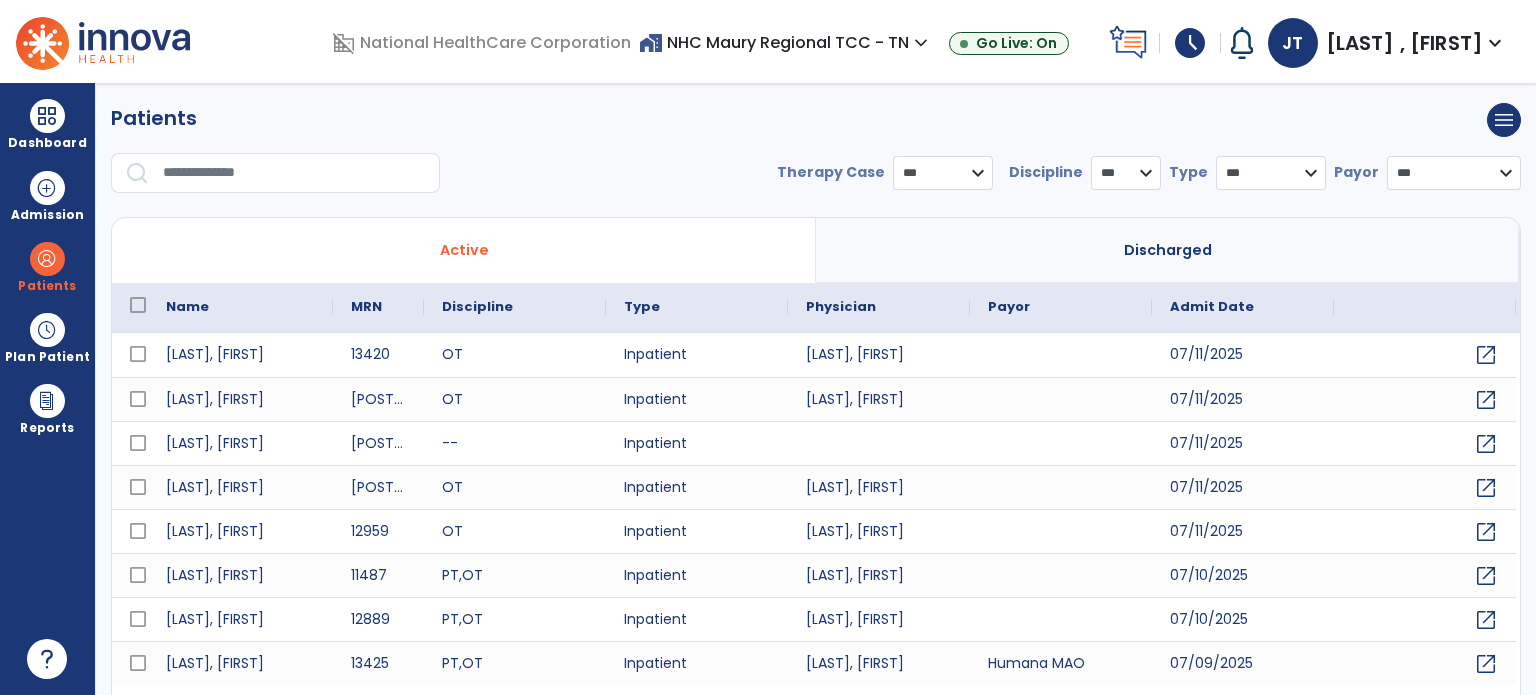 click at bounding box center [294, 173] 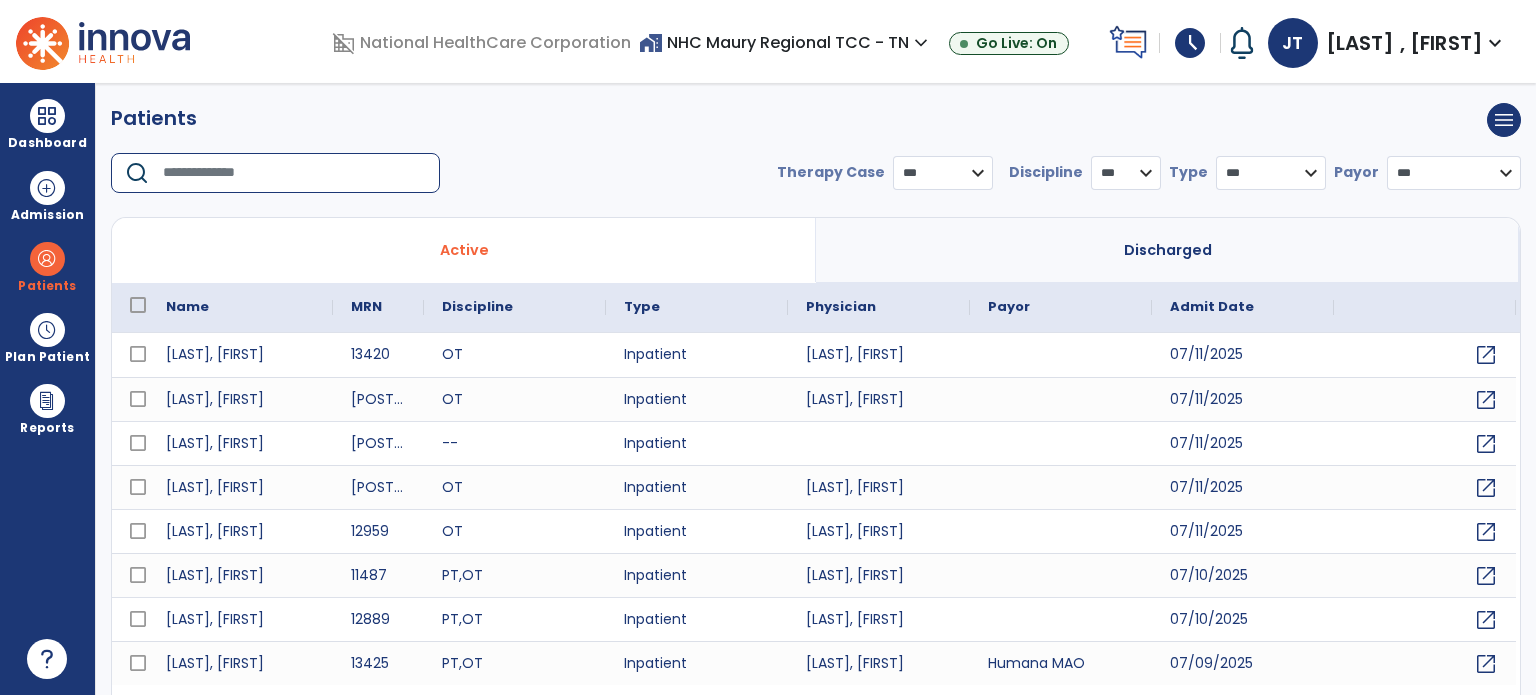 click at bounding box center [294, 173] 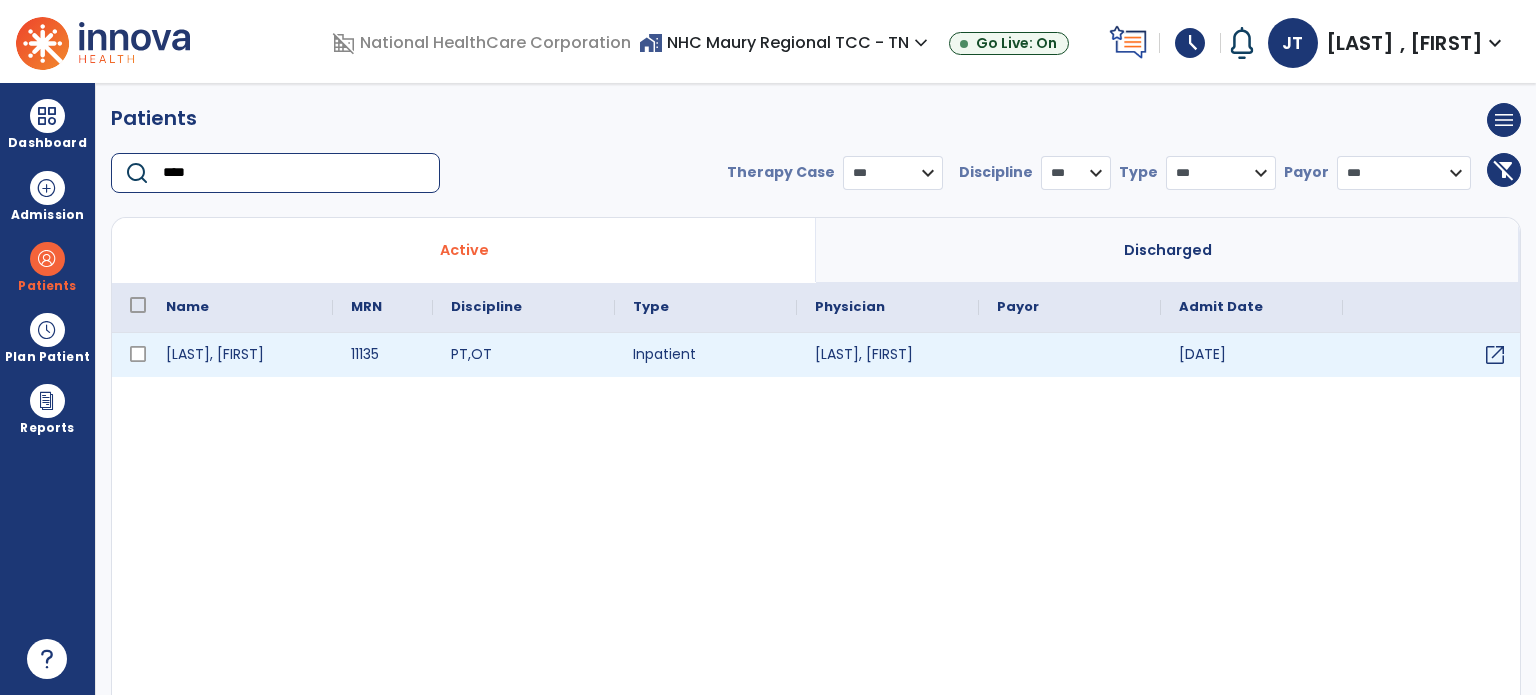 type on "****" 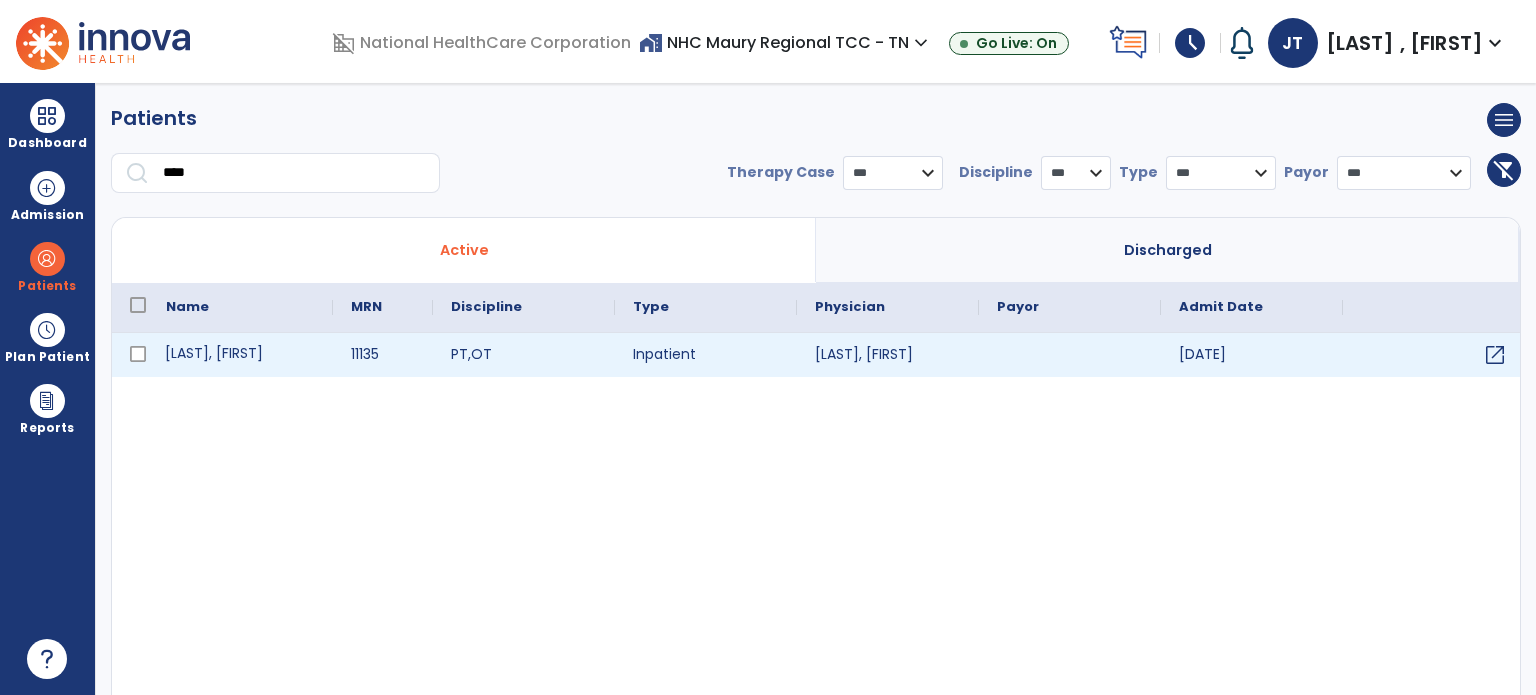 click on "Page, Sara" at bounding box center (240, 355) 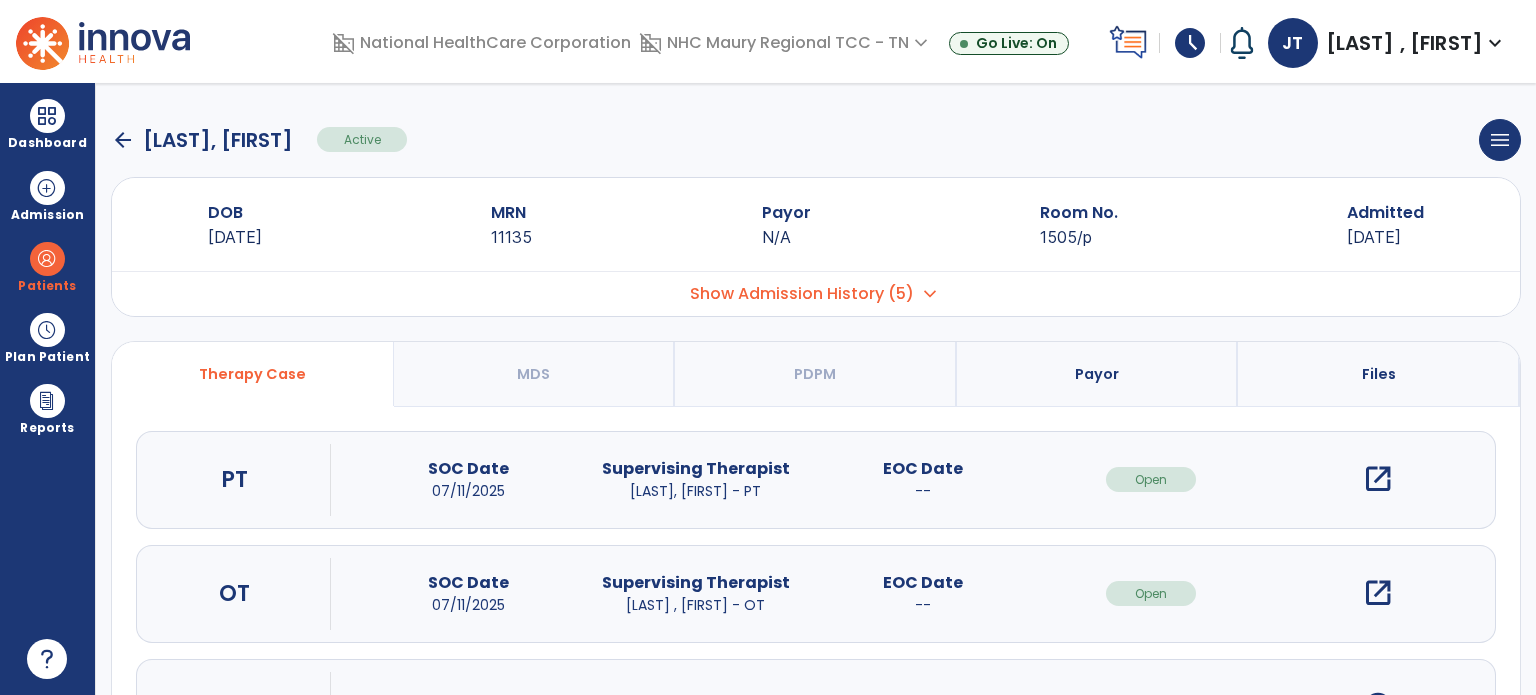 click on "open_in_new" at bounding box center (1378, 593) 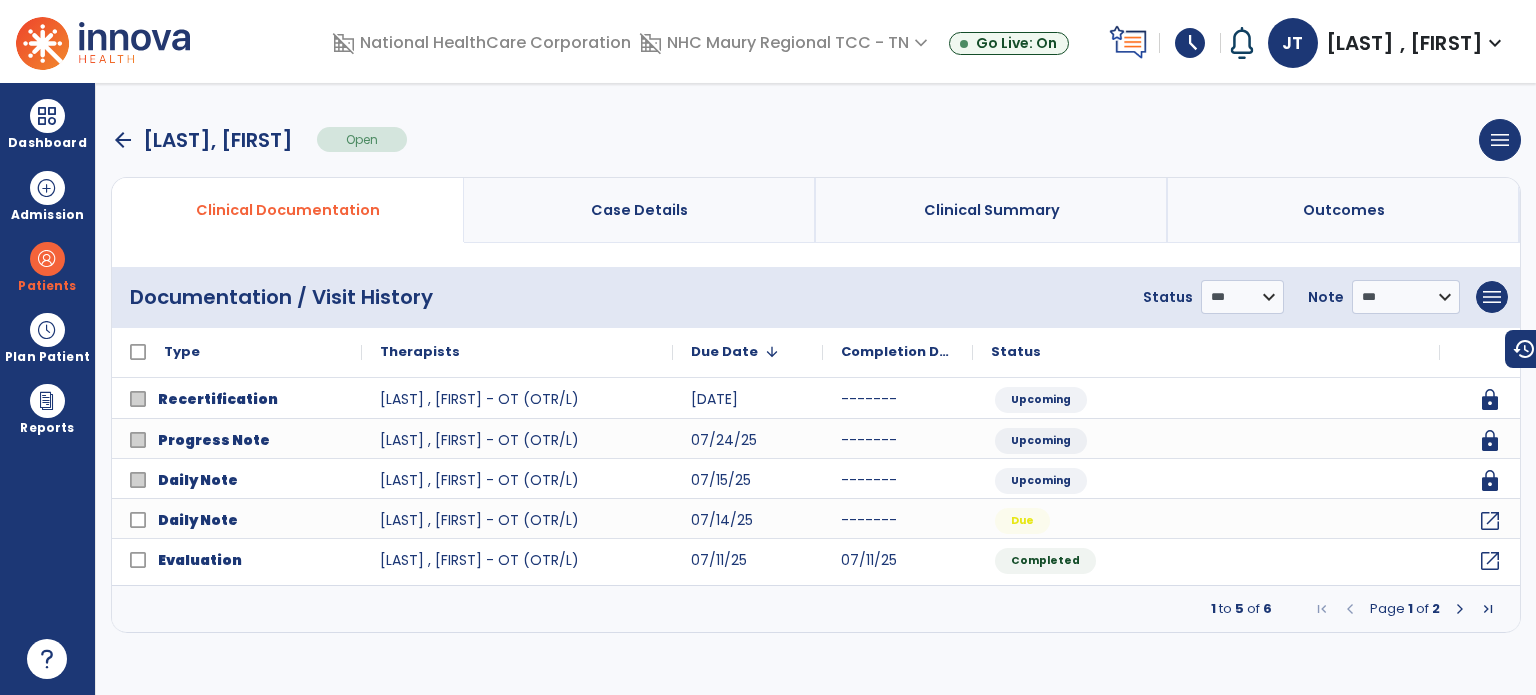 click at bounding box center (1488, 609) 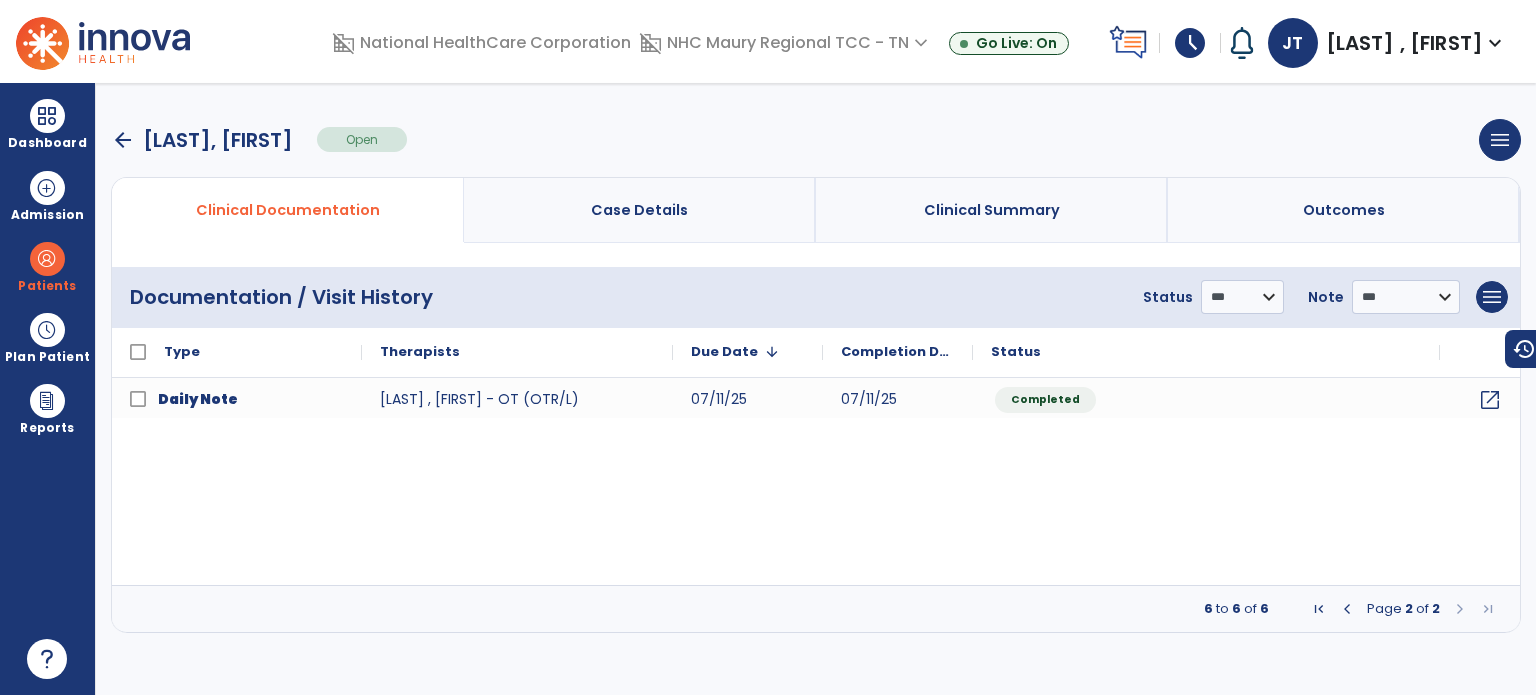 click at bounding box center [1347, 609] 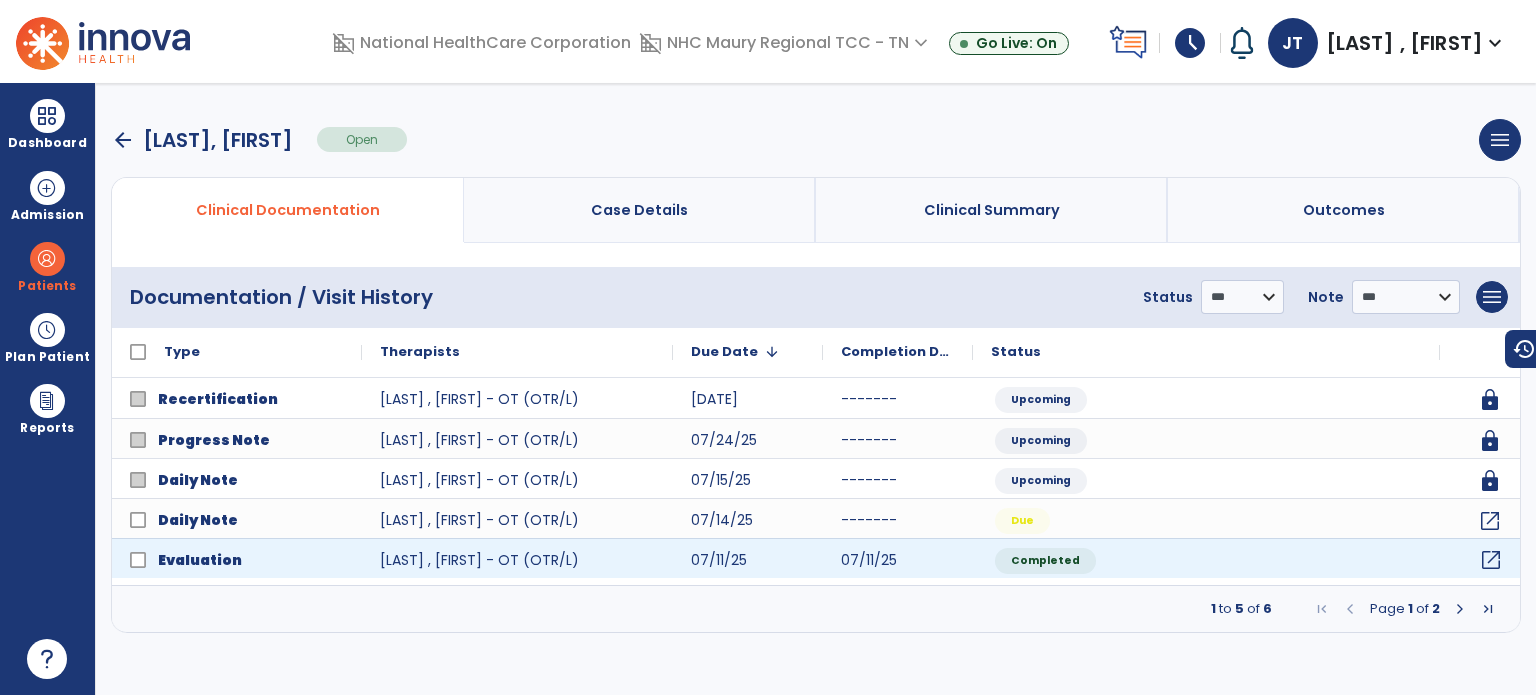 click on "open_in_new" 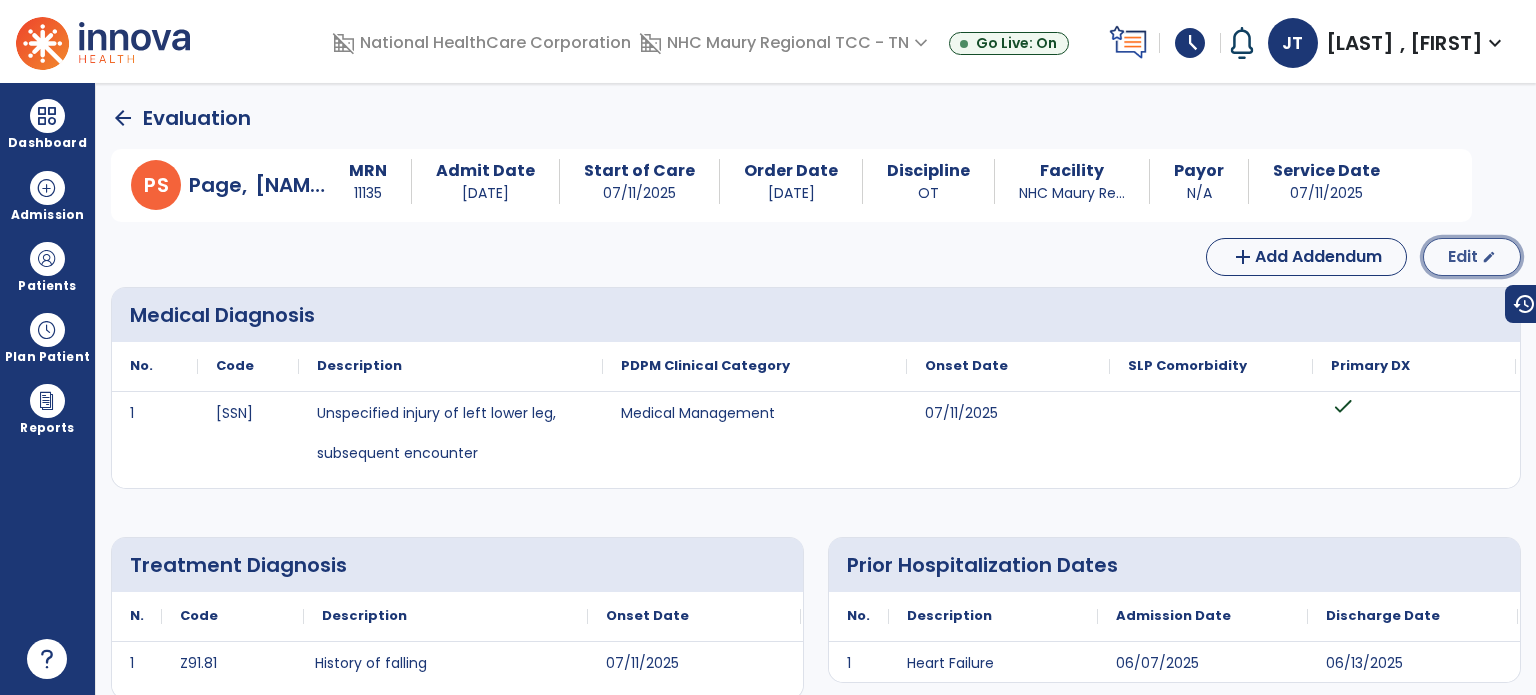 click on "Edit" 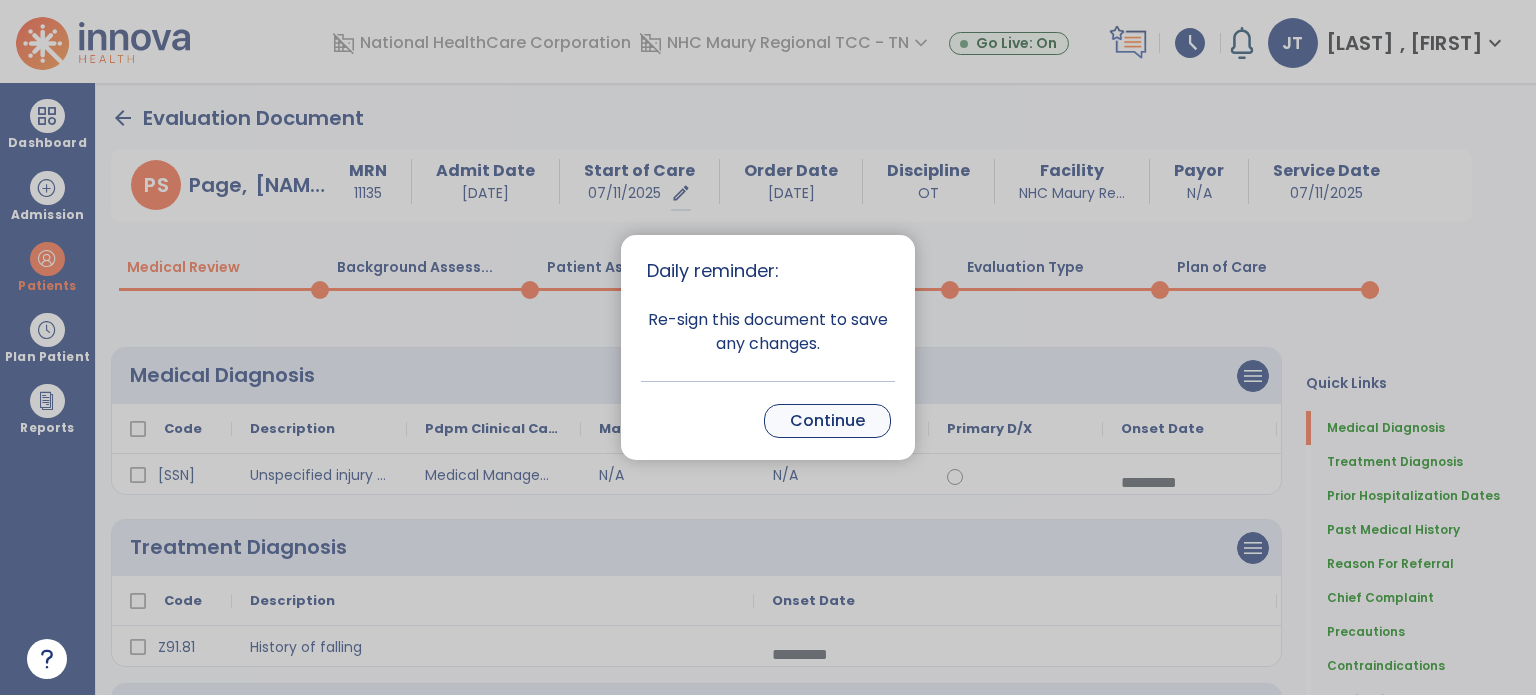 click on "Continue" at bounding box center [827, 421] 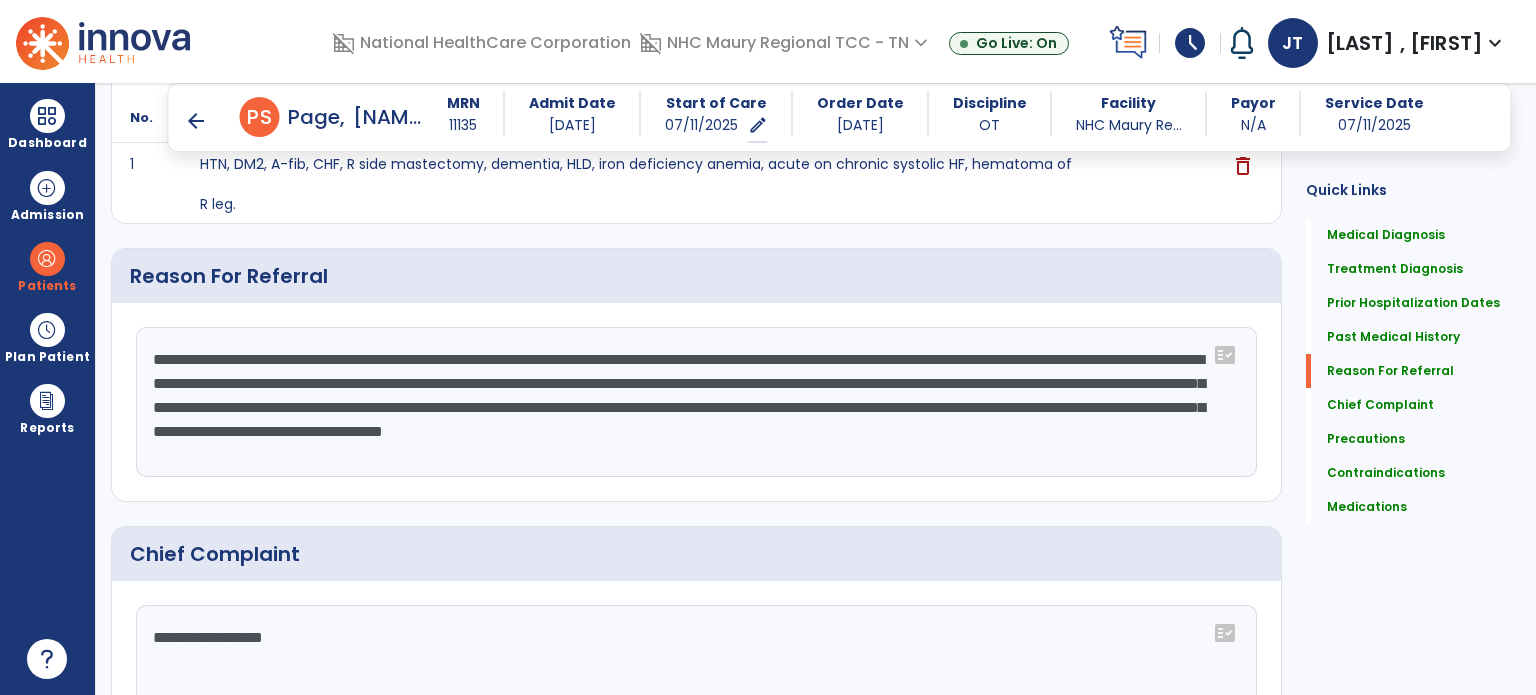 scroll, scrollTop: 864, scrollLeft: 0, axis: vertical 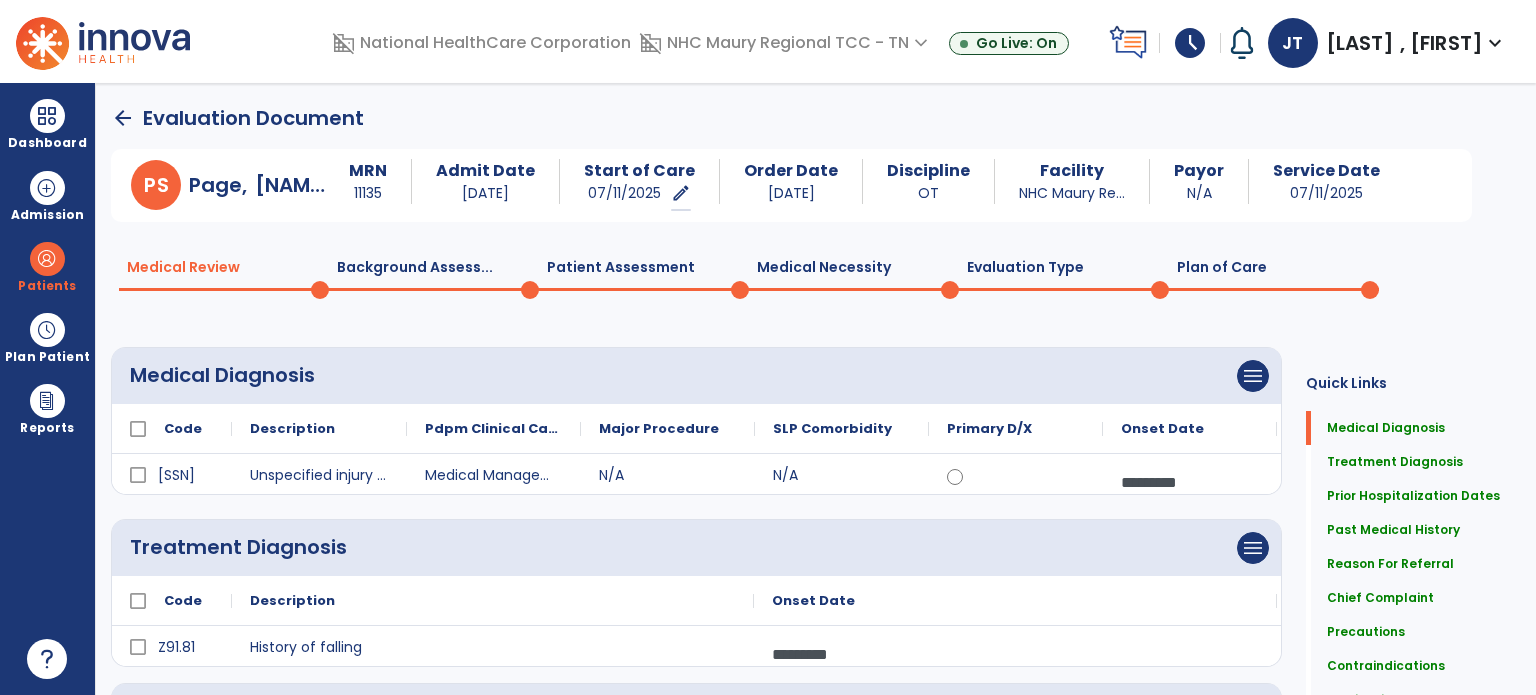 type on "**********" 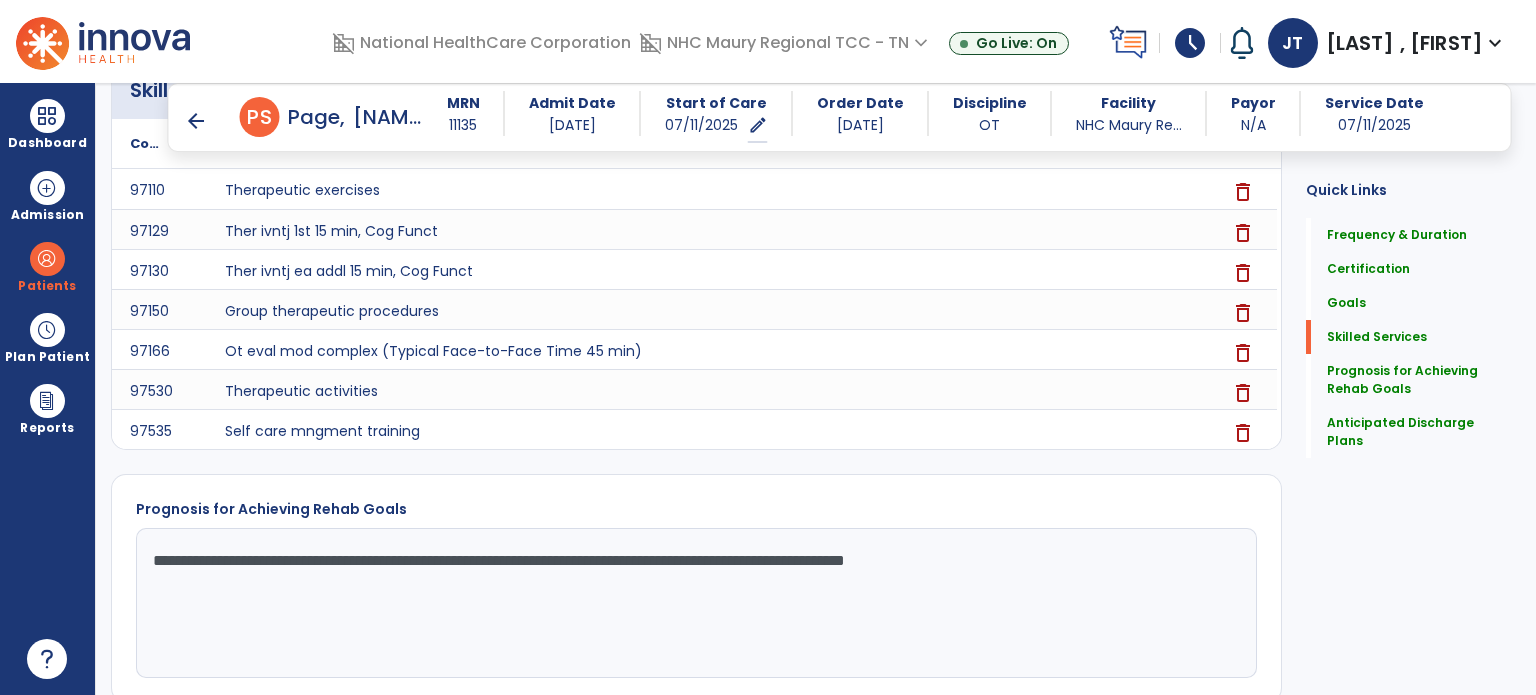 scroll, scrollTop: 1849, scrollLeft: 0, axis: vertical 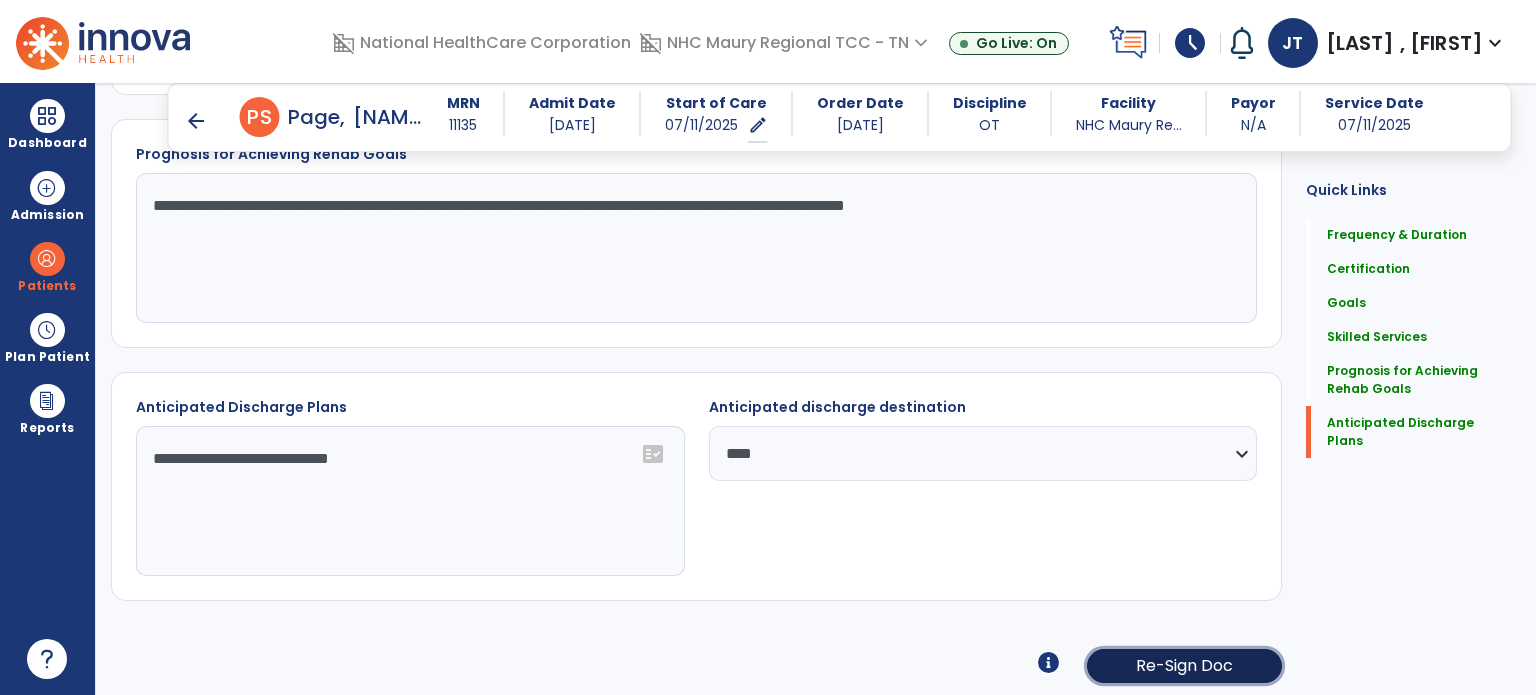 click on "Re-Sign Doc" 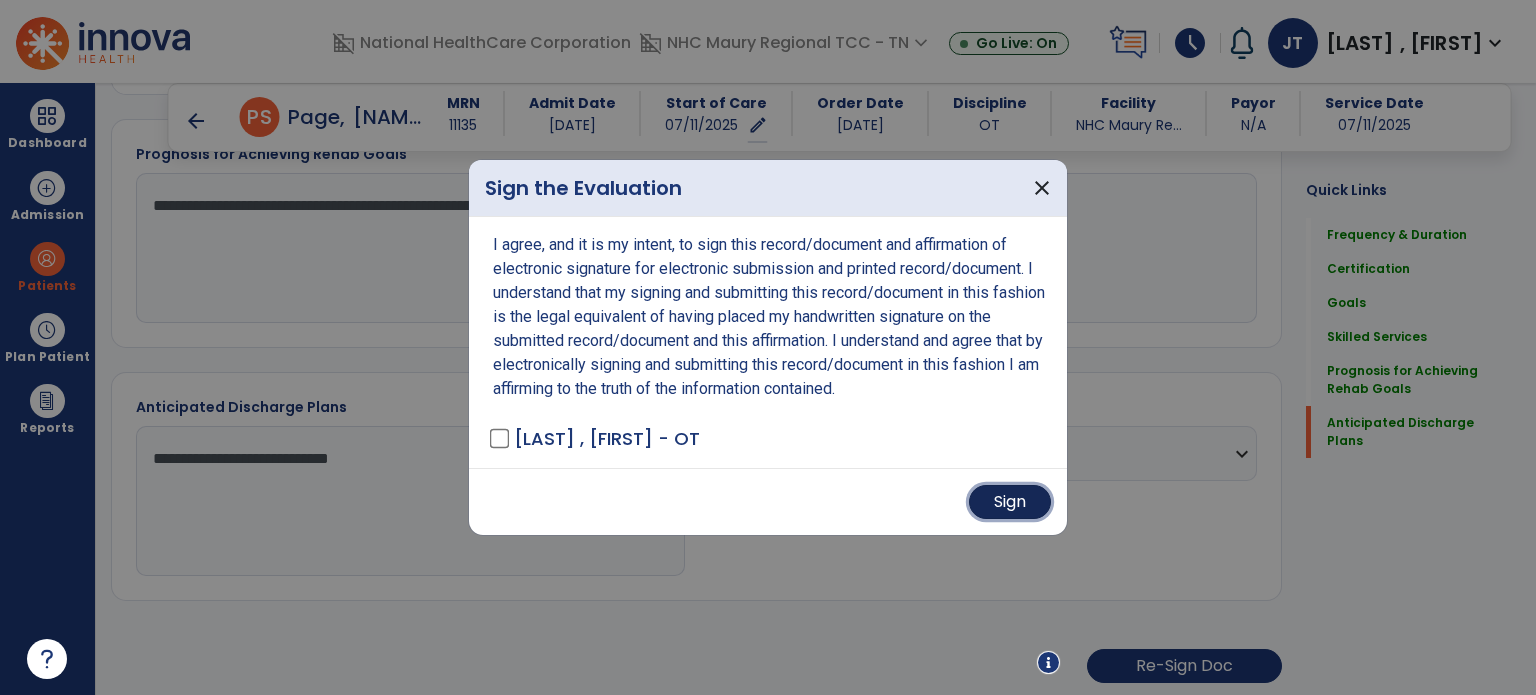 click on "Sign" at bounding box center [1010, 502] 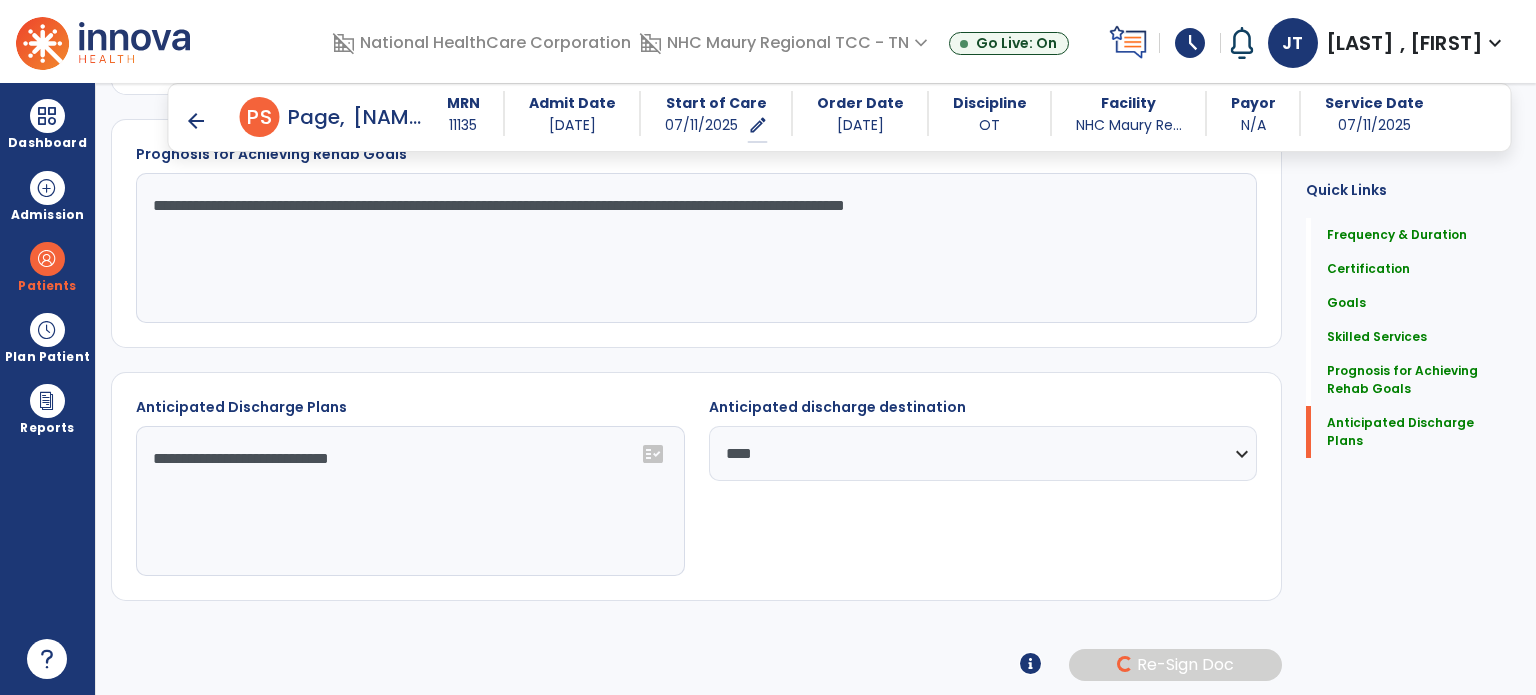 scroll, scrollTop: 1848, scrollLeft: 0, axis: vertical 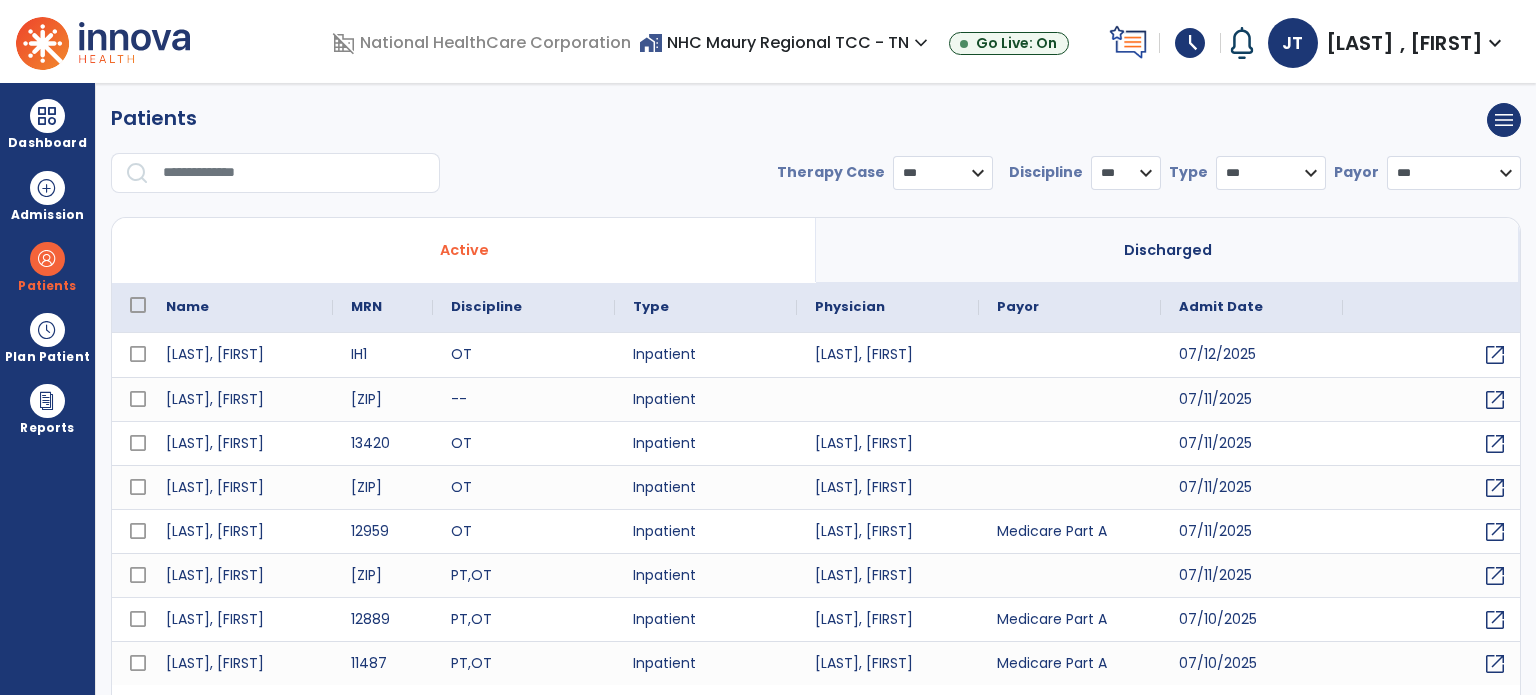 select on "***" 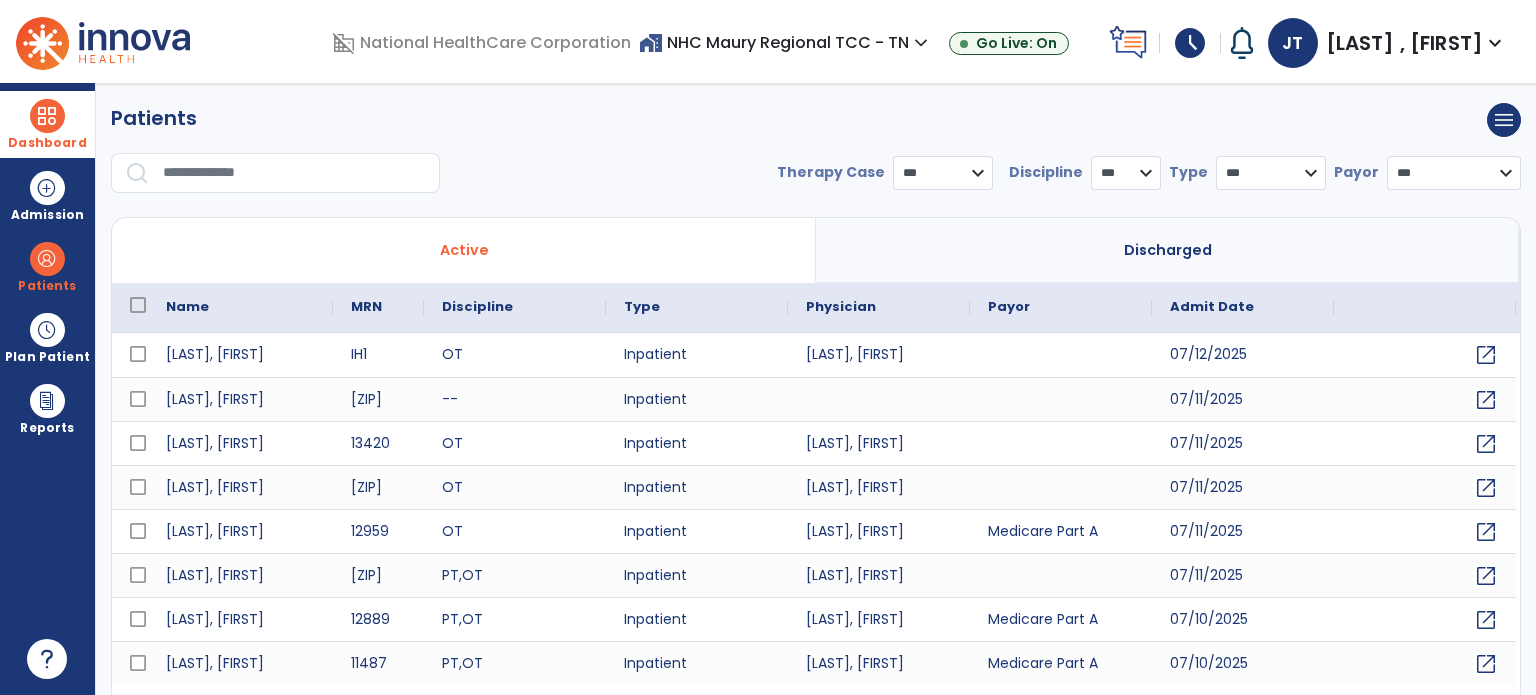 click at bounding box center (47, 116) 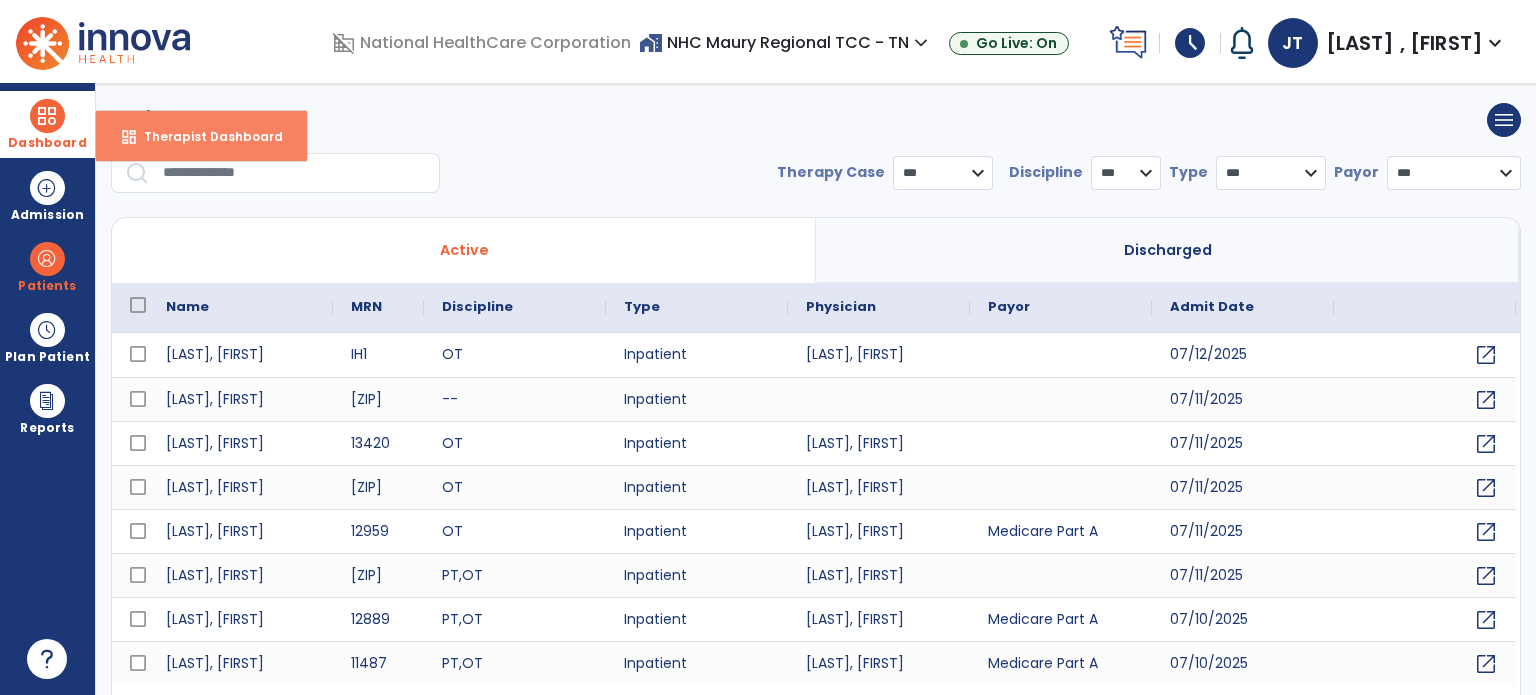 click on "dashboard" at bounding box center (129, 137) 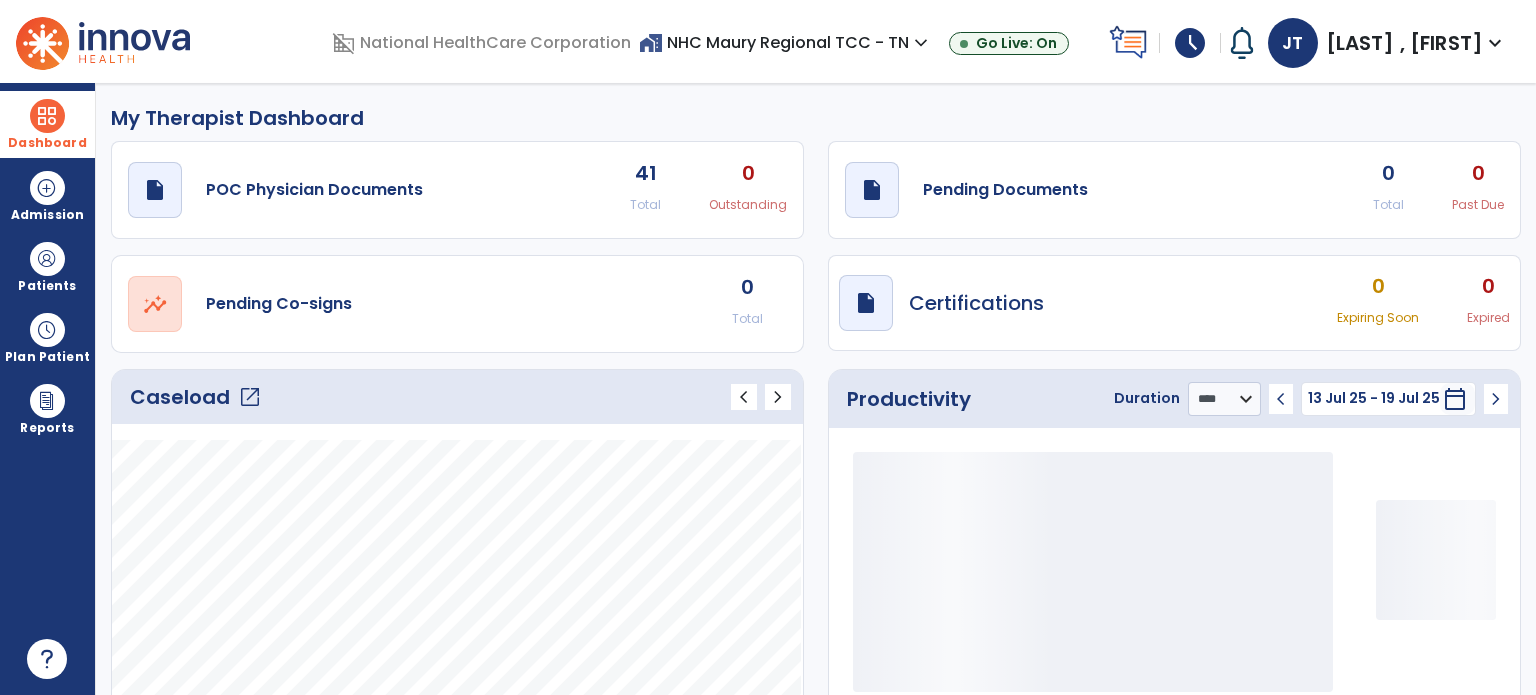 click on "open_in_new" 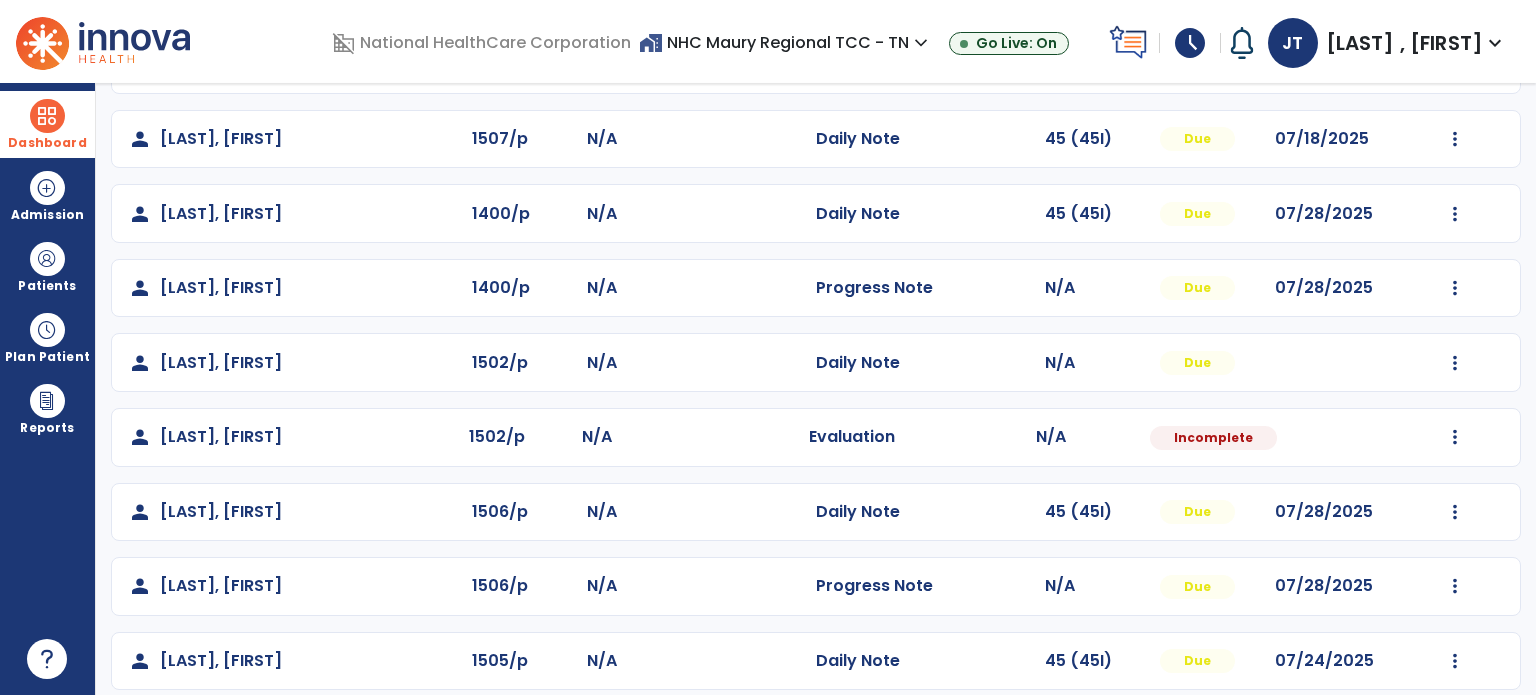 scroll, scrollTop: 222, scrollLeft: 0, axis: vertical 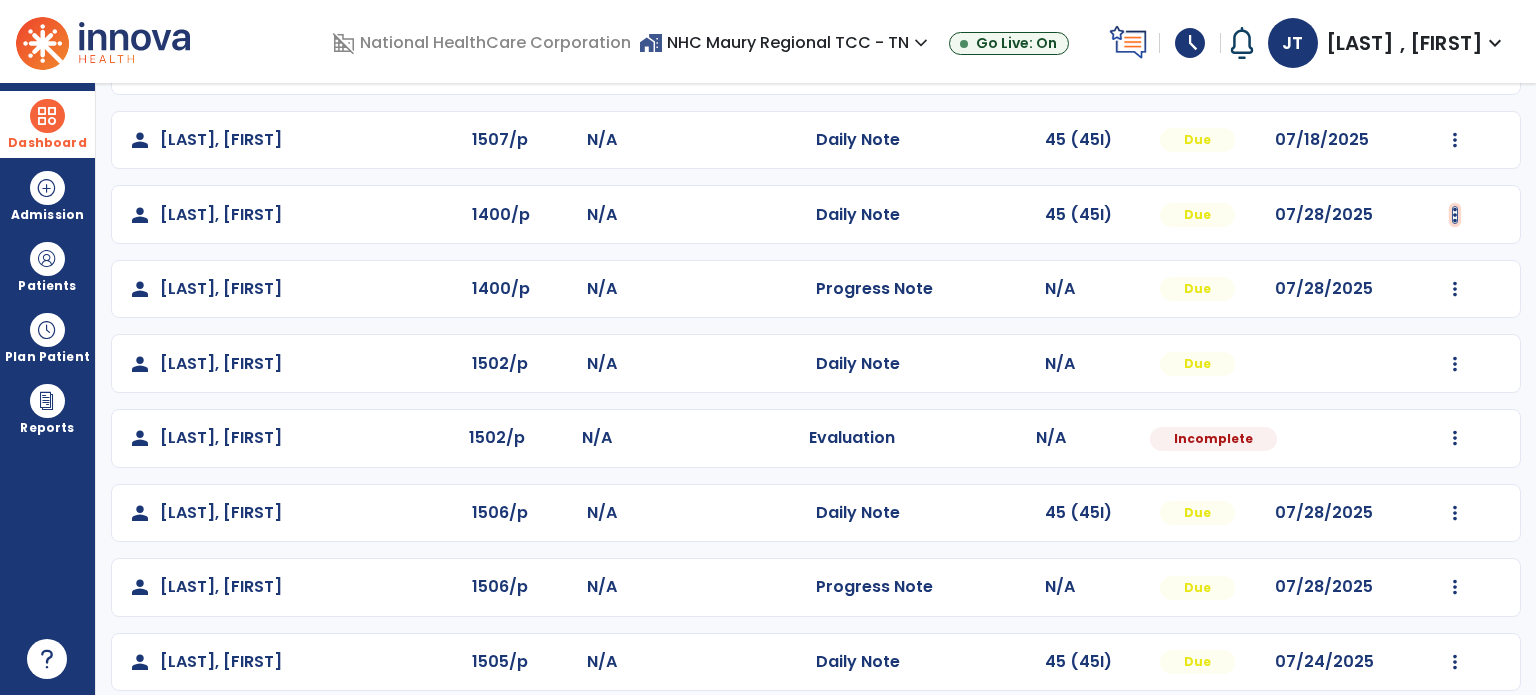 click at bounding box center [1455, 140] 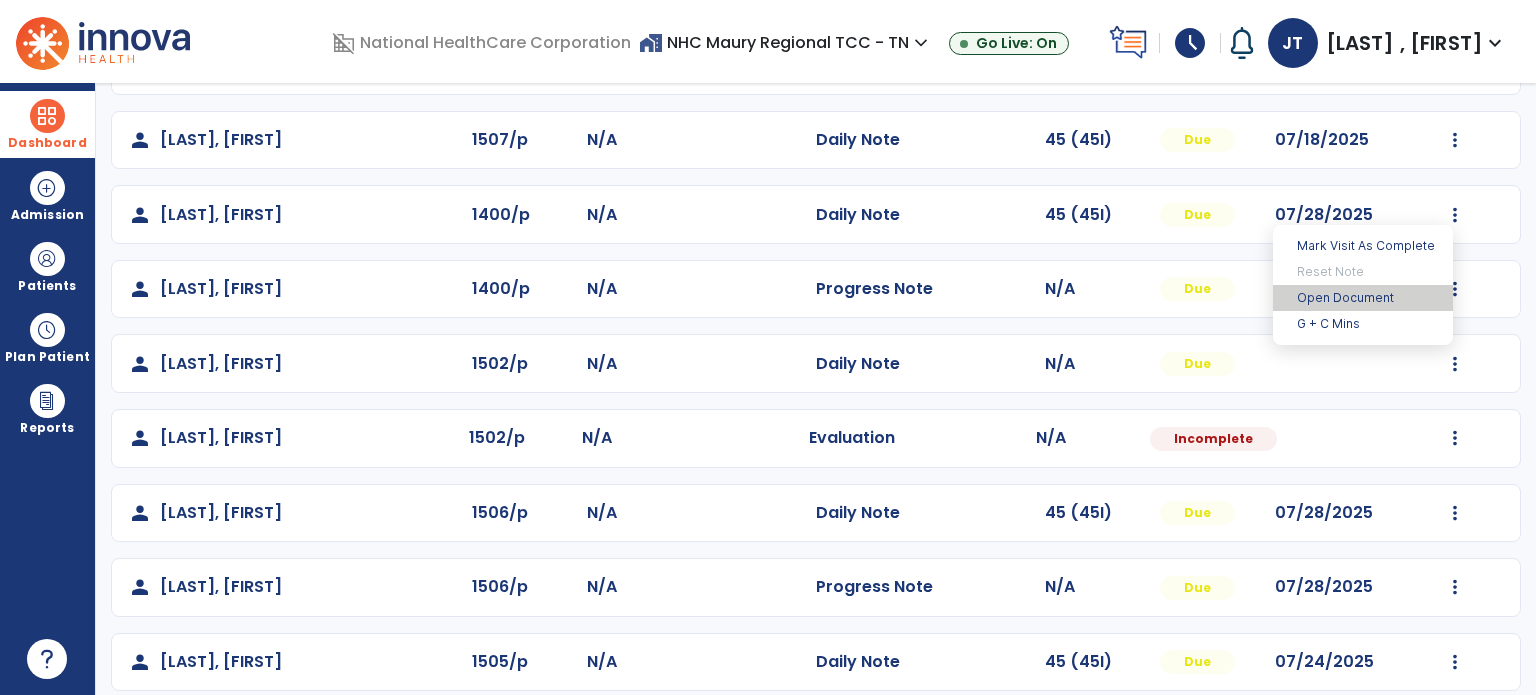 click on "Open Document" at bounding box center [1363, 298] 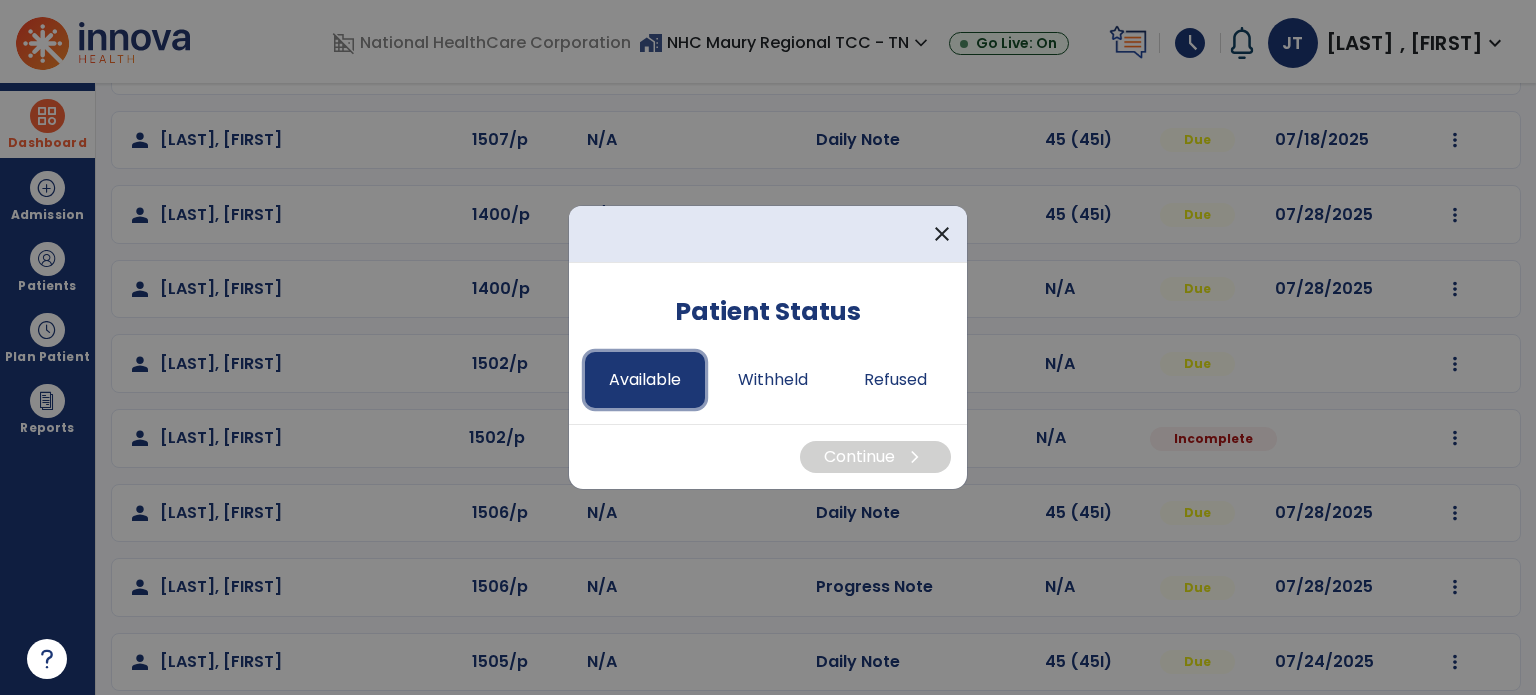 click on "Available" at bounding box center (645, 380) 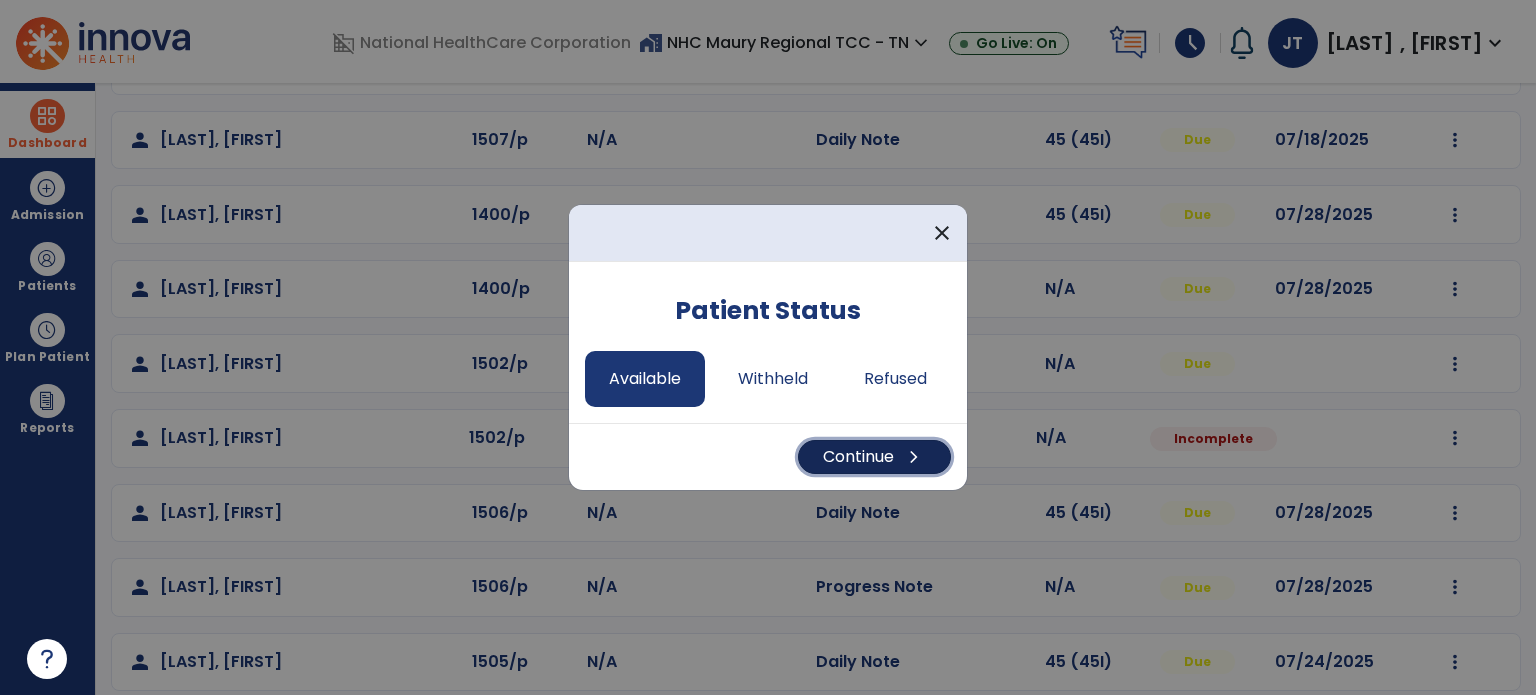 click on "Continue   chevron_right" at bounding box center (874, 457) 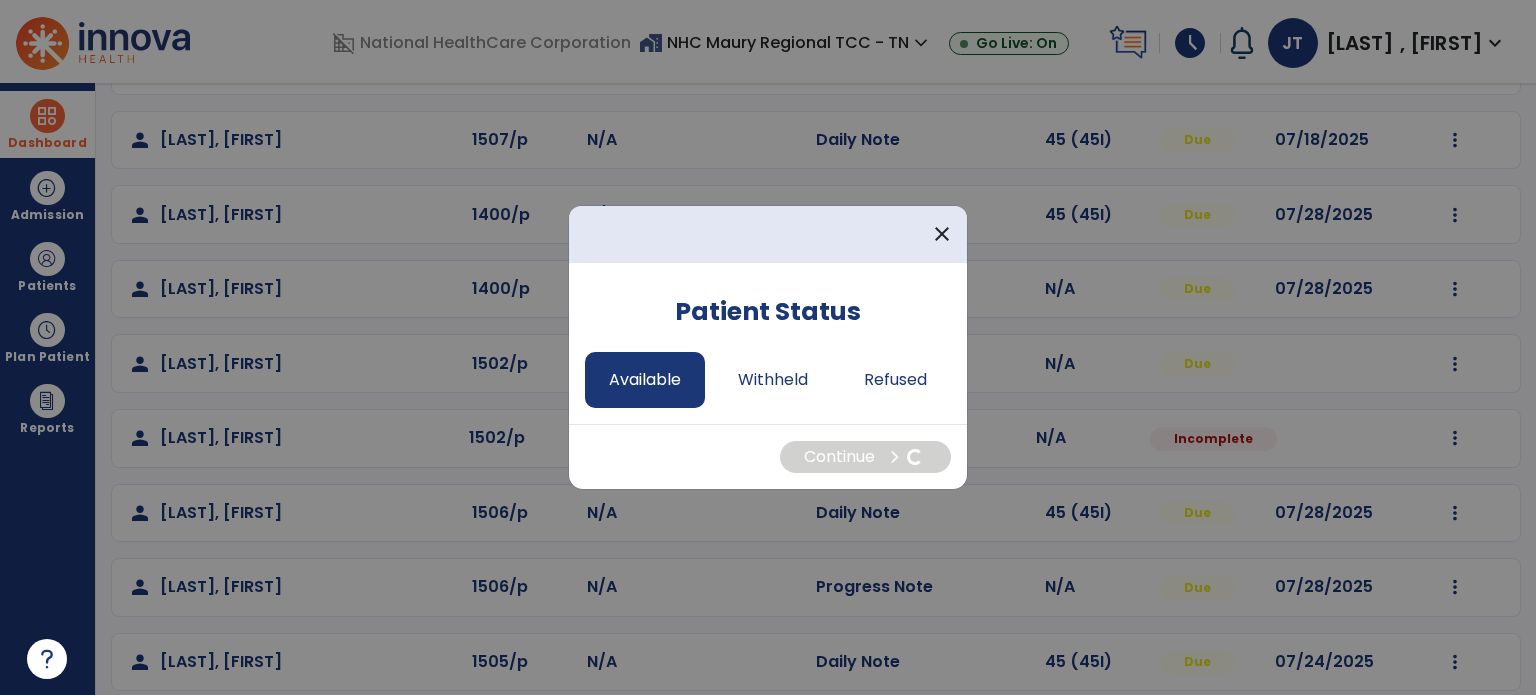 select on "*" 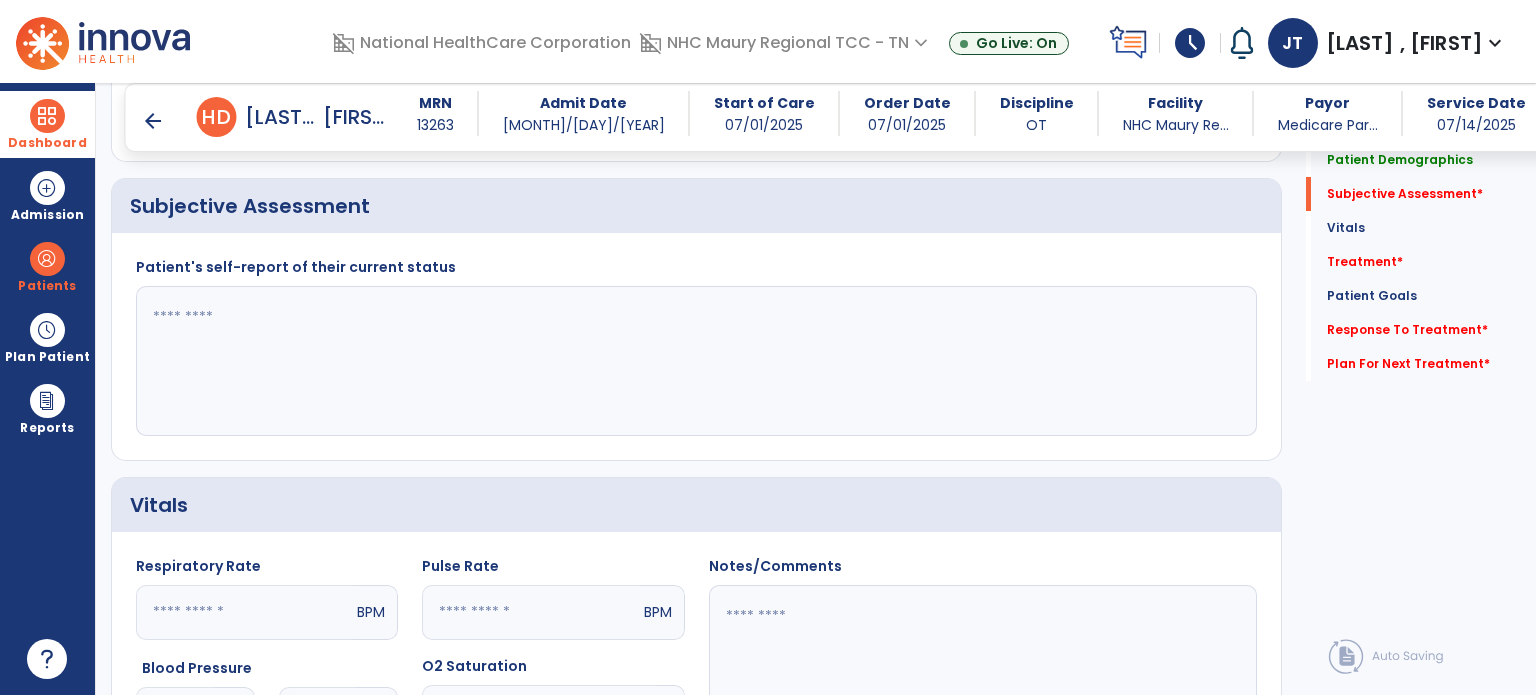 scroll, scrollTop: 460, scrollLeft: 0, axis: vertical 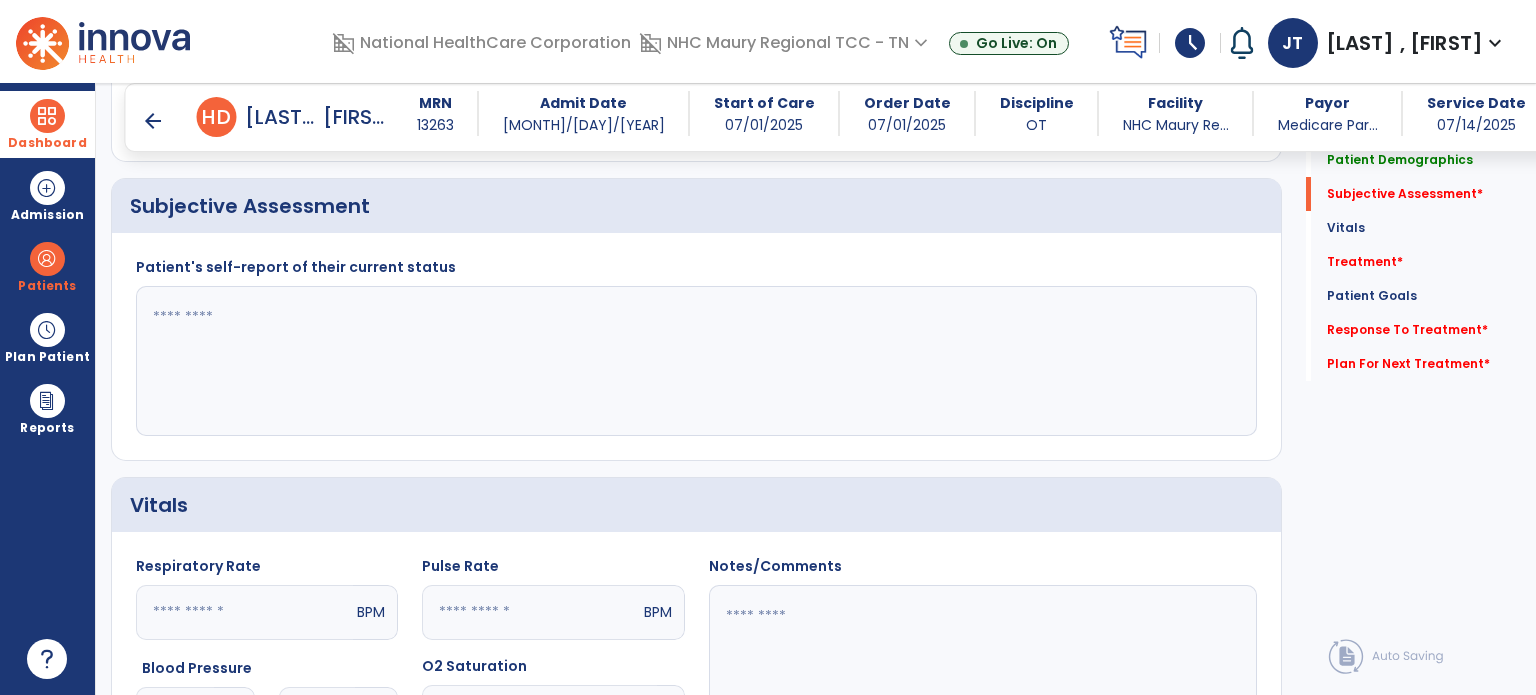 click 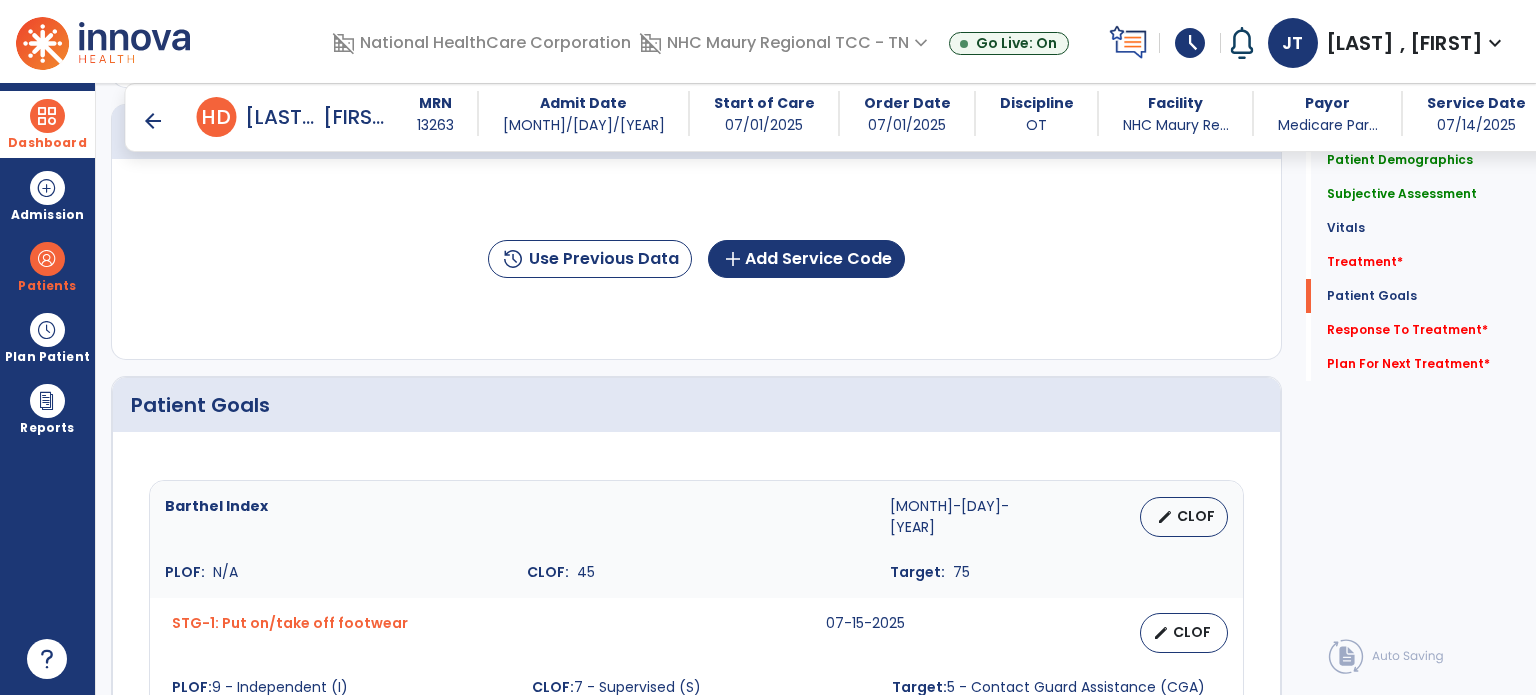 scroll, scrollTop: 1214, scrollLeft: 0, axis: vertical 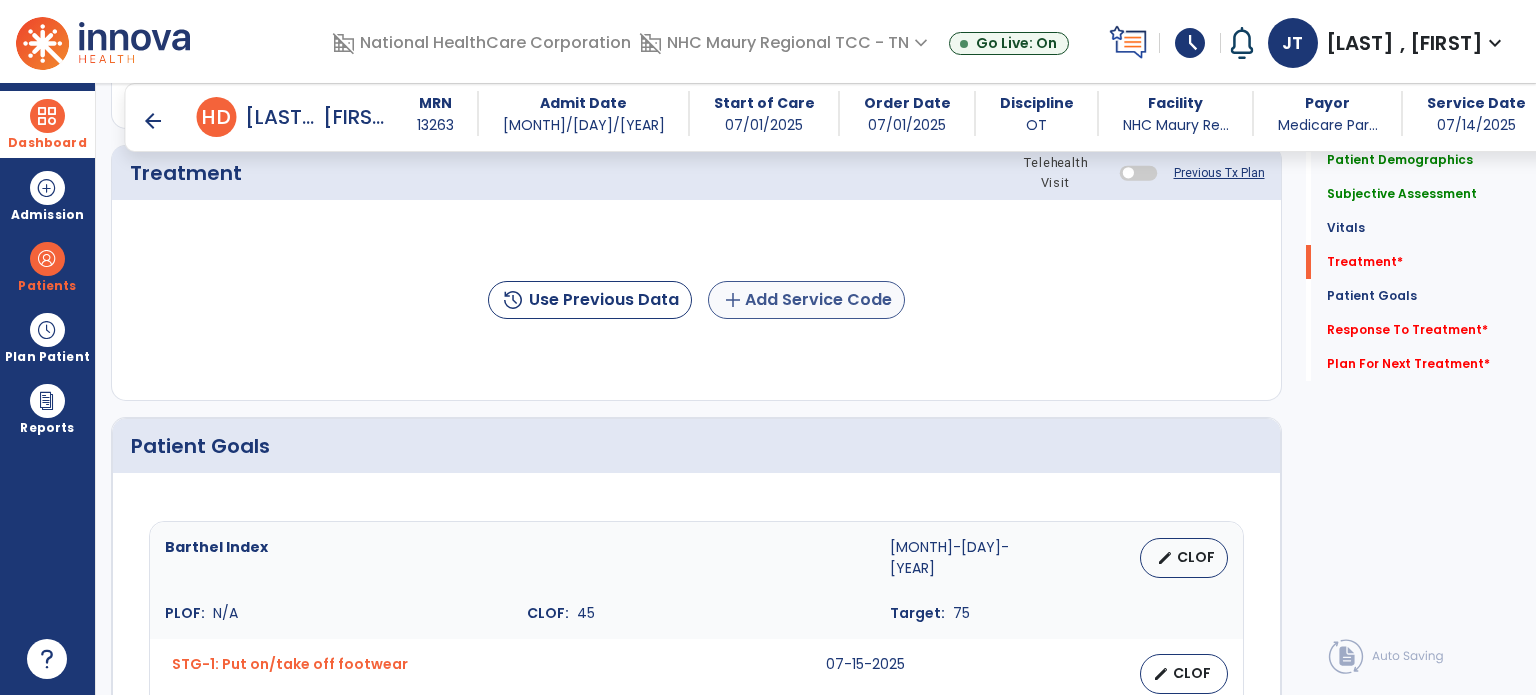 type on "**********" 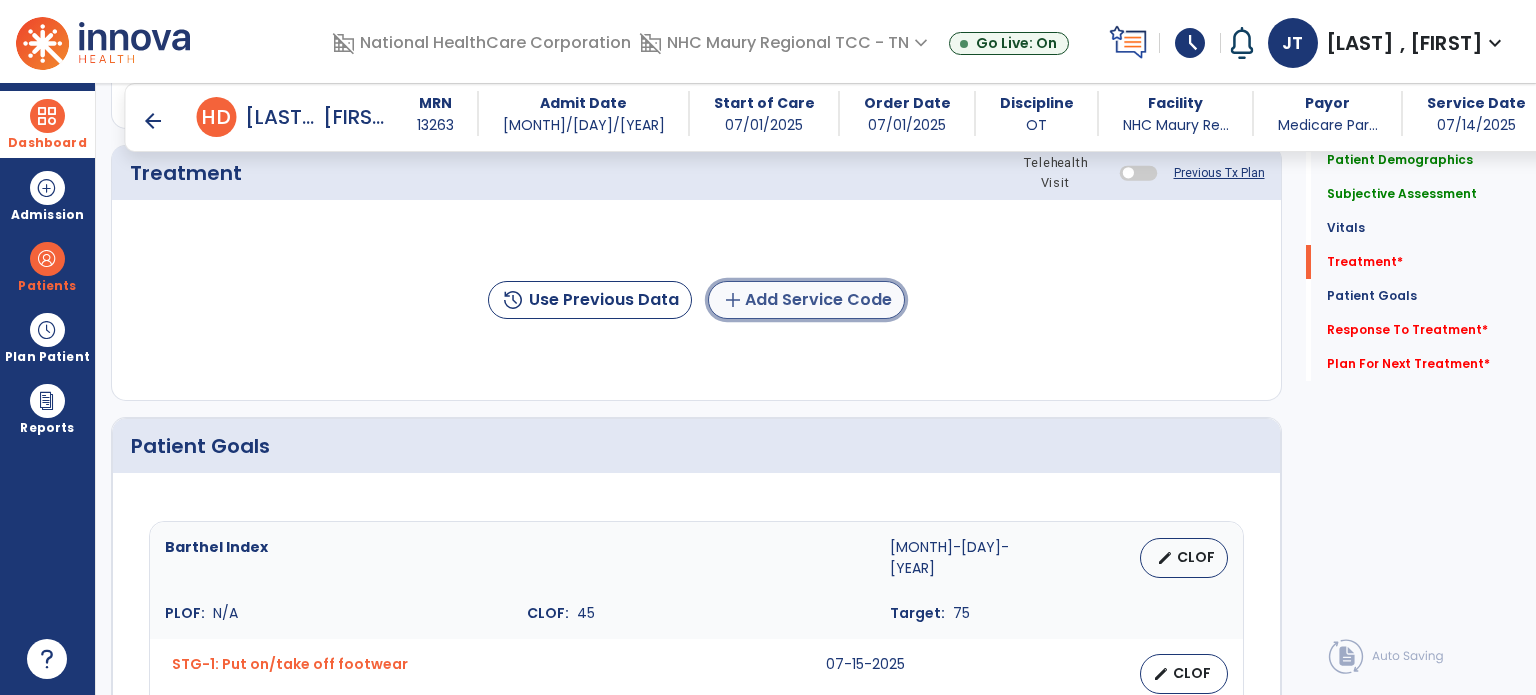 click on "add  Add Service Code" 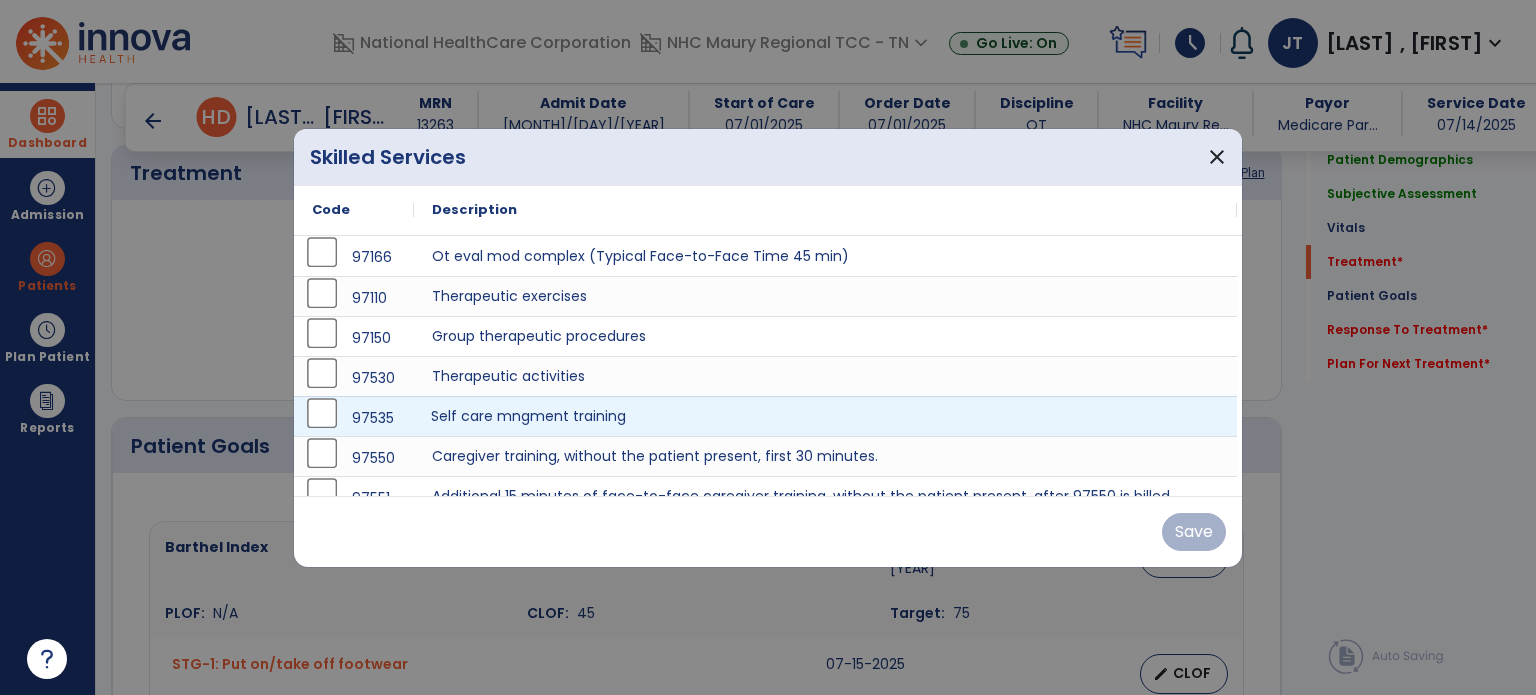click on "Self care mngment training" at bounding box center [825, 416] 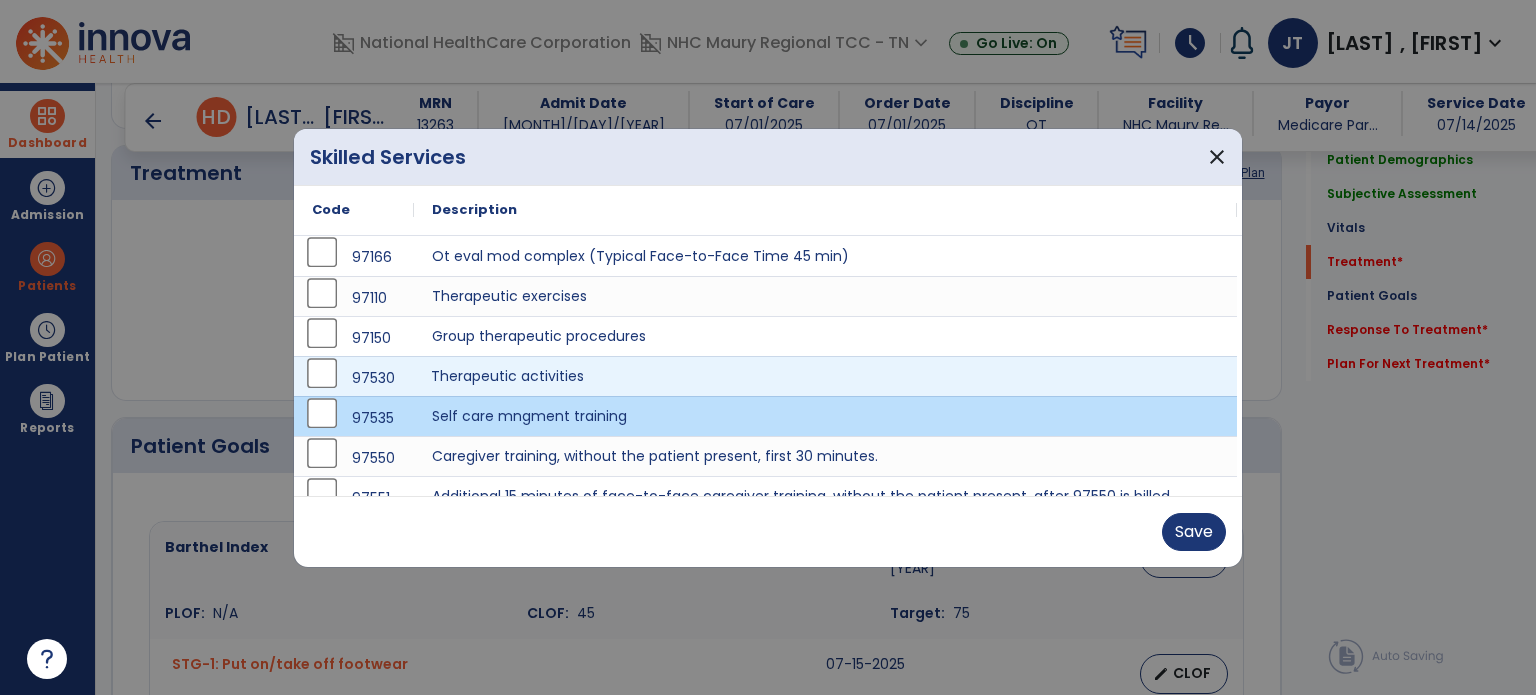 click on "Therapeutic activities" at bounding box center (825, 376) 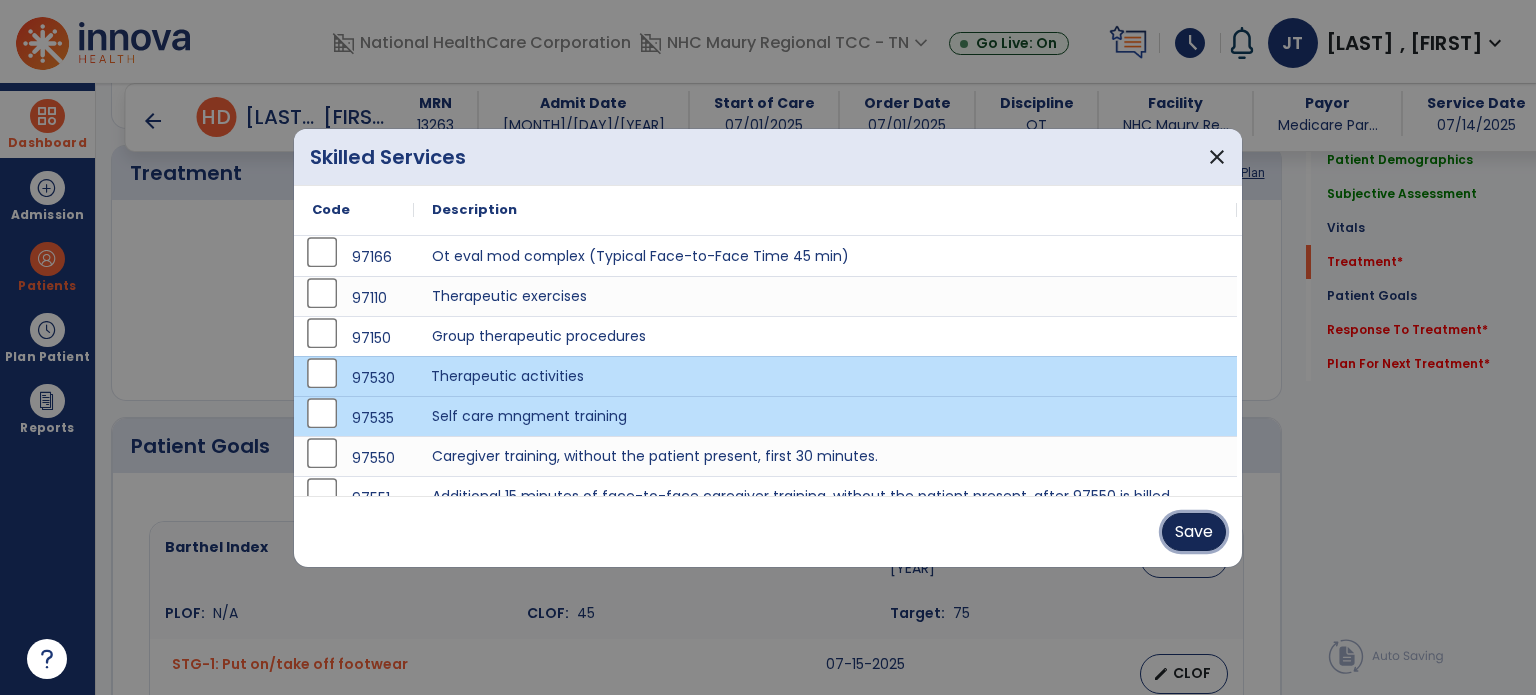 click on "Save" at bounding box center (1194, 532) 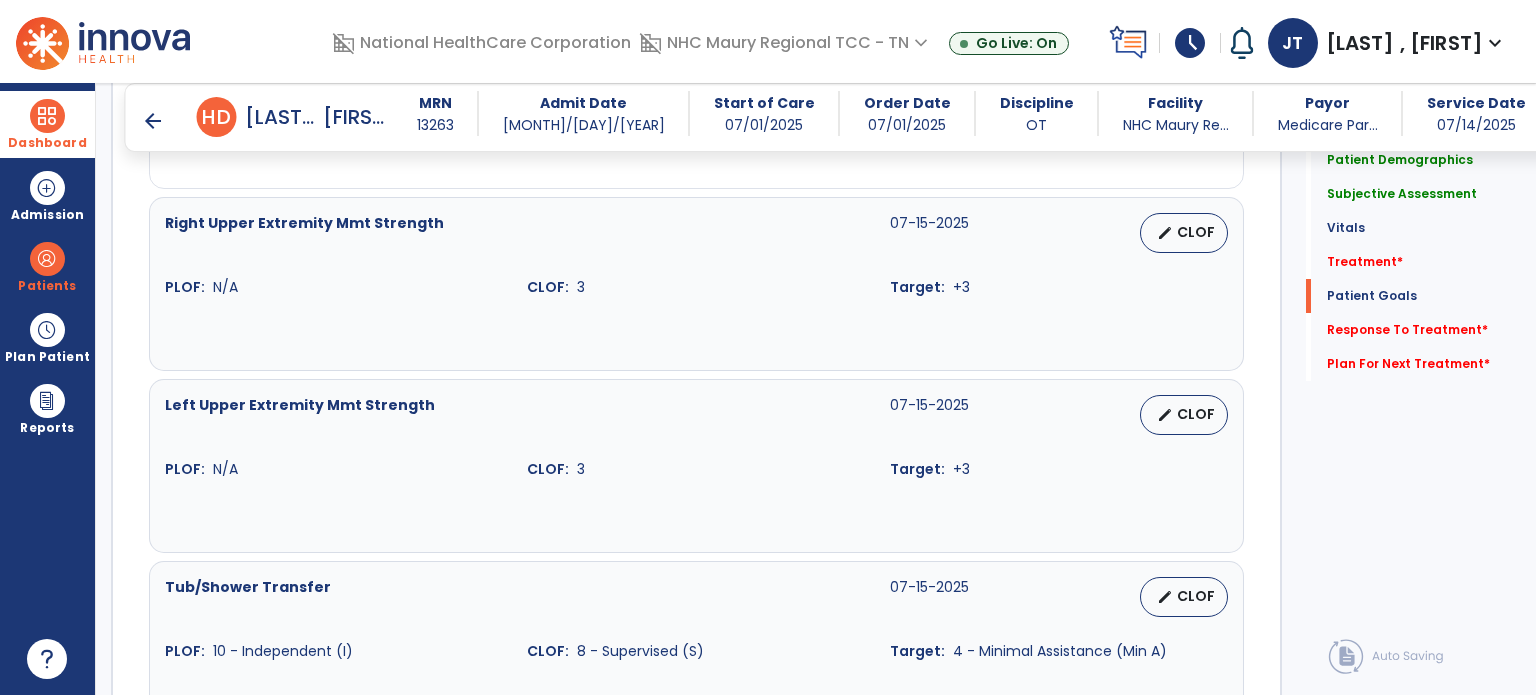 scroll, scrollTop: 2224, scrollLeft: 0, axis: vertical 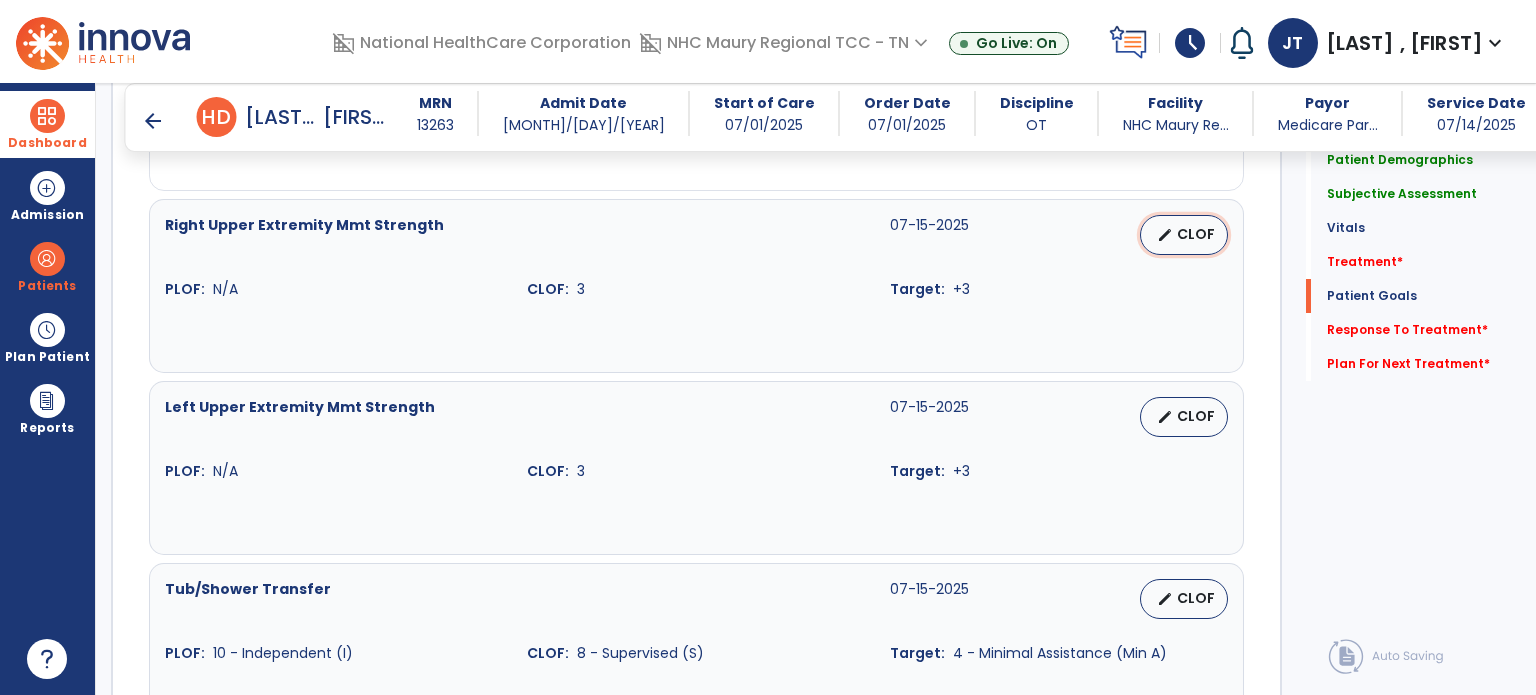 click on "edit   CLOF" at bounding box center [1184, 235] 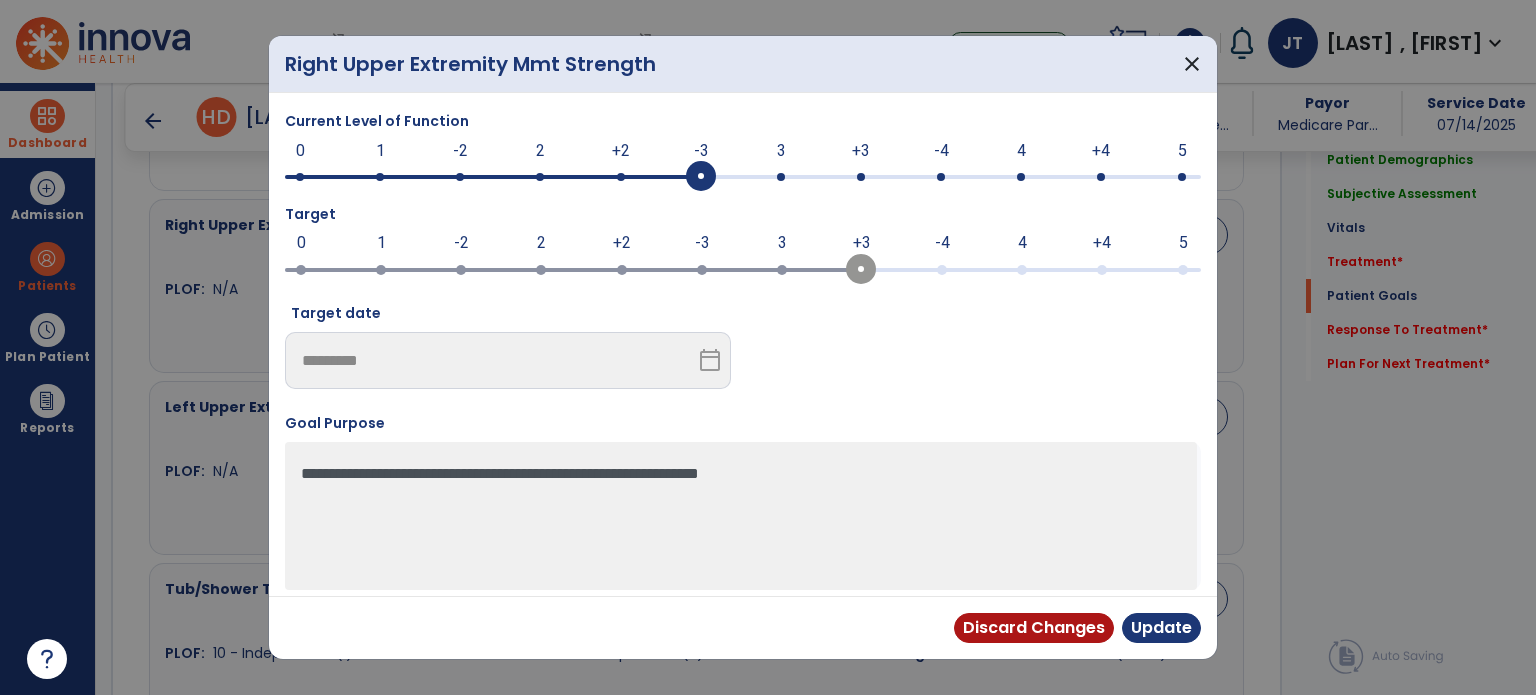 click at bounding box center (493, 175) 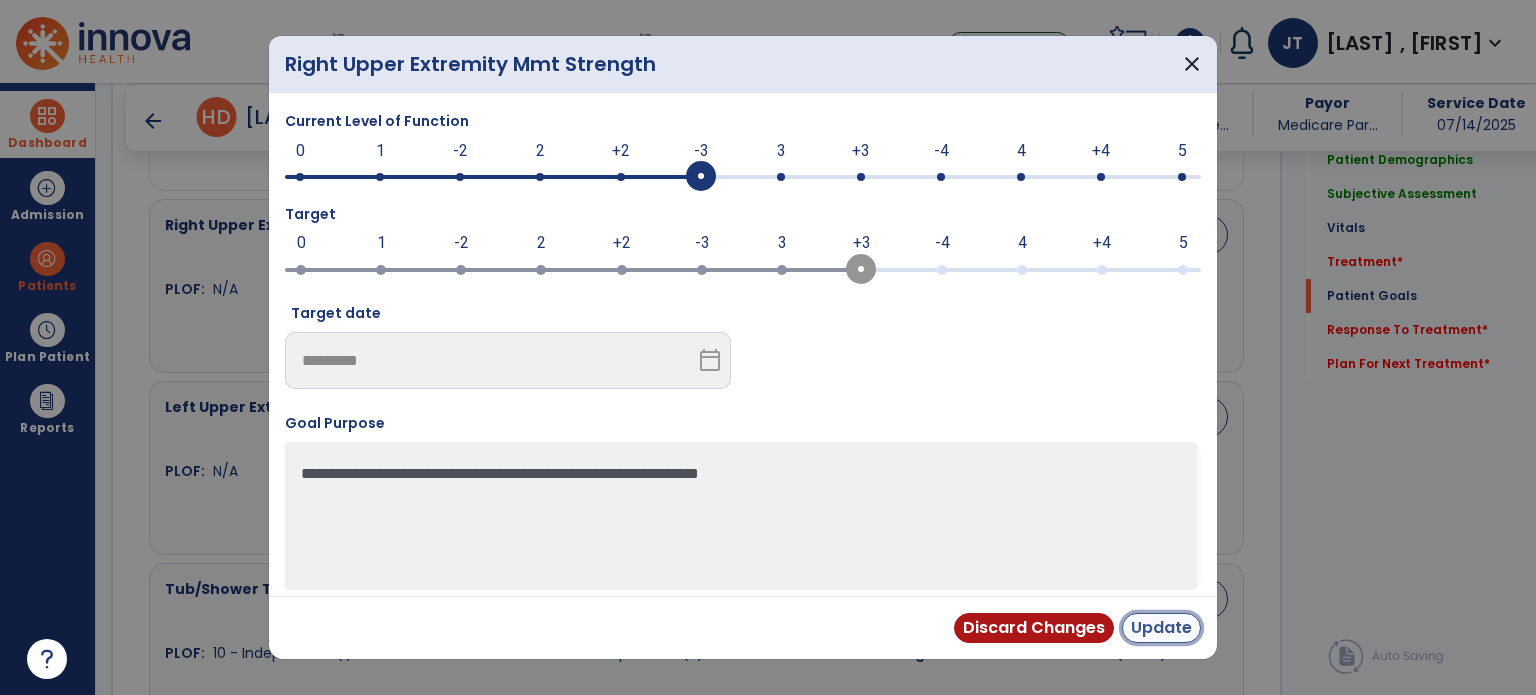 click on "Update" at bounding box center [1161, 628] 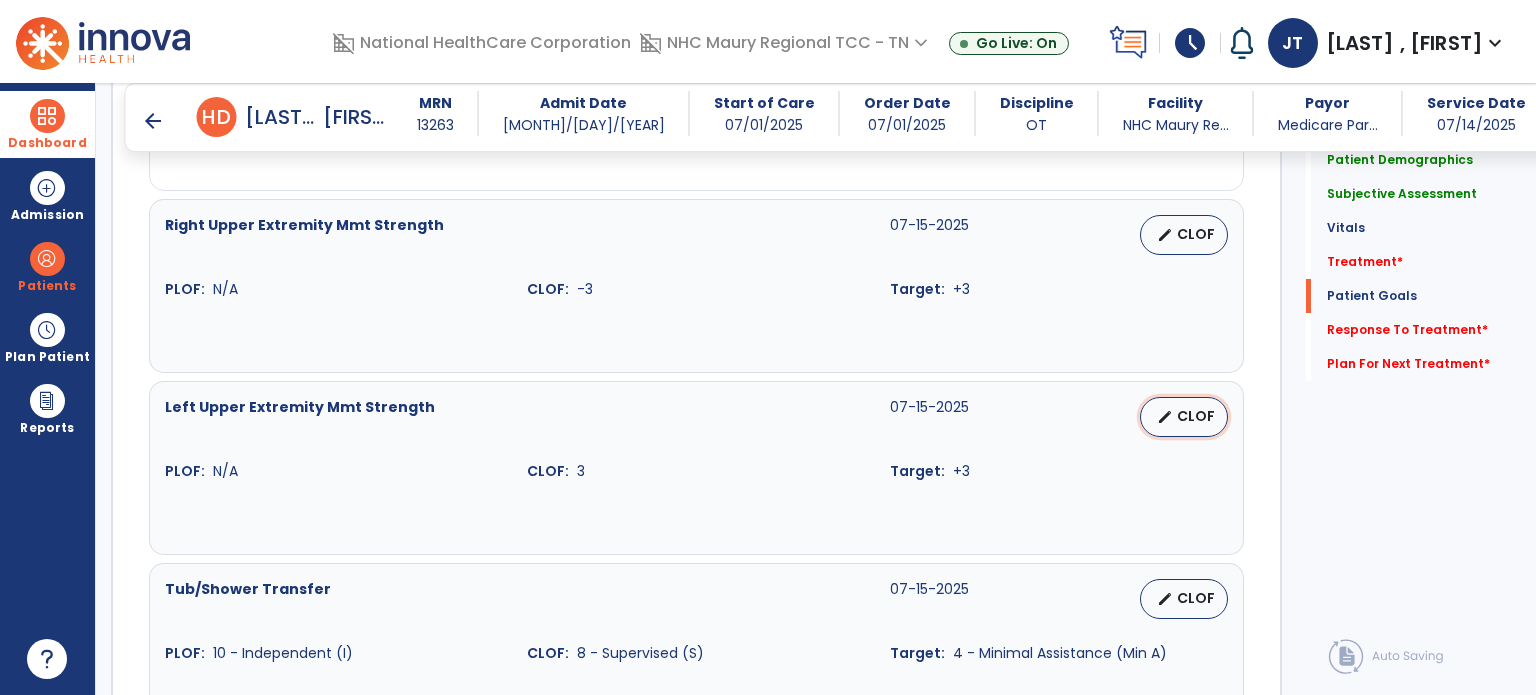 click on "CLOF" at bounding box center (1196, 416) 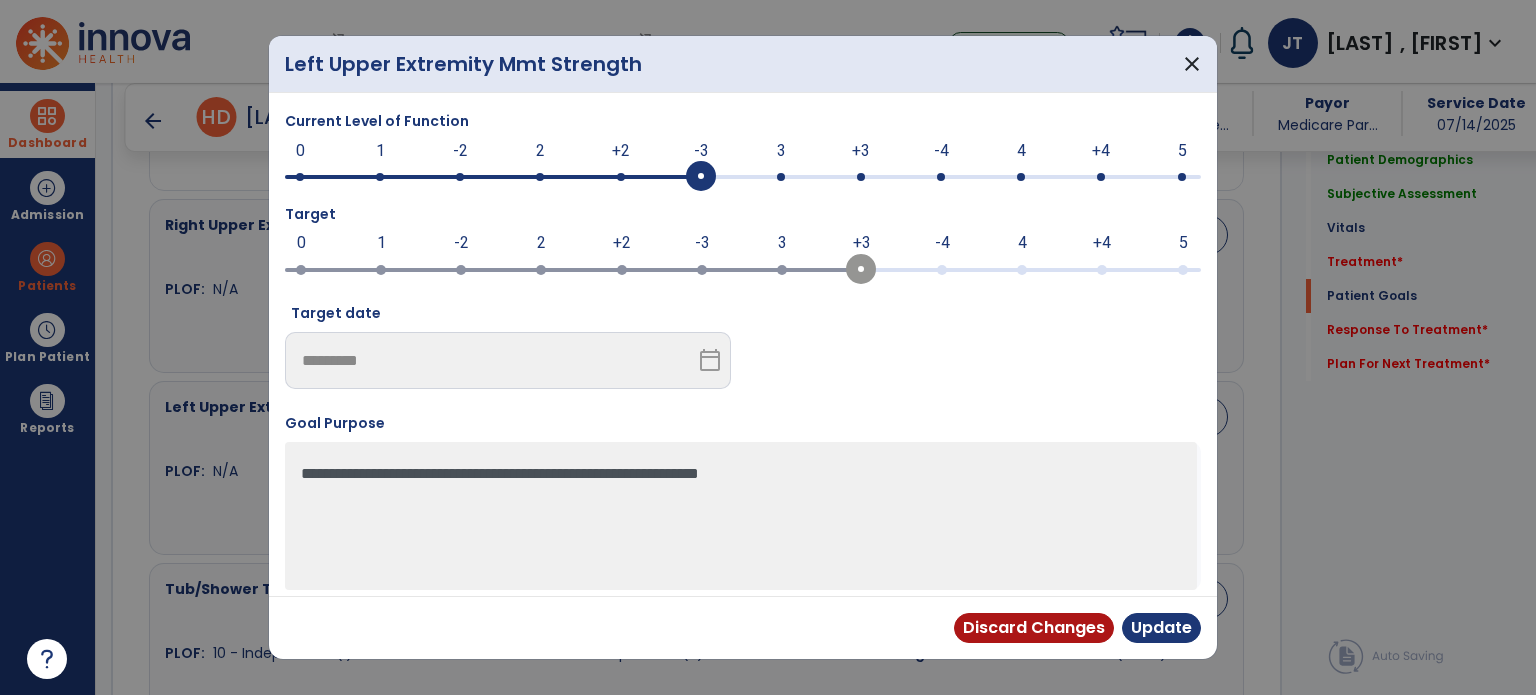 click at bounding box center [493, 175] 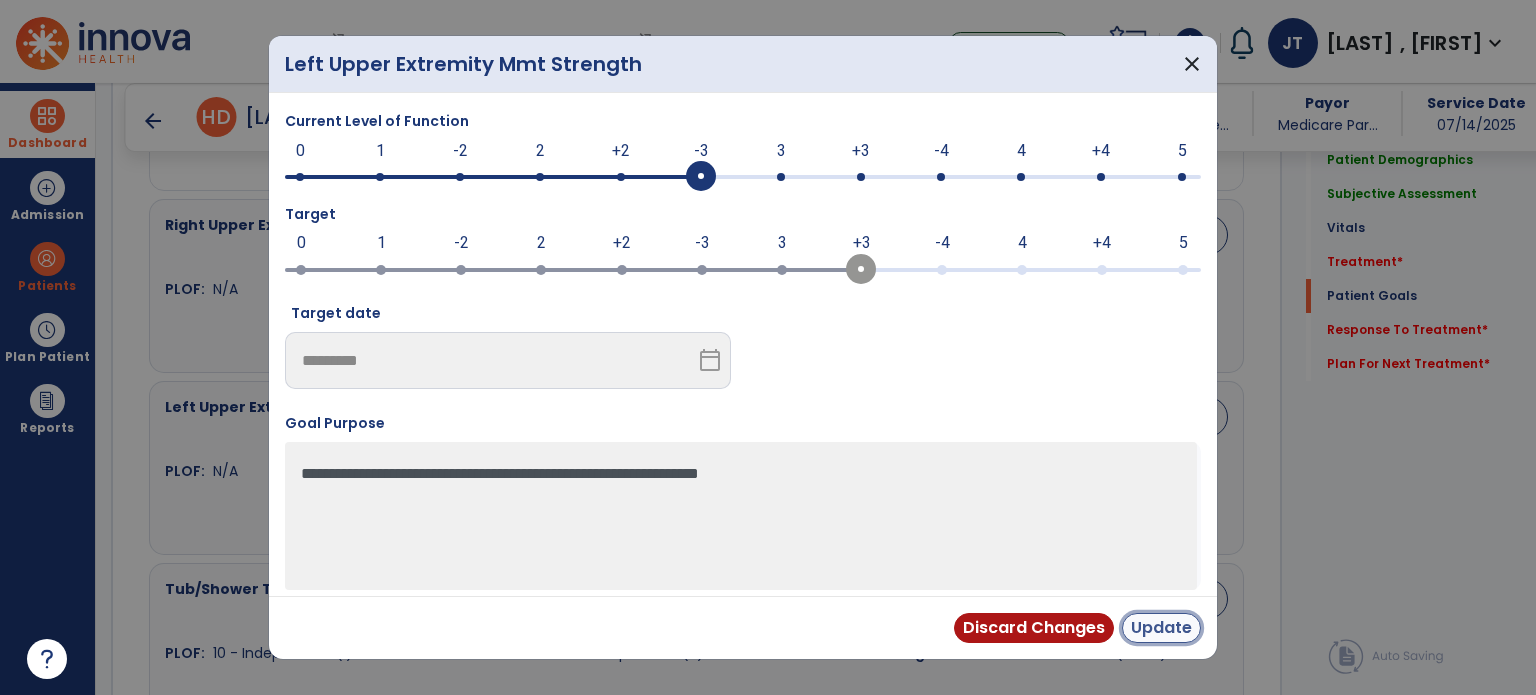 click on "Update" at bounding box center [1161, 628] 